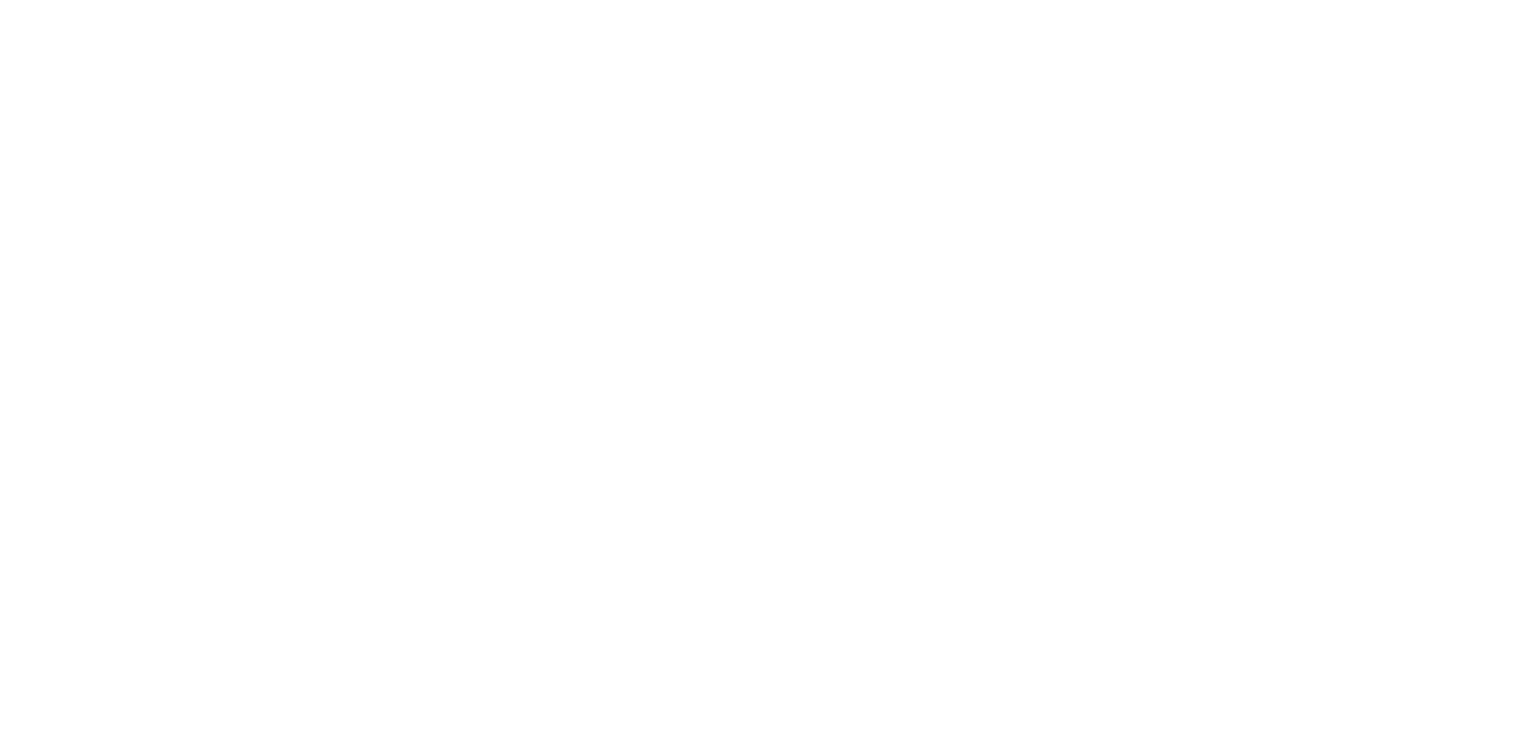 scroll, scrollTop: 0, scrollLeft: 0, axis: both 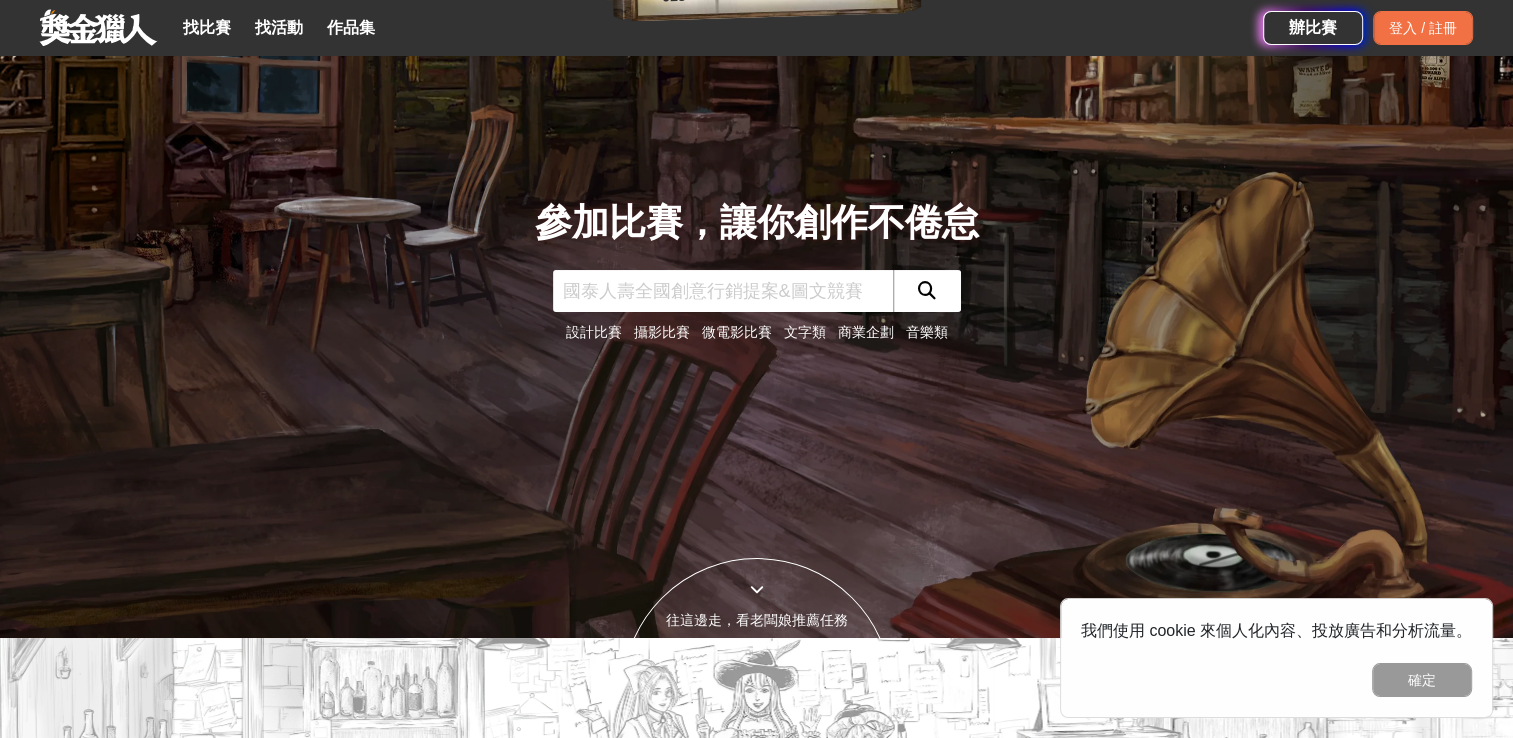 click at bounding box center [723, 291] 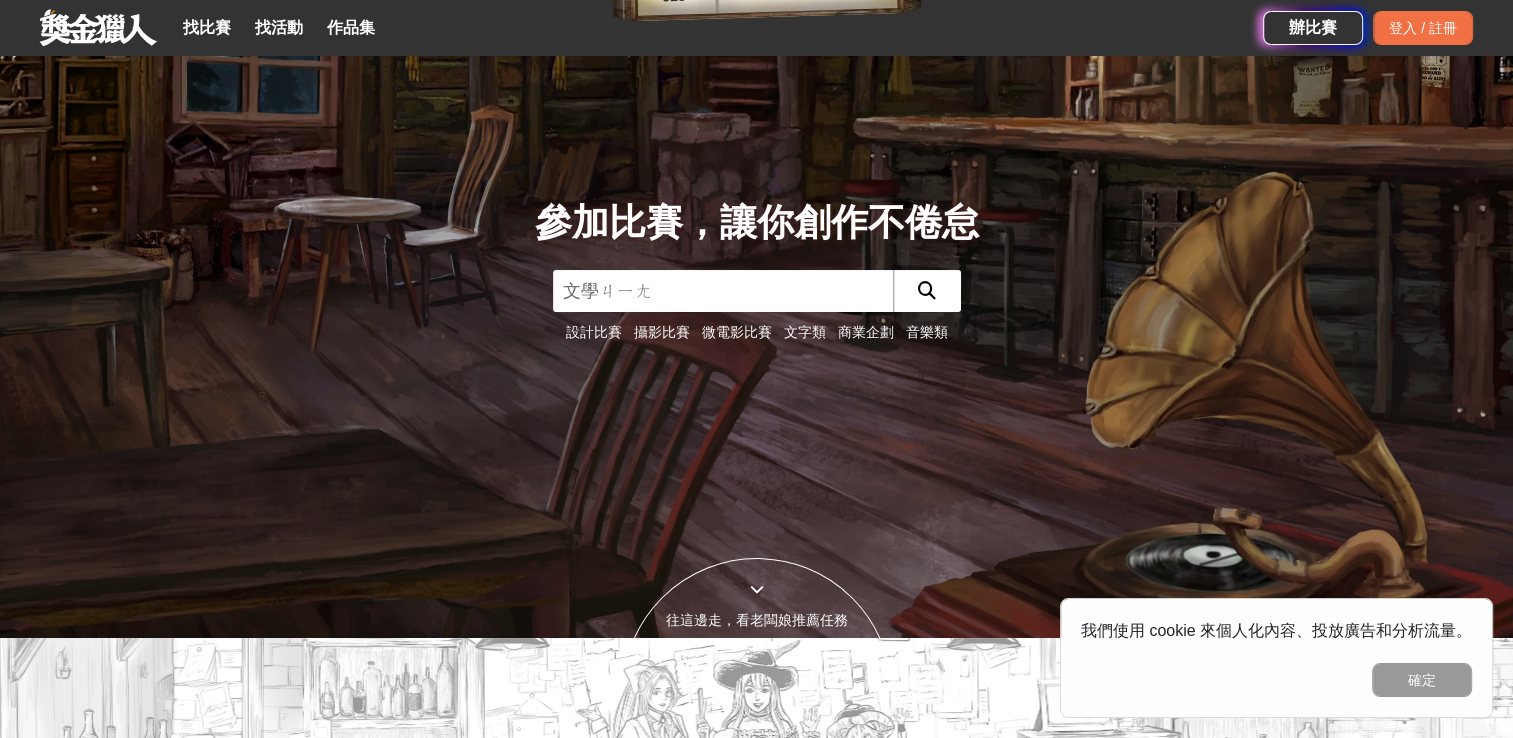 type on "文學獎" 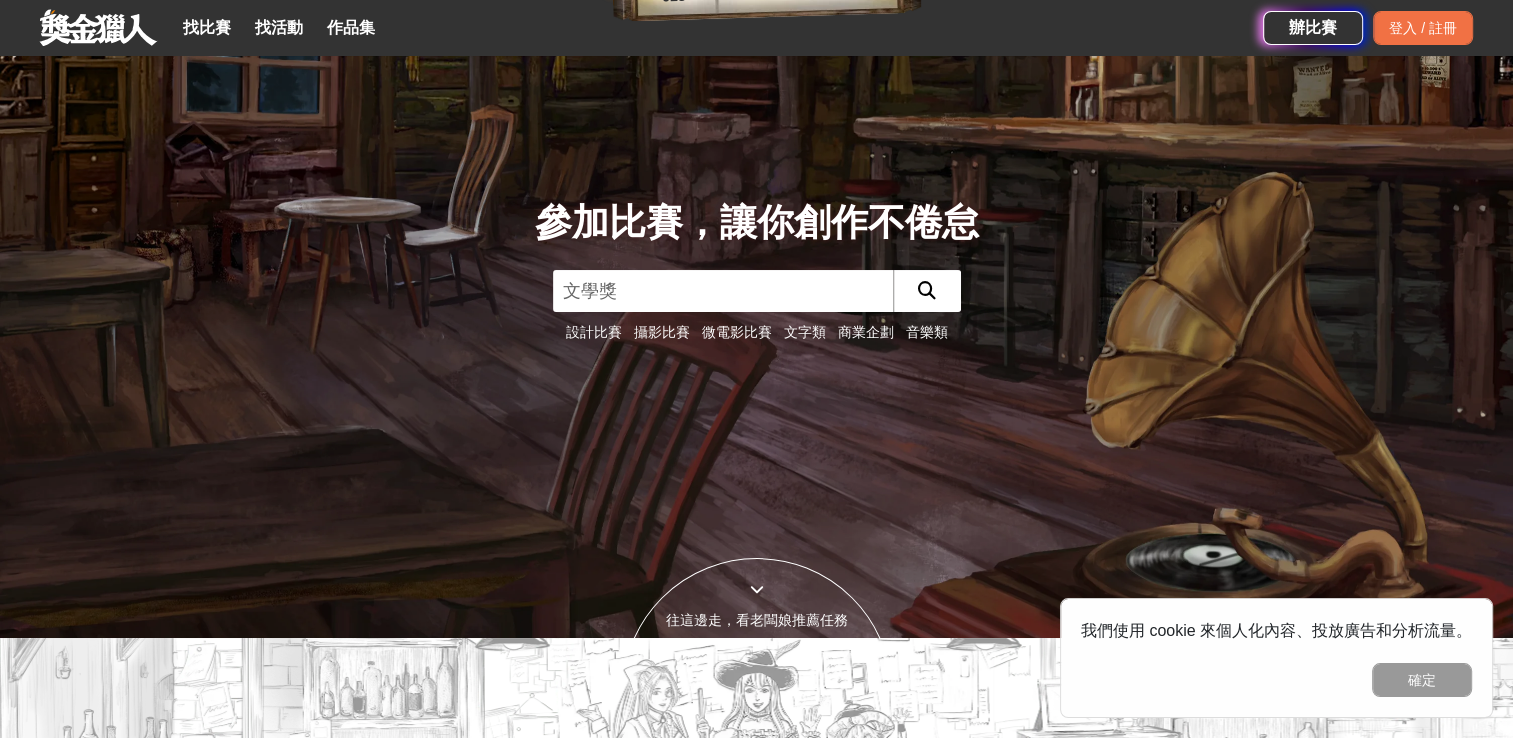 click at bounding box center (927, 291) 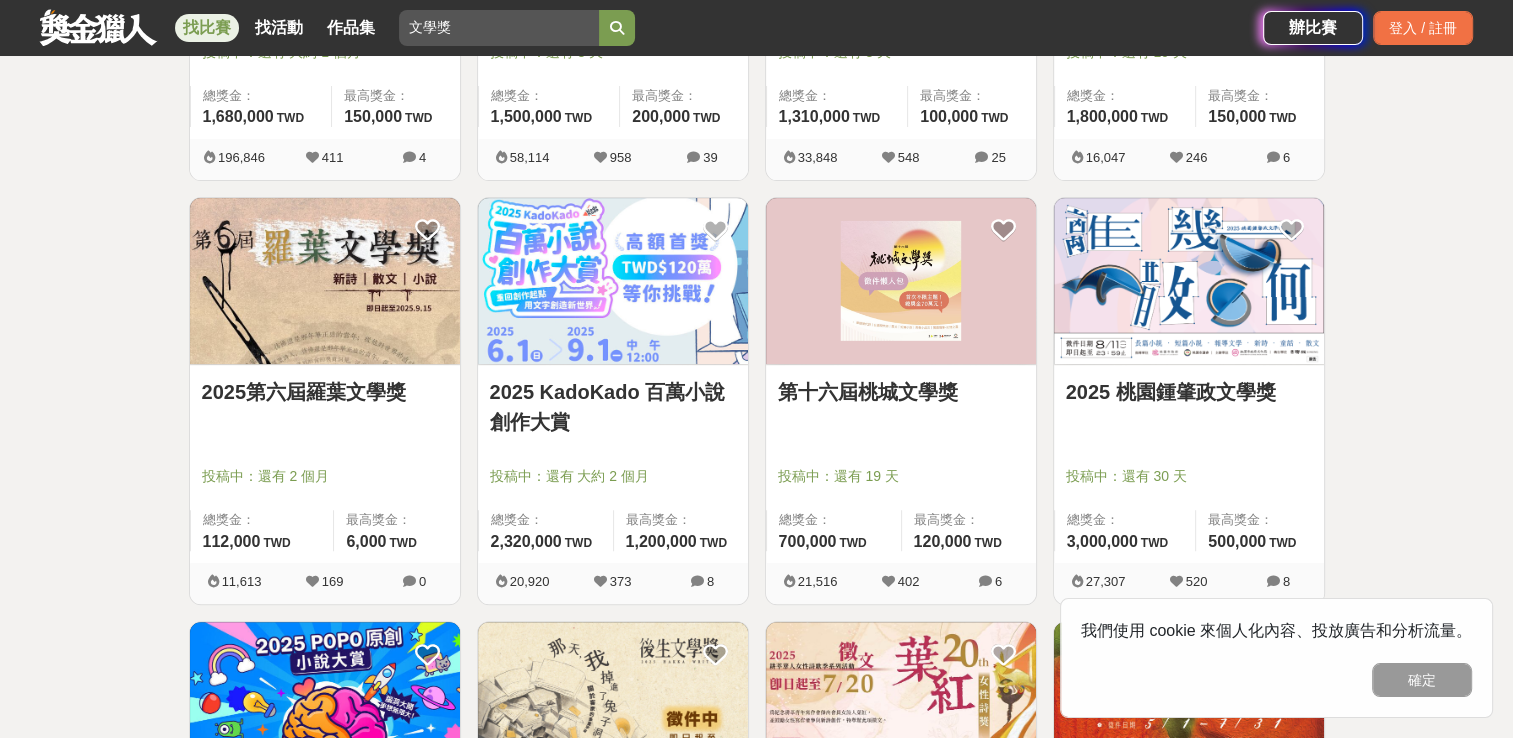 scroll, scrollTop: 700, scrollLeft: 0, axis: vertical 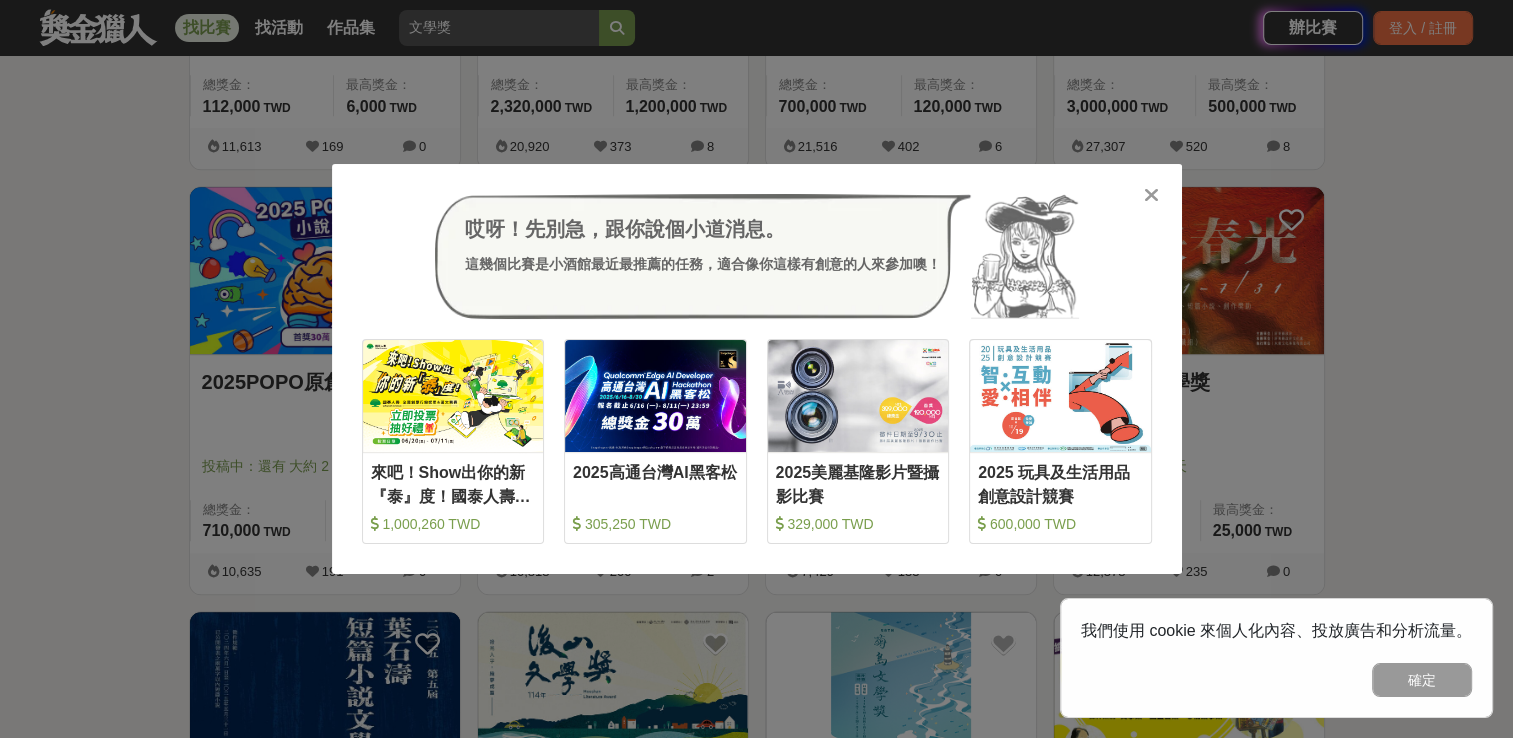click at bounding box center [1151, 195] 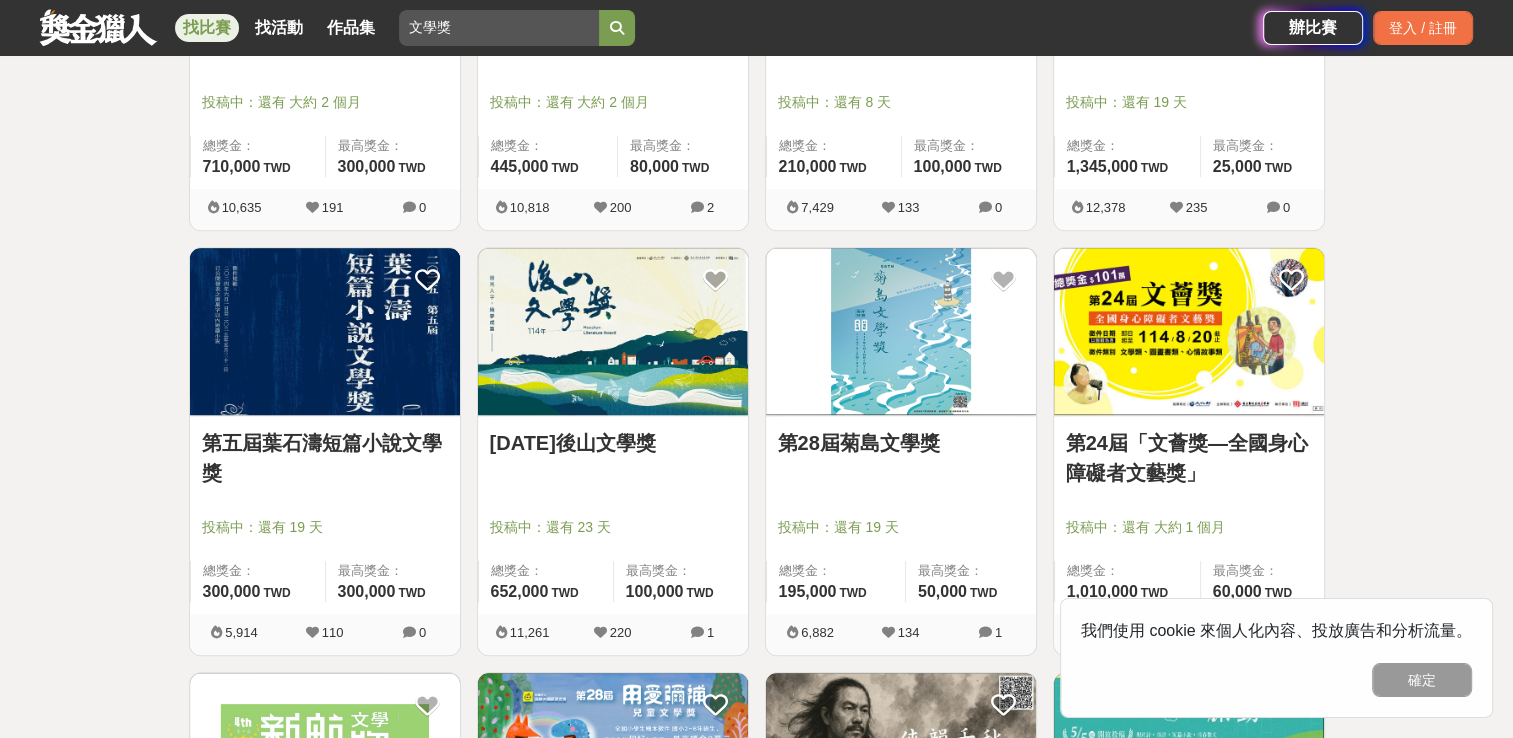 scroll, scrollTop: 1500, scrollLeft: 0, axis: vertical 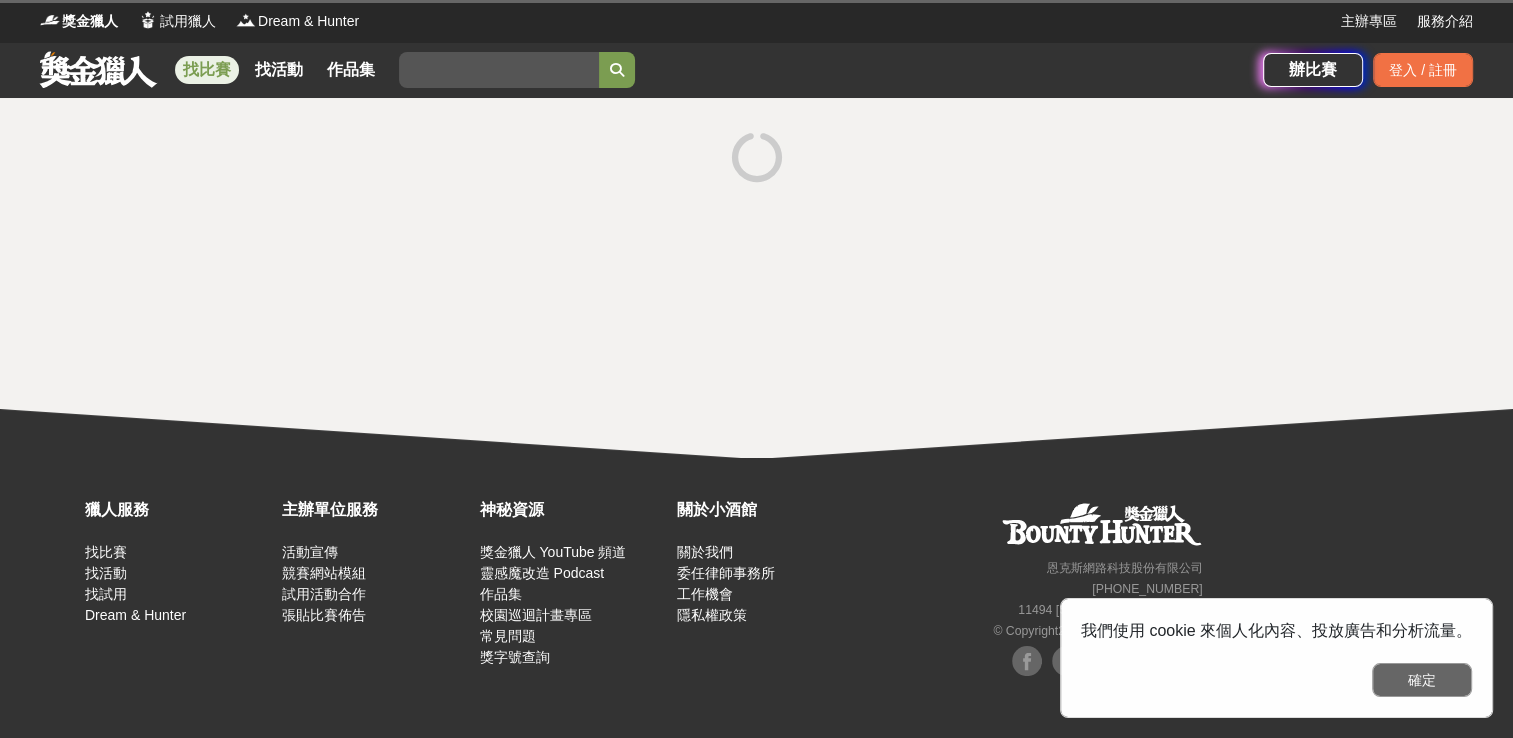 click on "確定" at bounding box center (1422, 680) 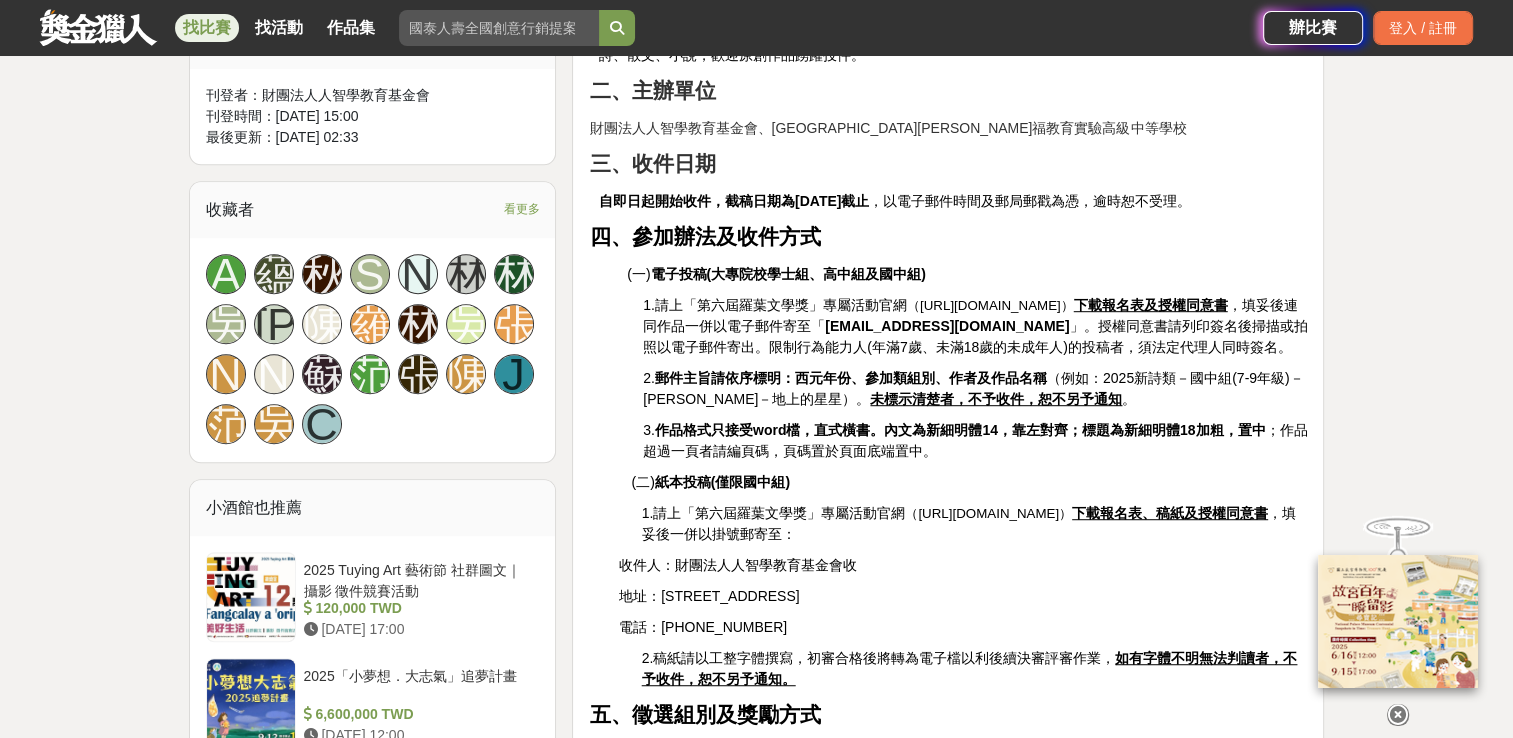 scroll, scrollTop: 1100, scrollLeft: 0, axis: vertical 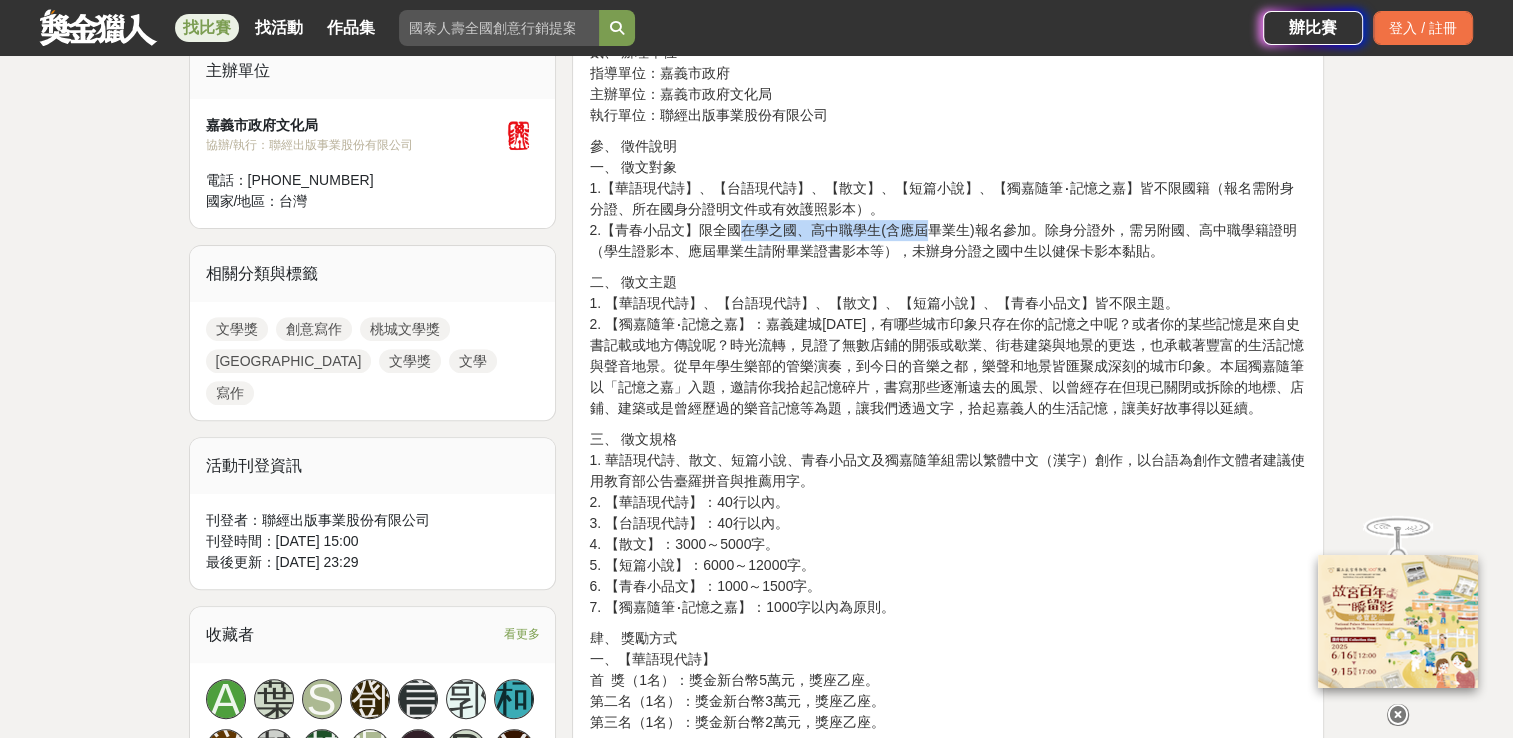 drag, startPoint x: 722, startPoint y: 224, endPoint x: 914, endPoint y: 235, distance: 192.31485 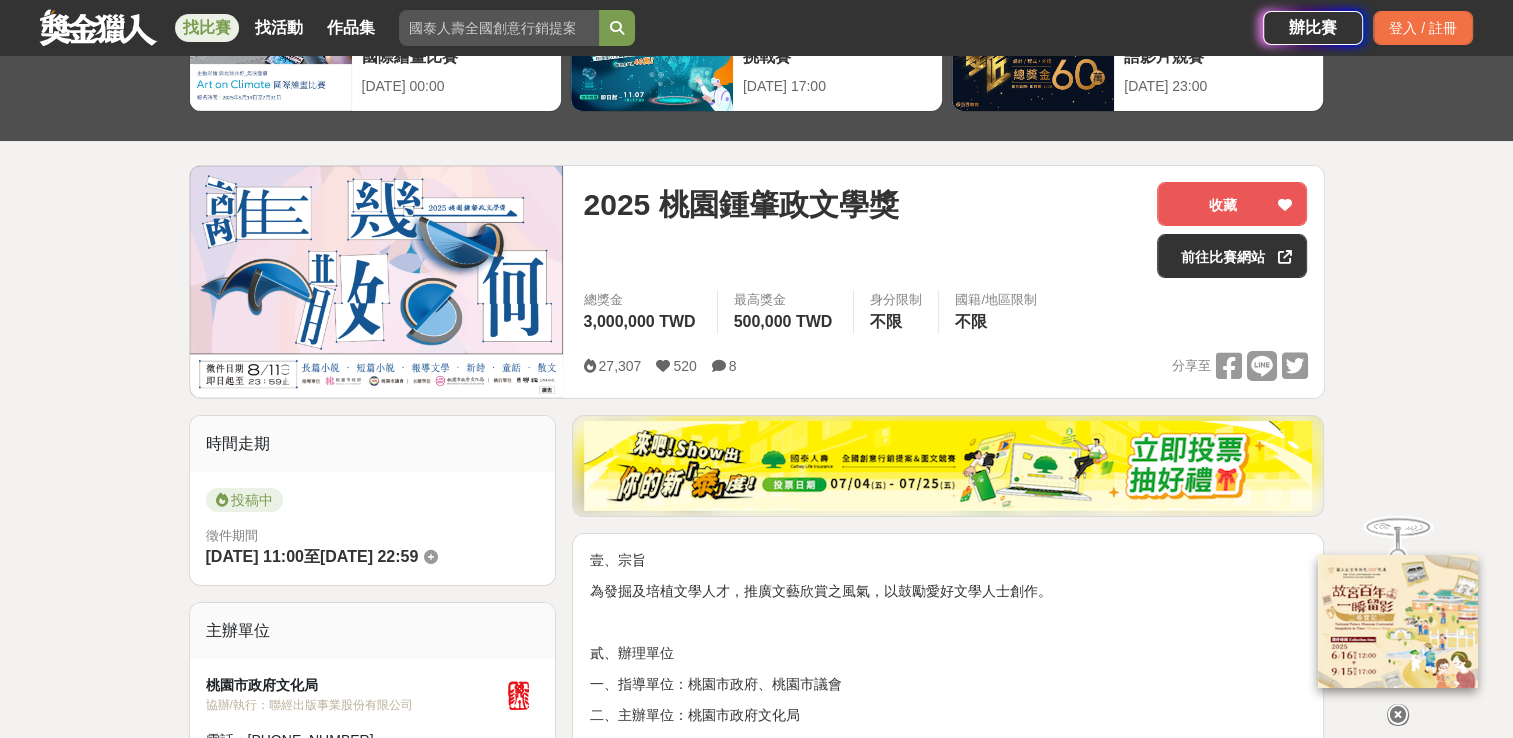 scroll, scrollTop: 400, scrollLeft: 0, axis: vertical 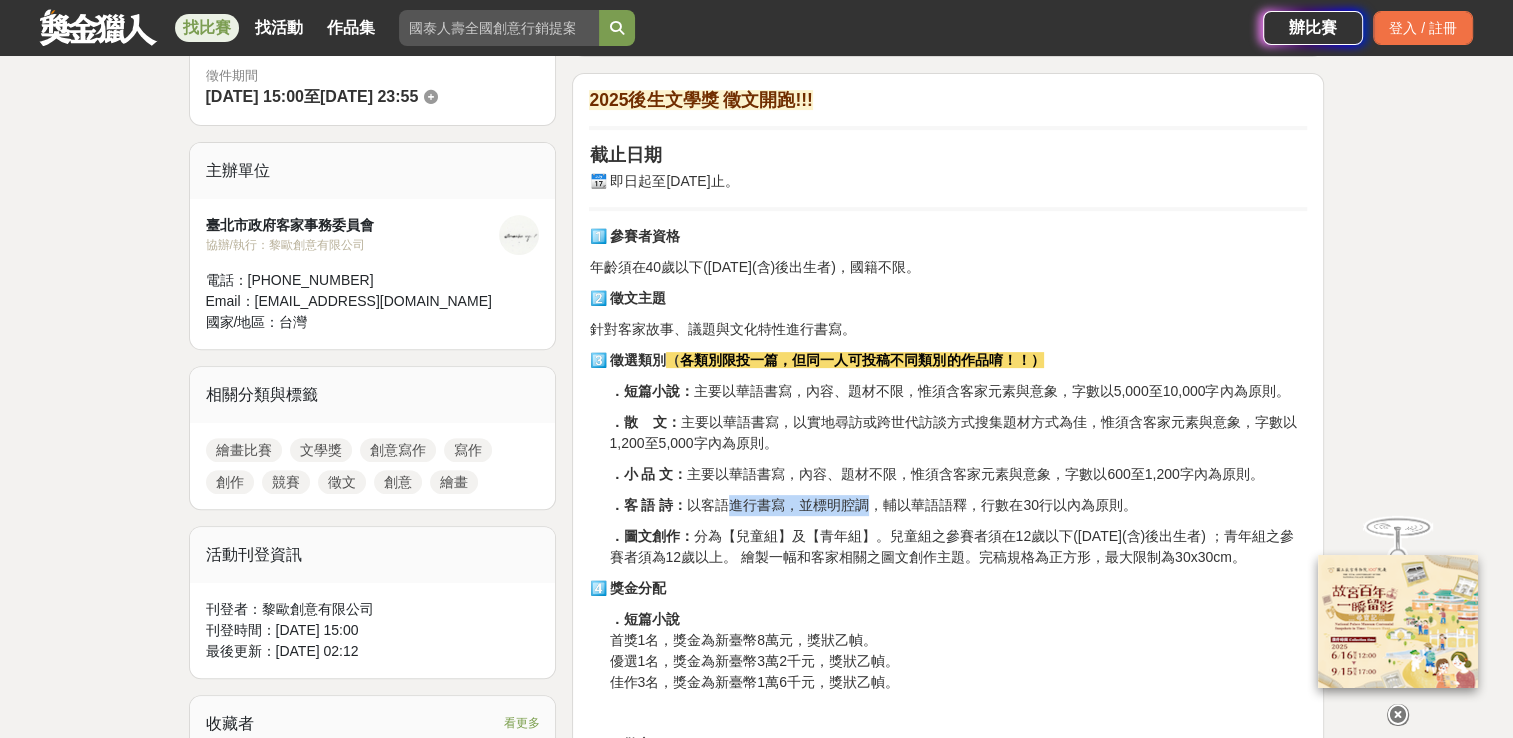 drag, startPoint x: 723, startPoint y: 505, endPoint x: 864, endPoint y: 505, distance: 141 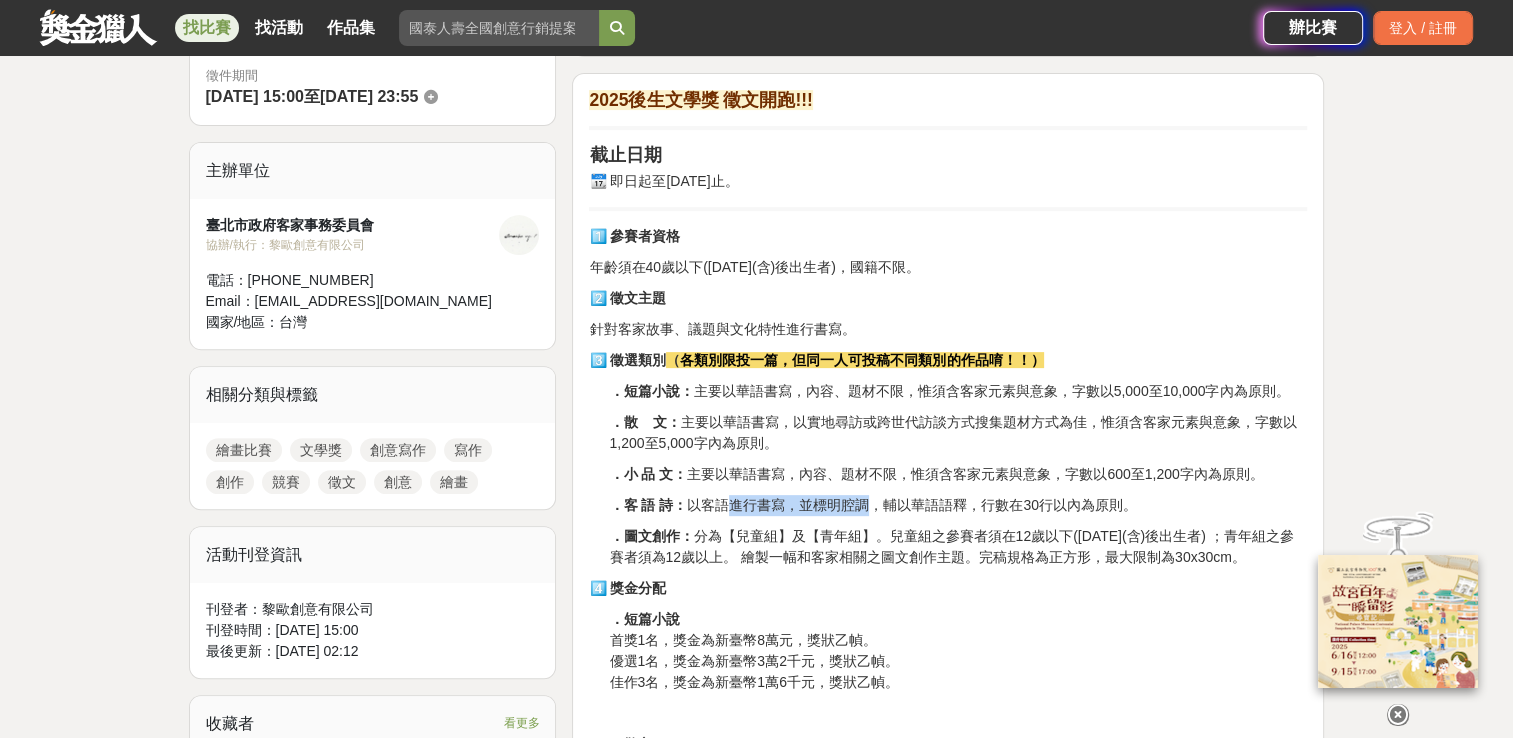 click on "．客 語 詩： 以客語進行書寫，並標明腔調，輔以華語語釋，行數在30行以內為原則。" at bounding box center [958, 505] 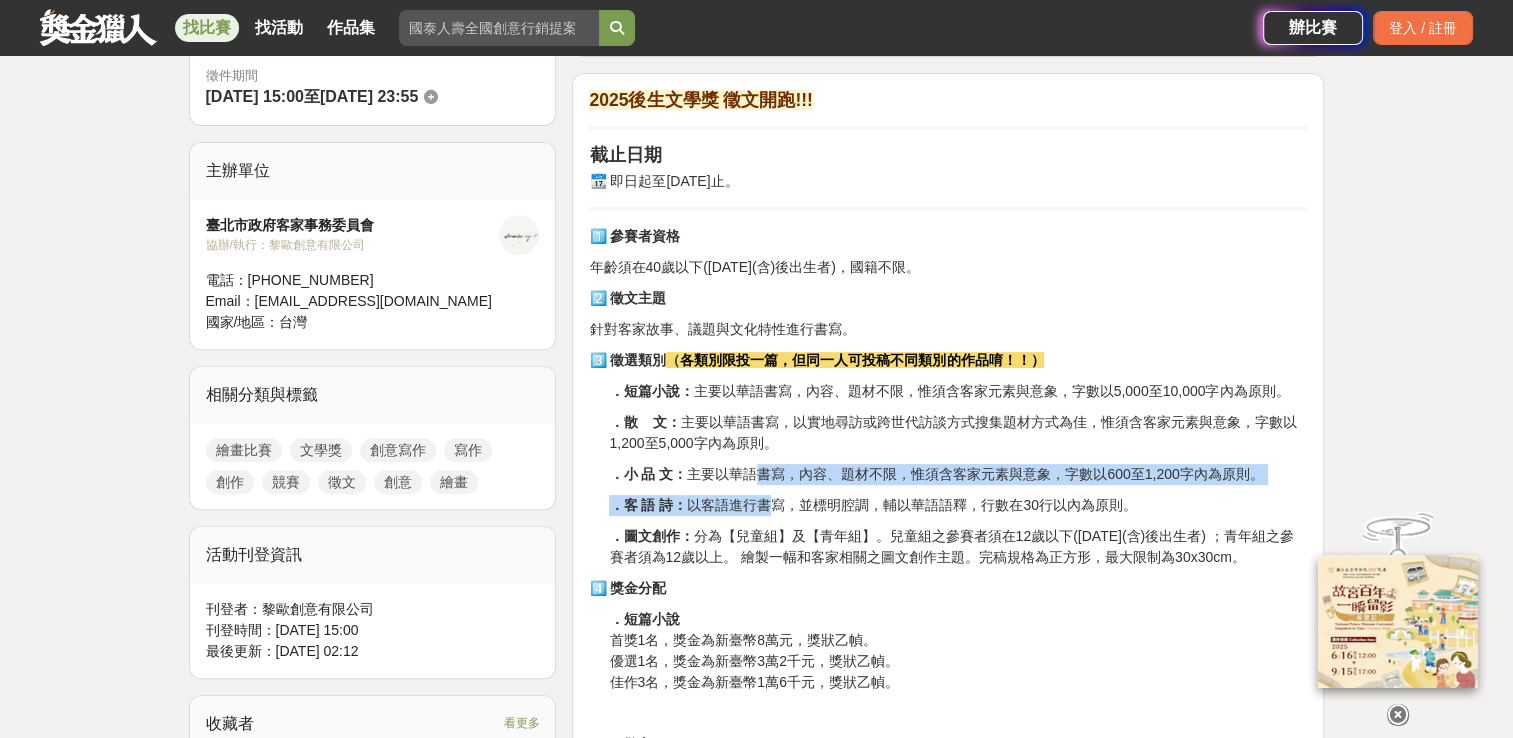 drag, startPoint x: 864, startPoint y: 505, endPoint x: 763, endPoint y: 485, distance: 102.96116 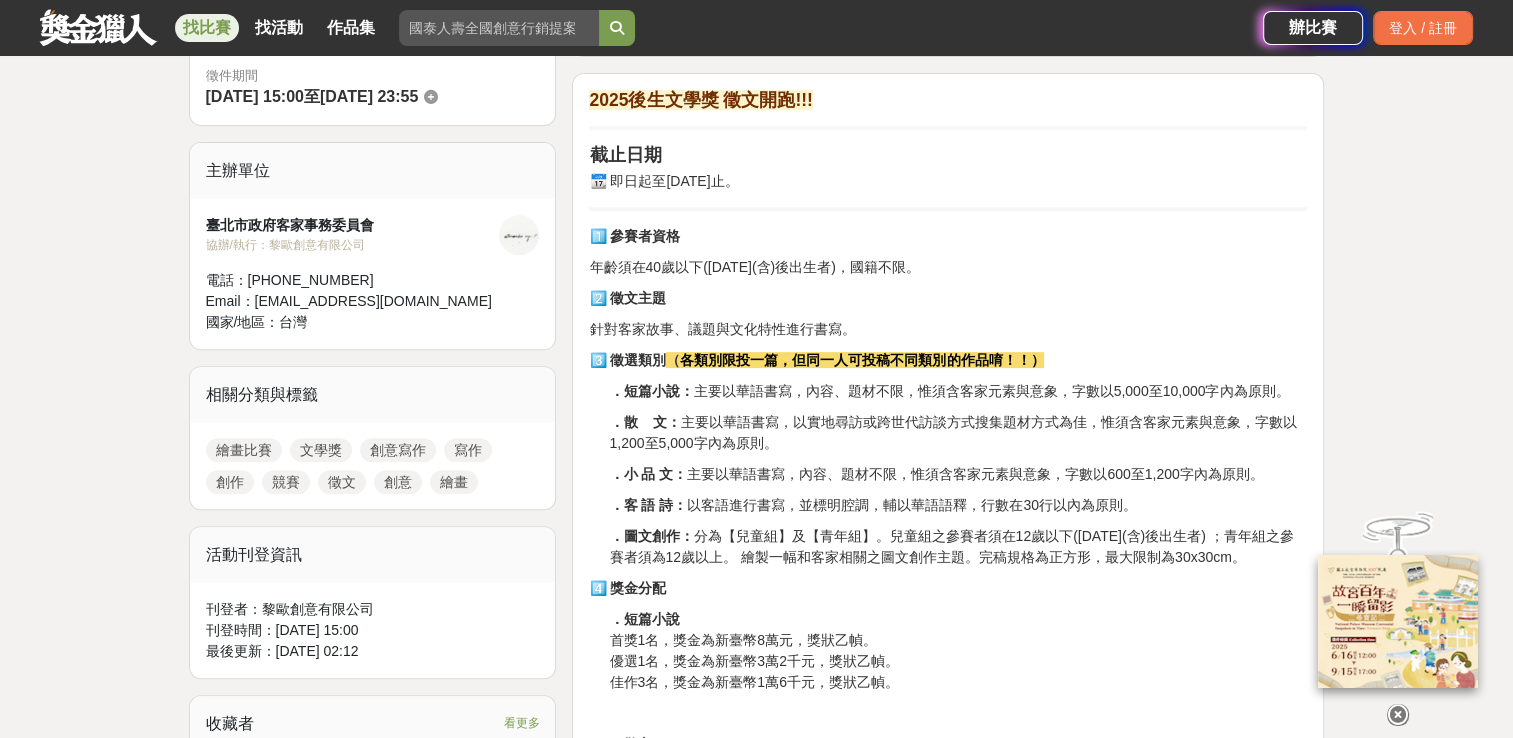 drag, startPoint x: 763, startPoint y: 485, endPoint x: 729, endPoint y: 474, distance: 35.735138 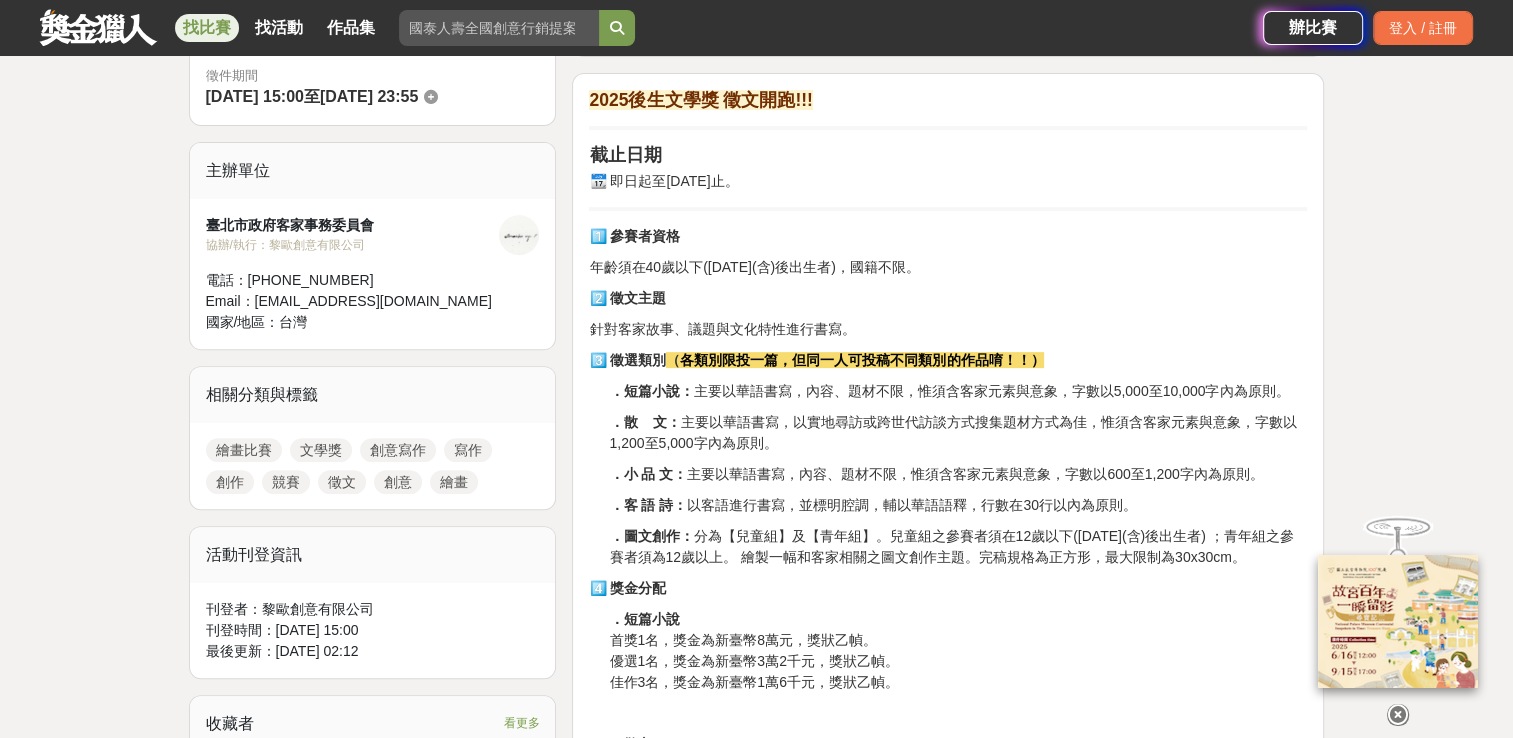 click on "．小 品 文： 主要以華語書寫，內容、題材不限，惟須含客家元素與意象，字數以600至1,200字內為原則。" at bounding box center [958, 474] 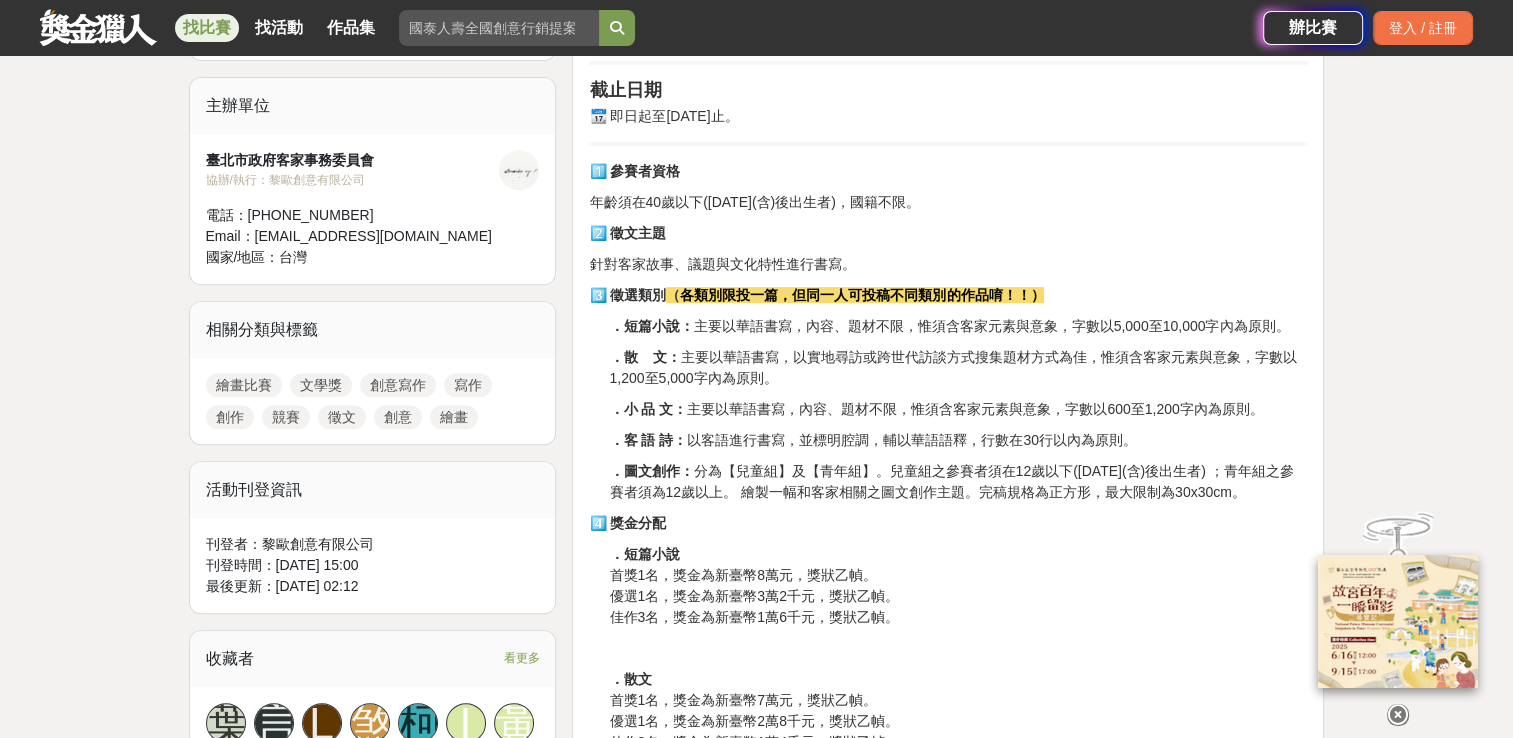 scroll, scrollTop: 700, scrollLeft: 0, axis: vertical 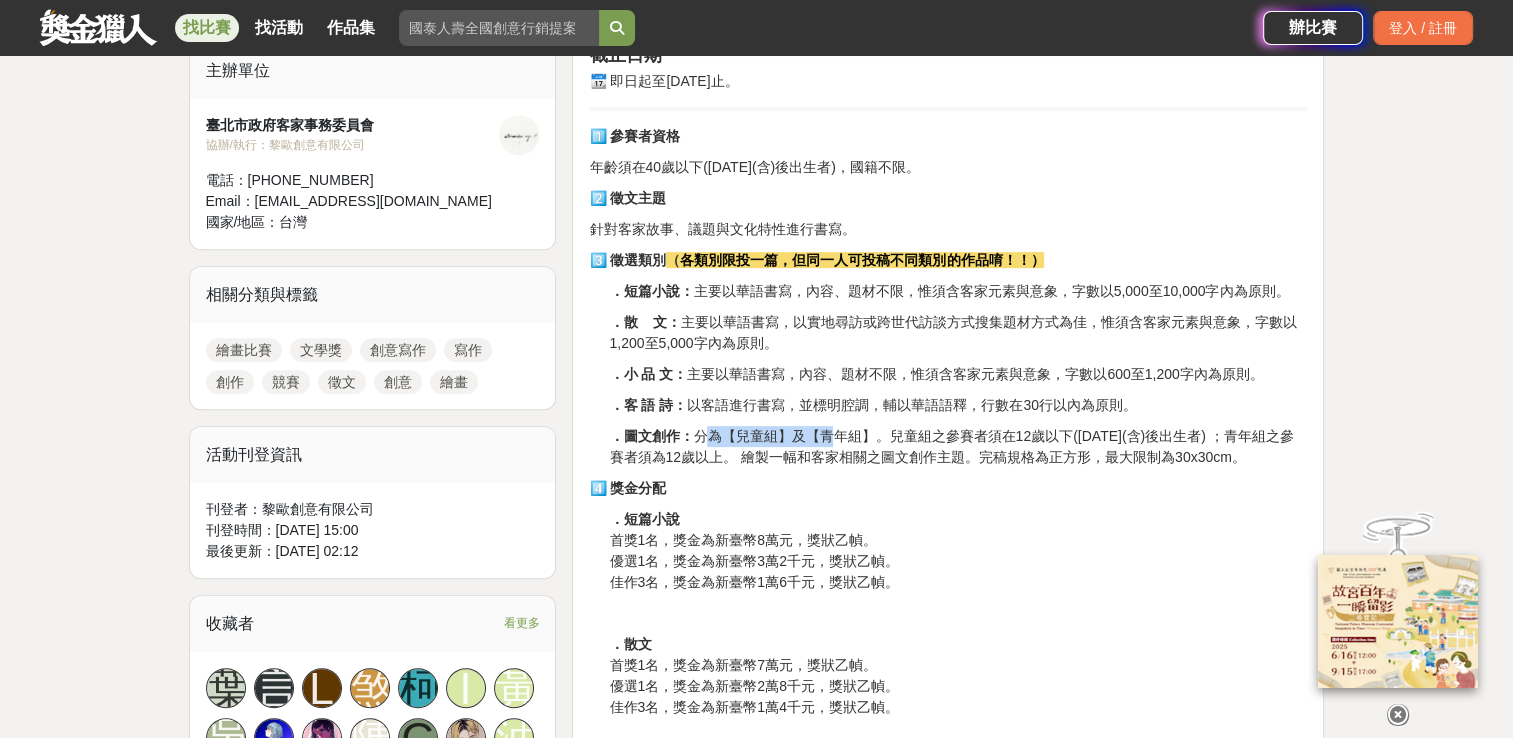 drag, startPoint x: 709, startPoint y: 440, endPoint x: 833, endPoint y: 440, distance: 124 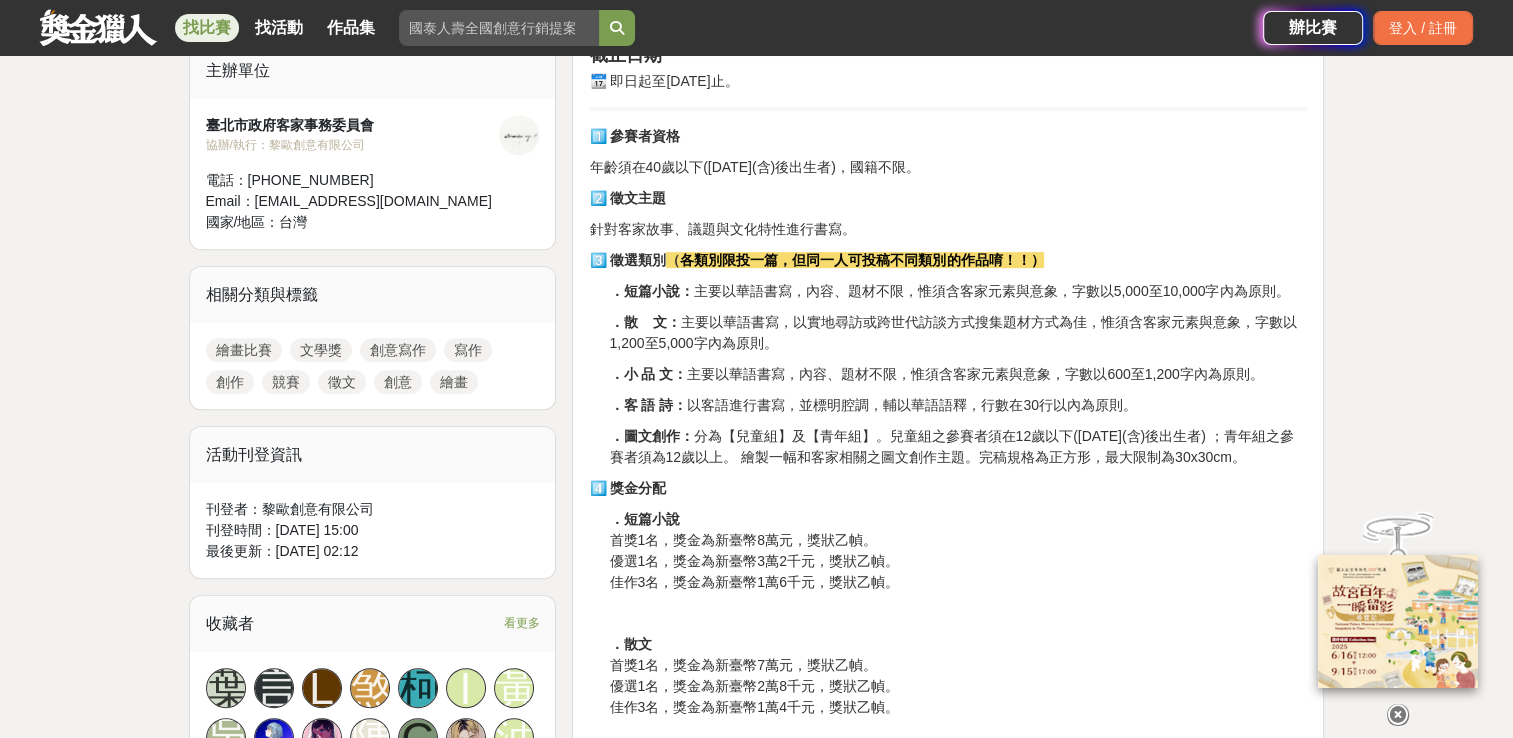 drag, startPoint x: 833, startPoint y: 440, endPoint x: 840, endPoint y: 486, distance: 46.52956 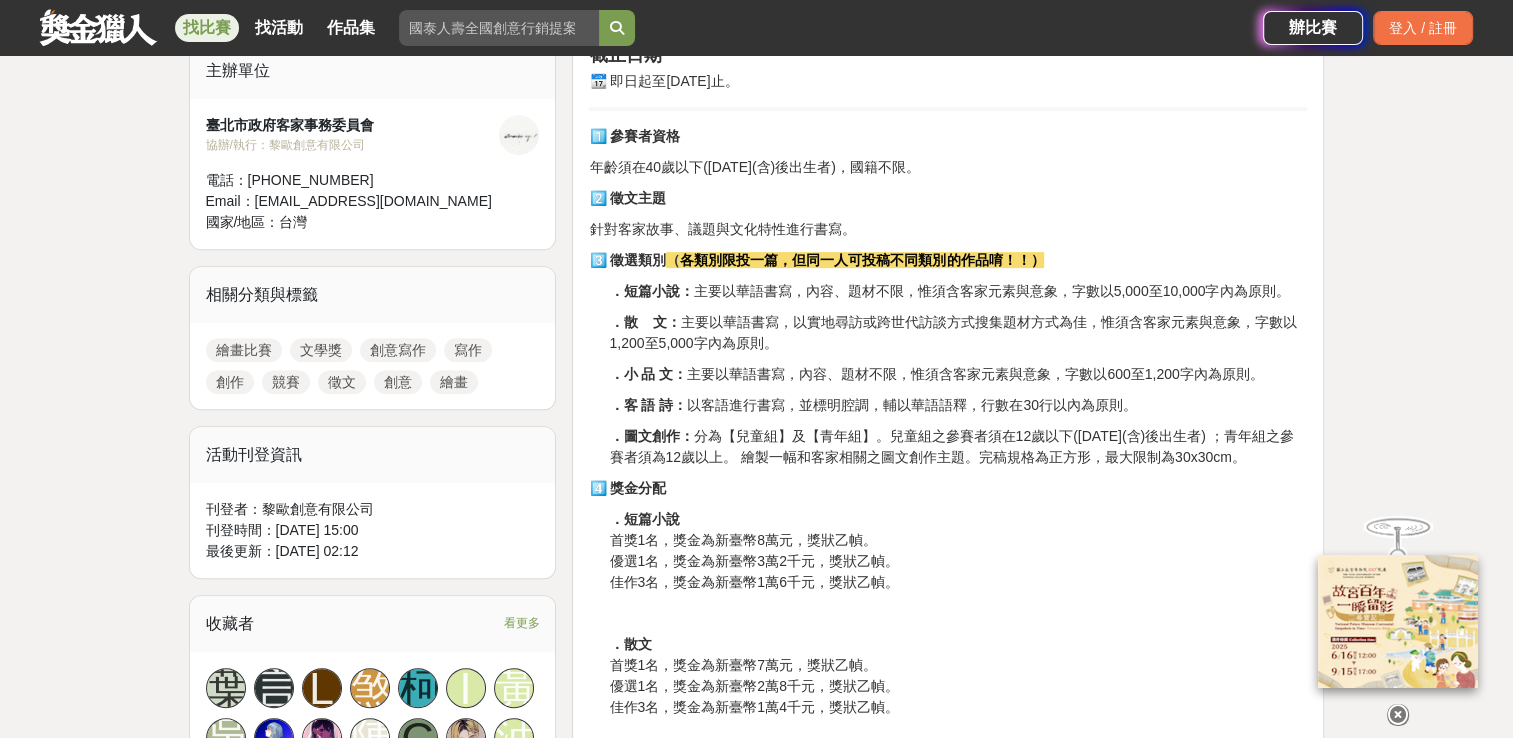 click on "4️⃣ 獎金分配" at bounding box center [948, 488] 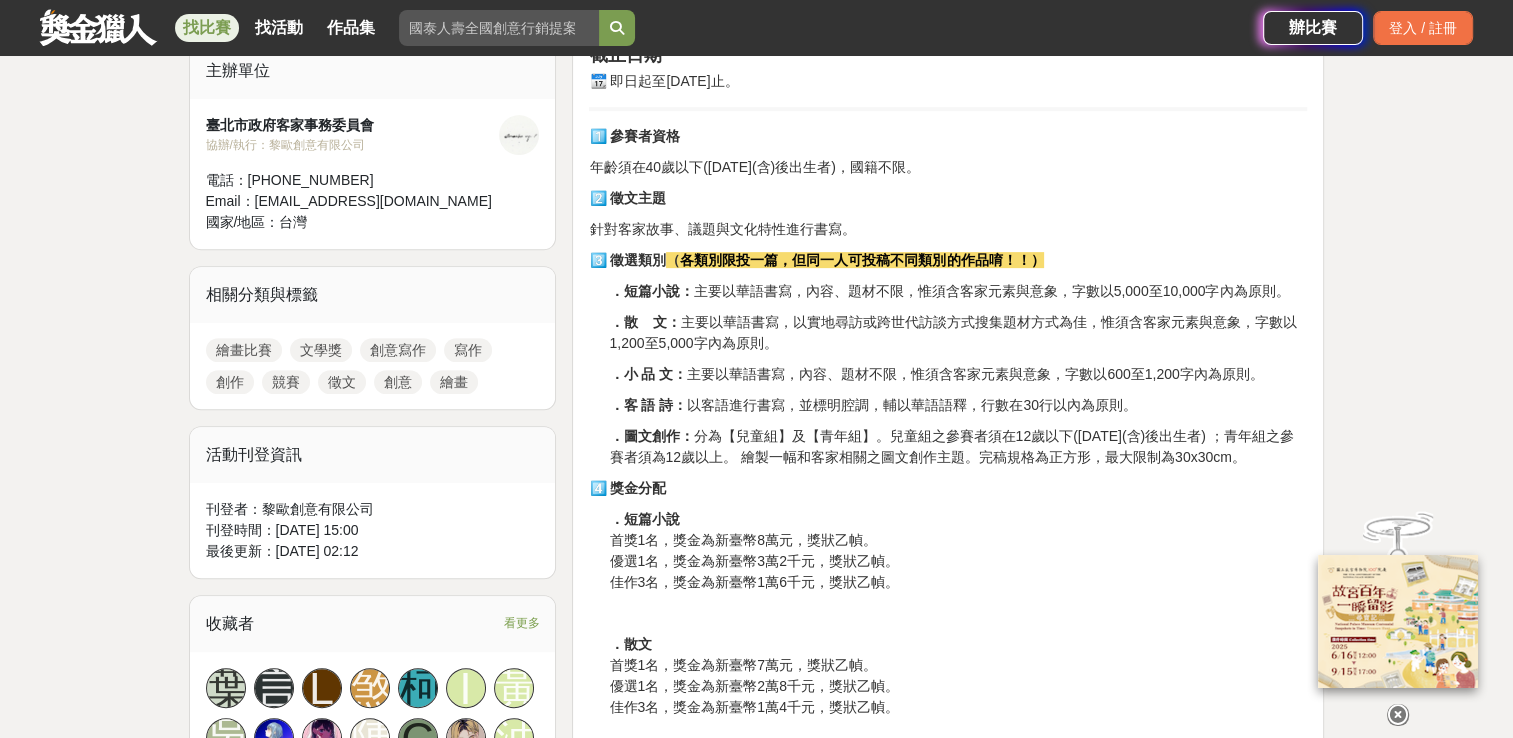 scroll, scrollTop: 500, scrollLeft: 0, axis: vertical 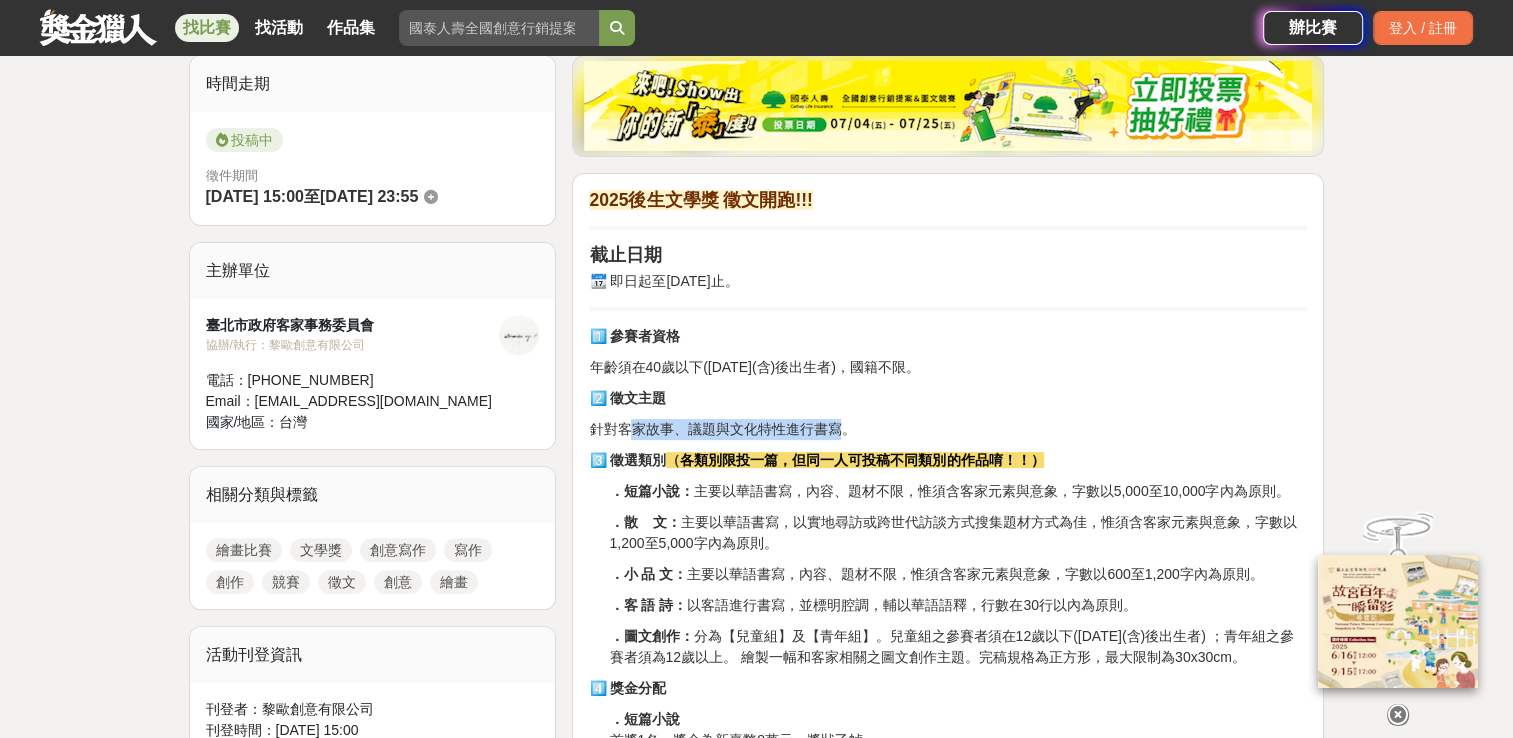 drag, startPoint x: 764, startPoint y: 431, endPoint x: 836, endPoint y: 432, distance: 72.00694 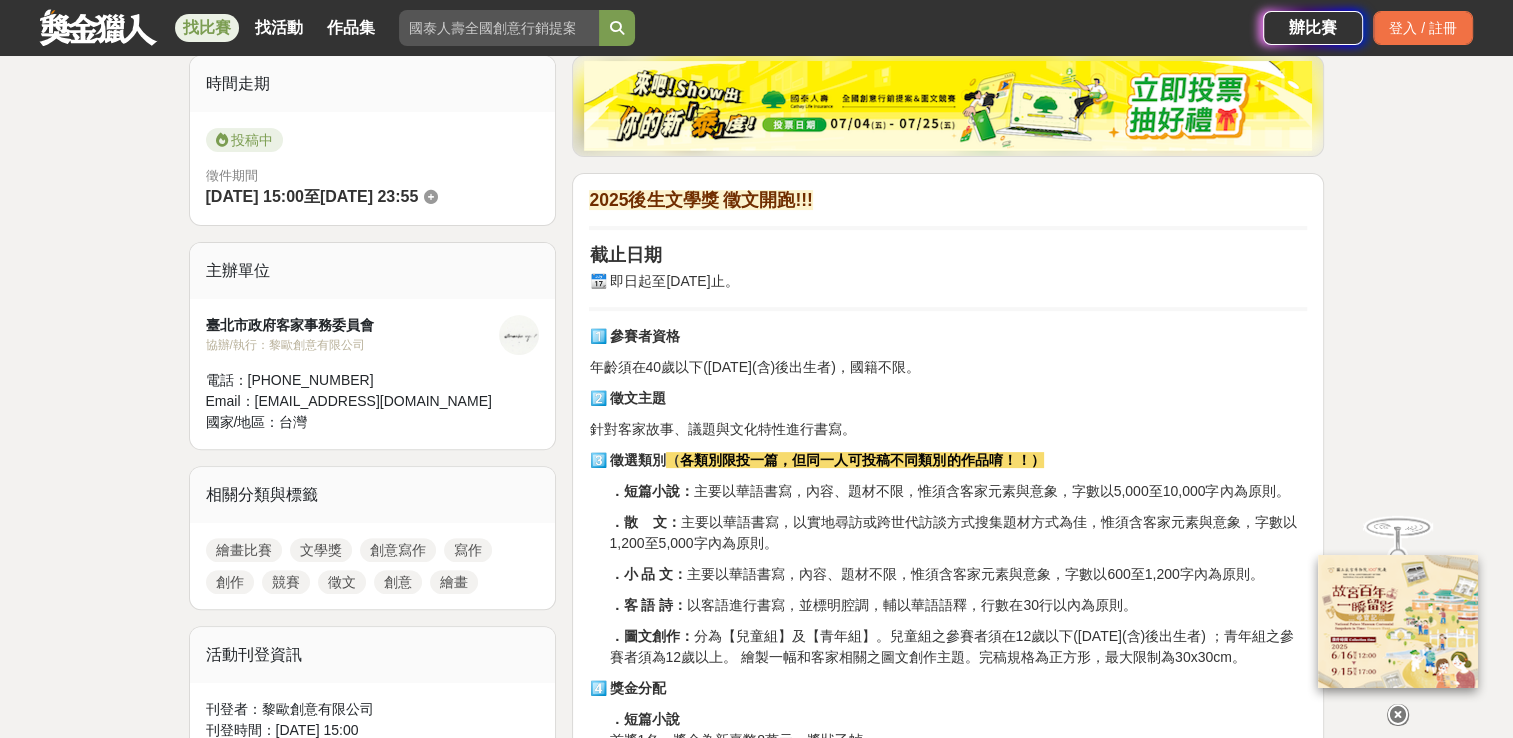 drag, startPoint x: 836, startPoint y: 432, endPoint x: 853, endPoint y: 432, distance: 17 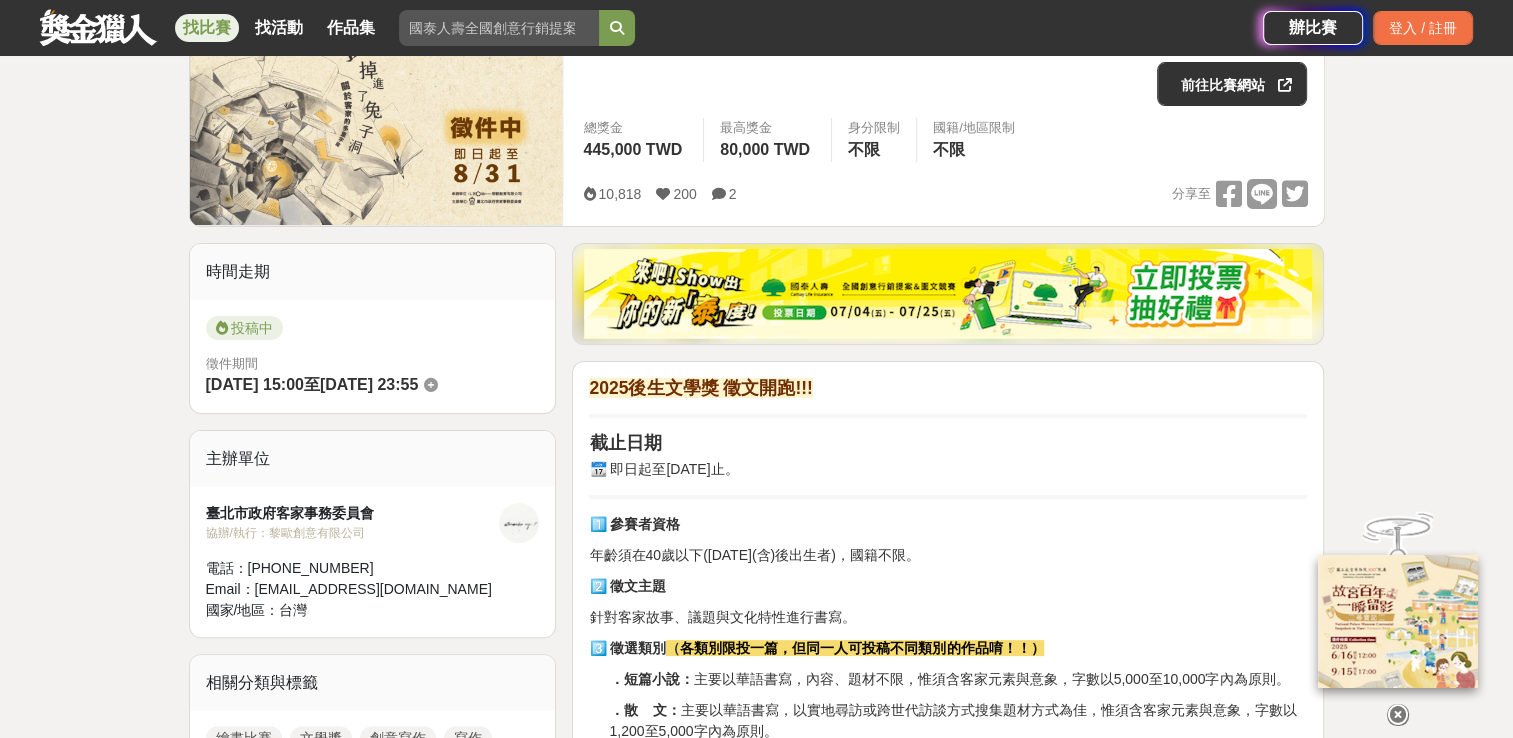 scroll, scrollTop: 300, scrollLeft: 0, axis: vertical 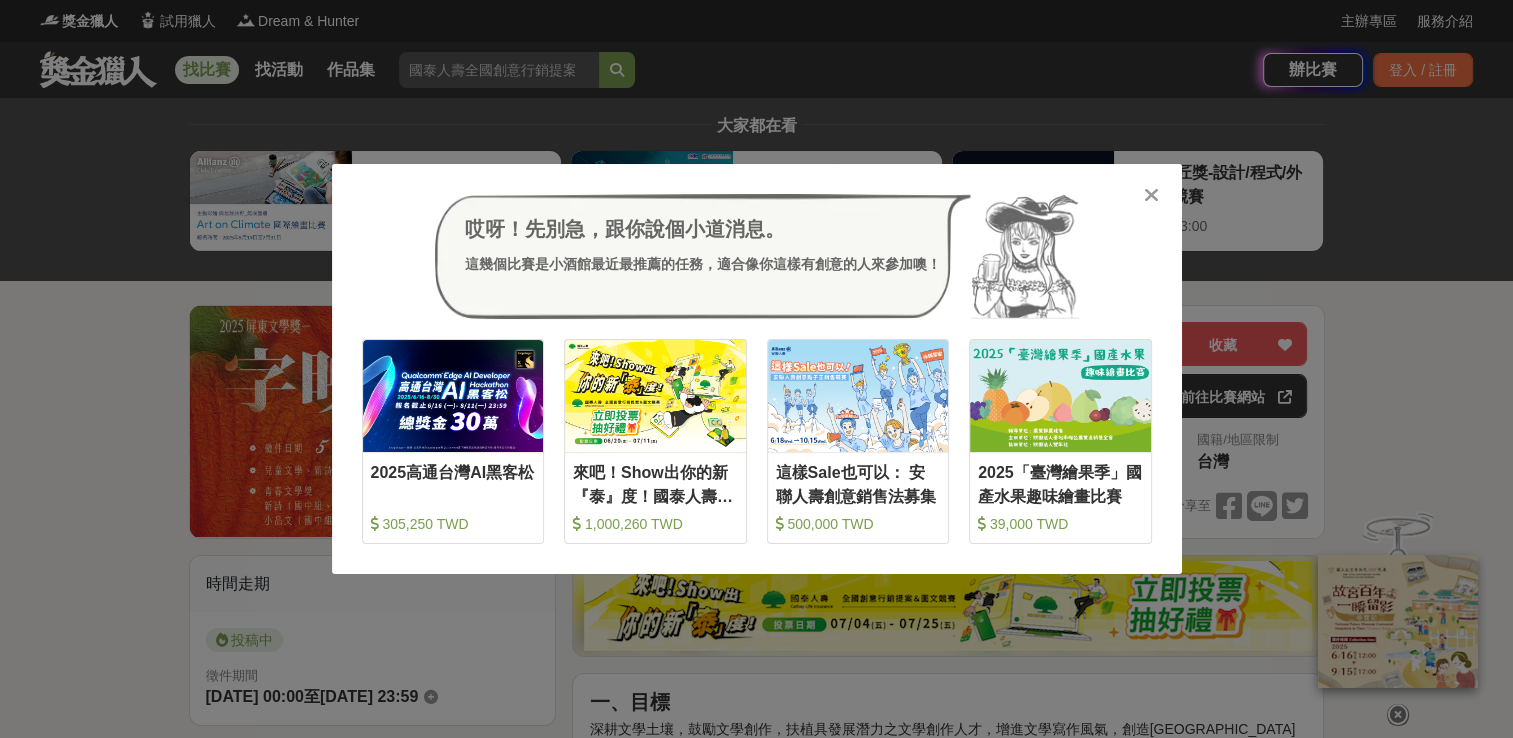 click at bounding box center (1151, 195) 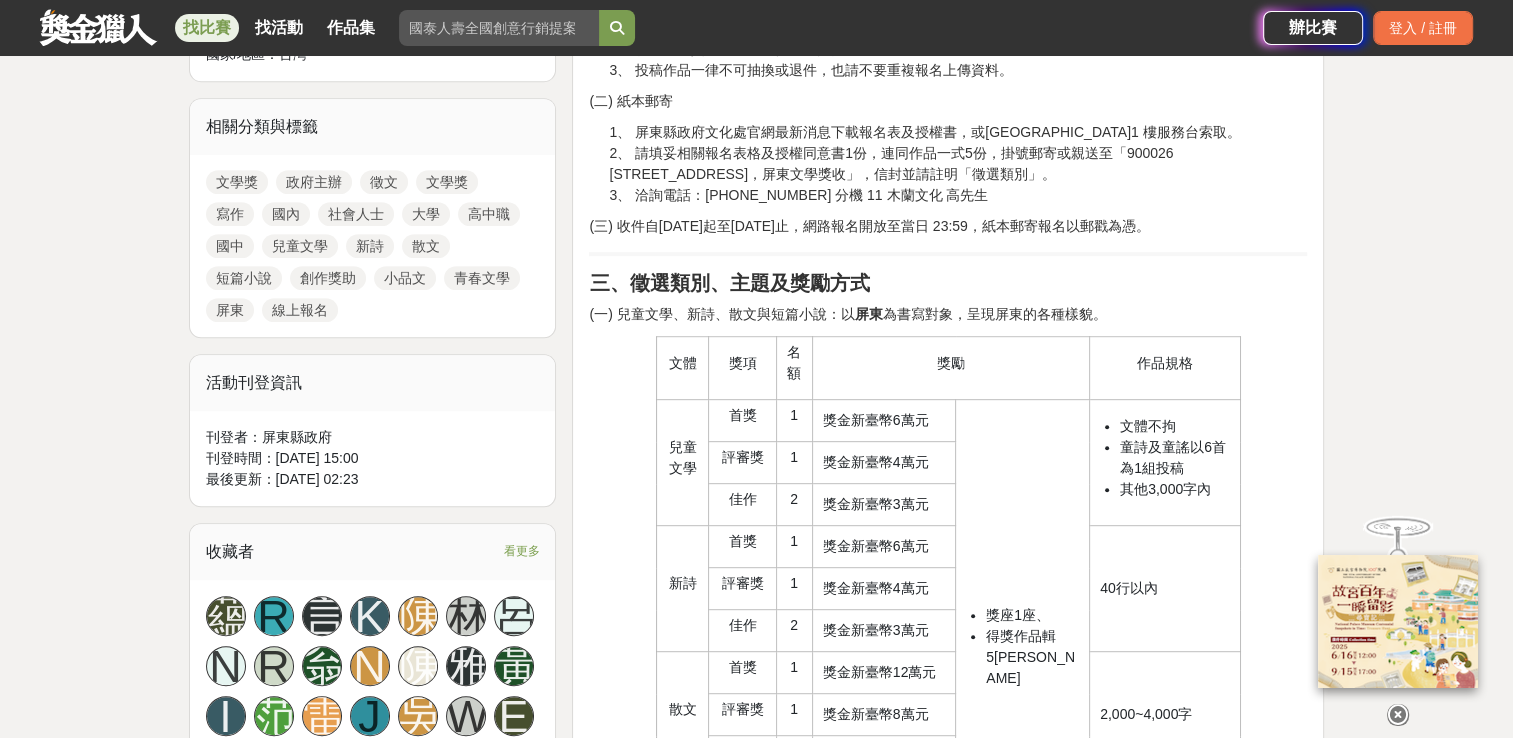 scroll, scrollTop: 1100, scrollLeft: 0, axis: vertical 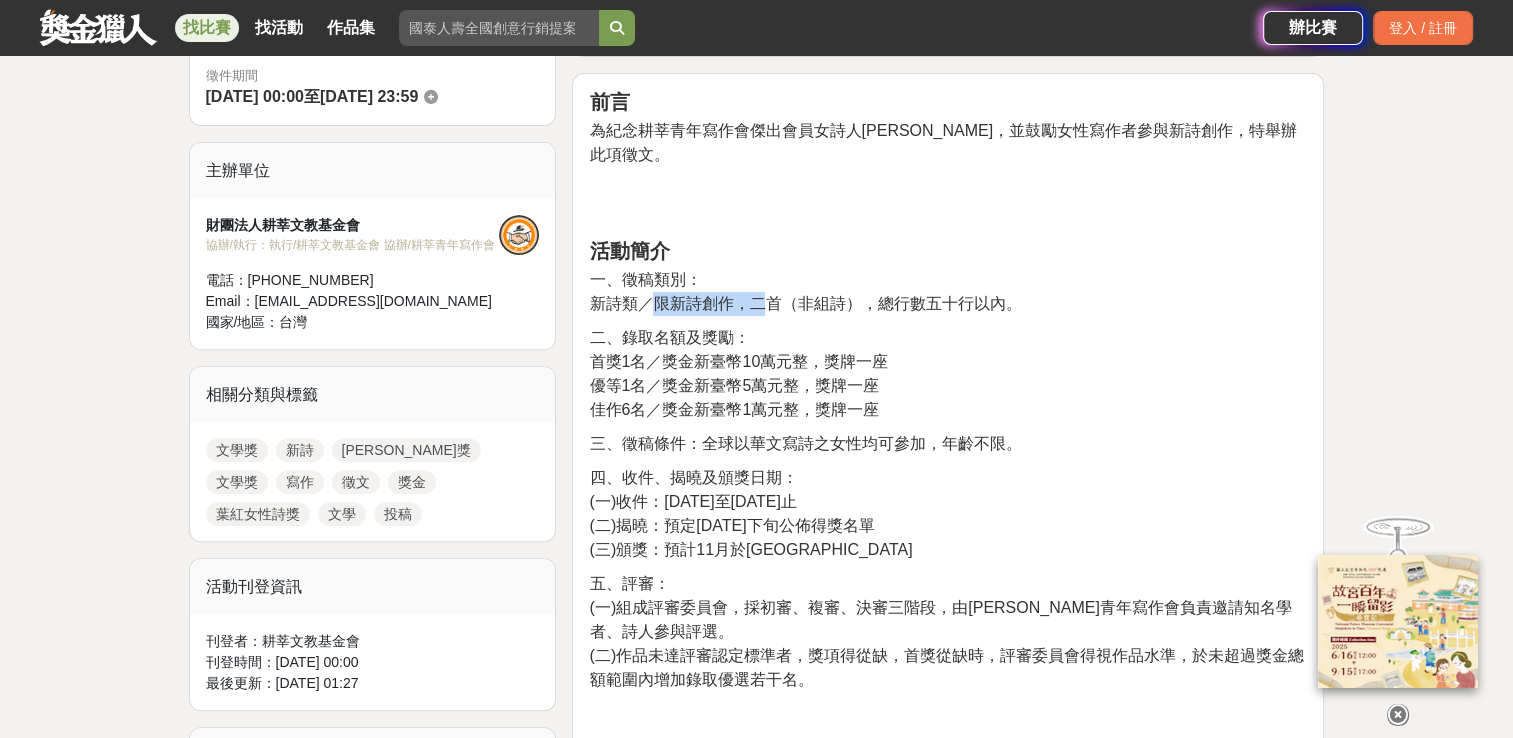drag, startPoint x: 650, startPoint y: 282, endPoint x: 771, endPoint y: 273, distance: 121.33425 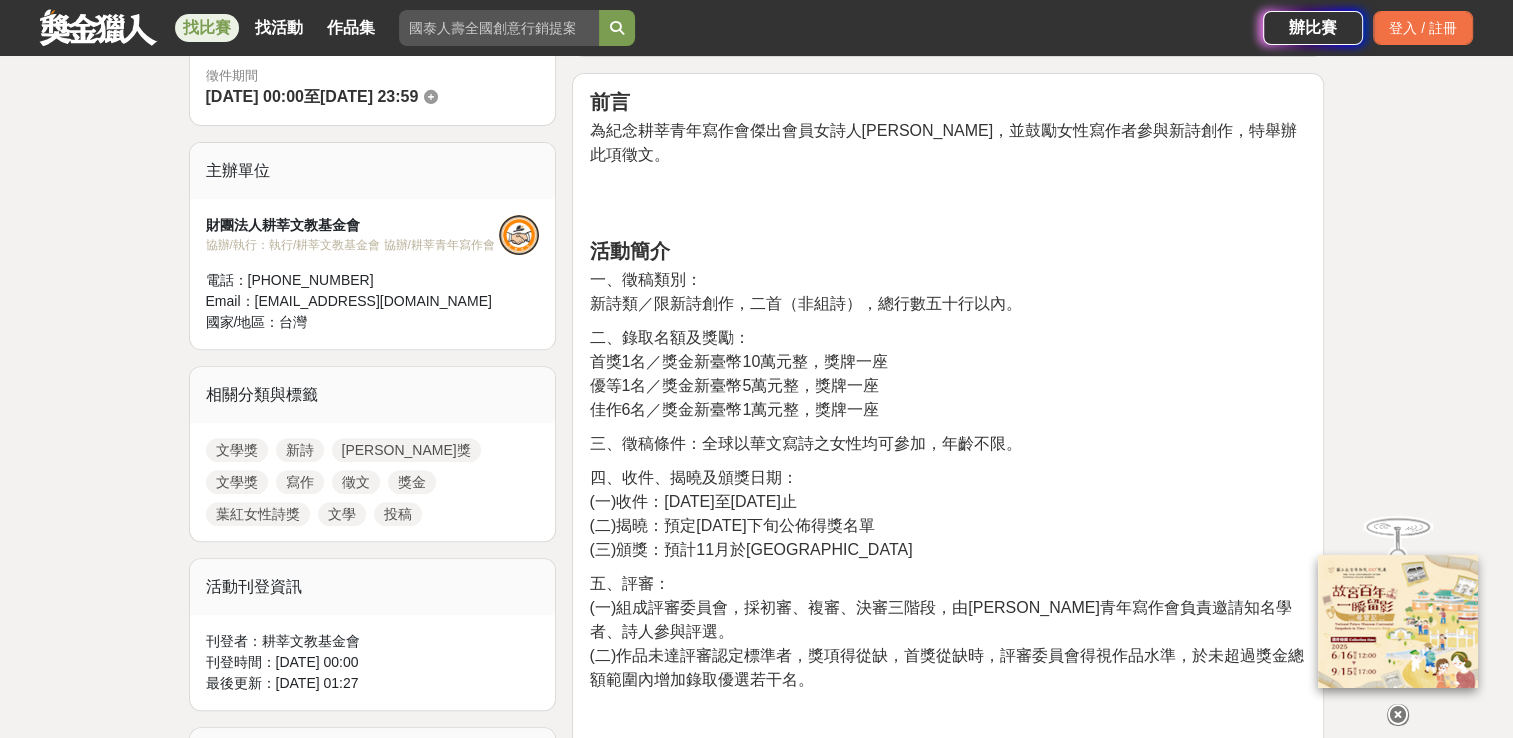 drag, startPoint x: 771, startPoint y: 273, endPoint x: 780, endPoint y: 282, distance: 12.727922 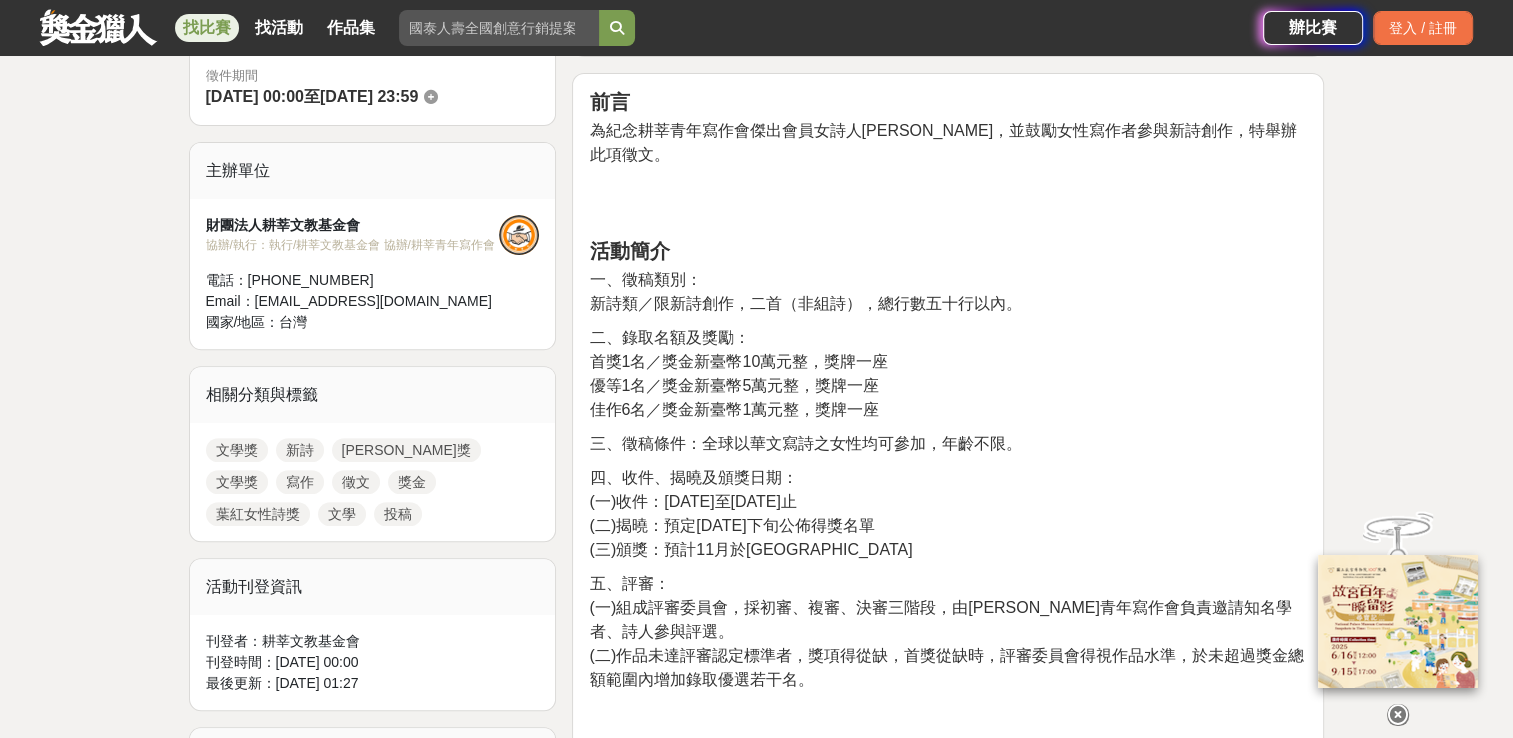 click on "新詩類／限新詩創作，二首（非組詩），總行數五十行以內。" at bounding box center (805, 303) 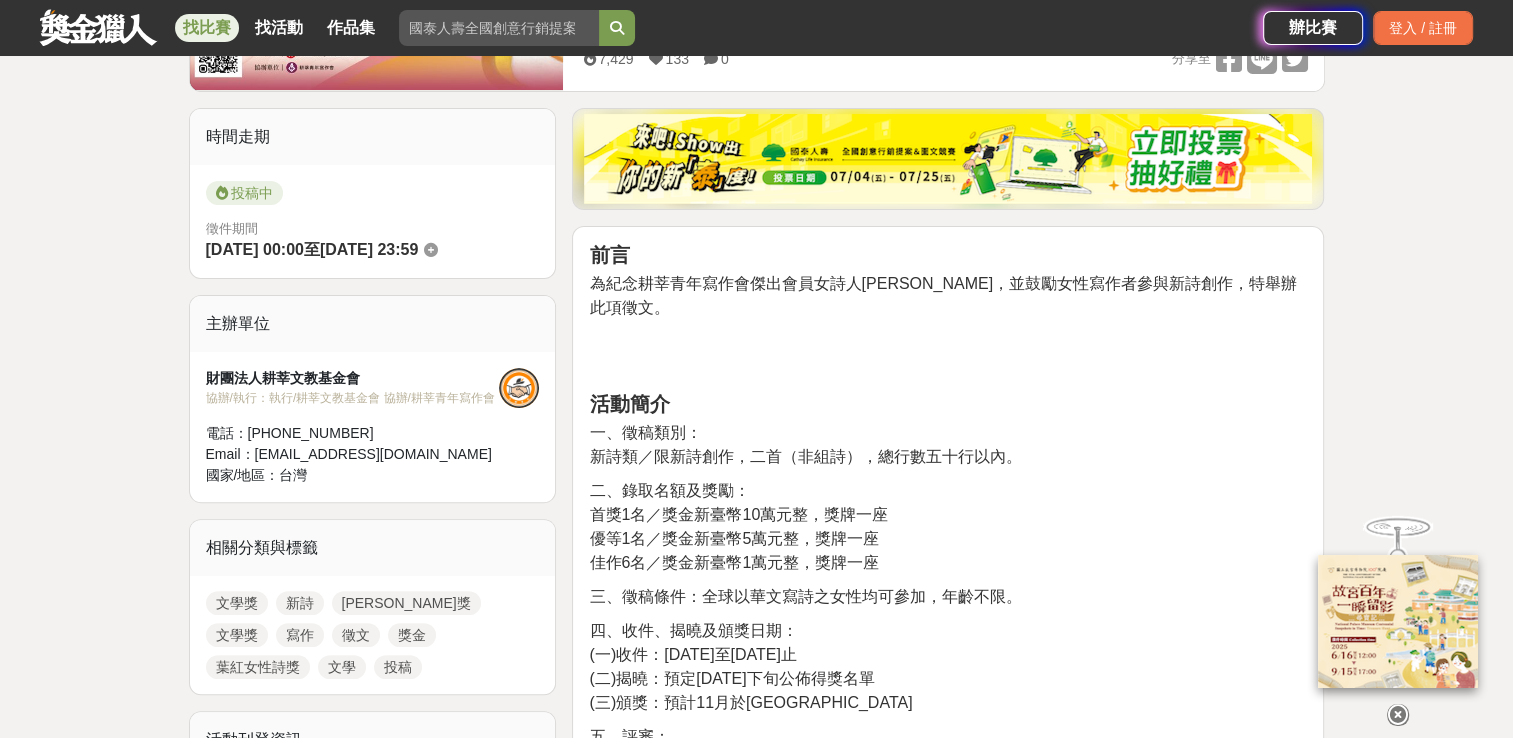 scroll, scrollTop: 400, scrollLeft: 0, axis: vertical 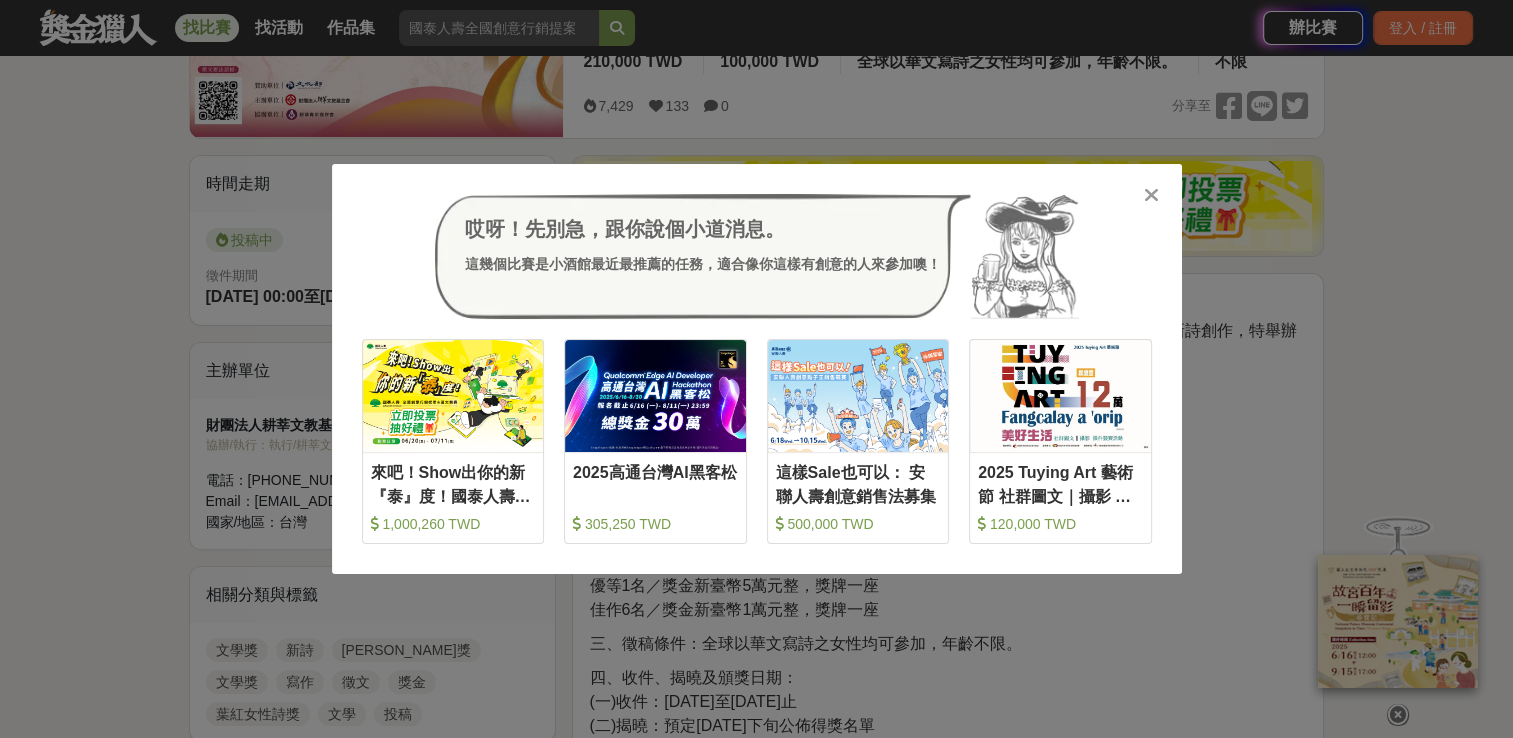 click at bounding box center [1151, 195] 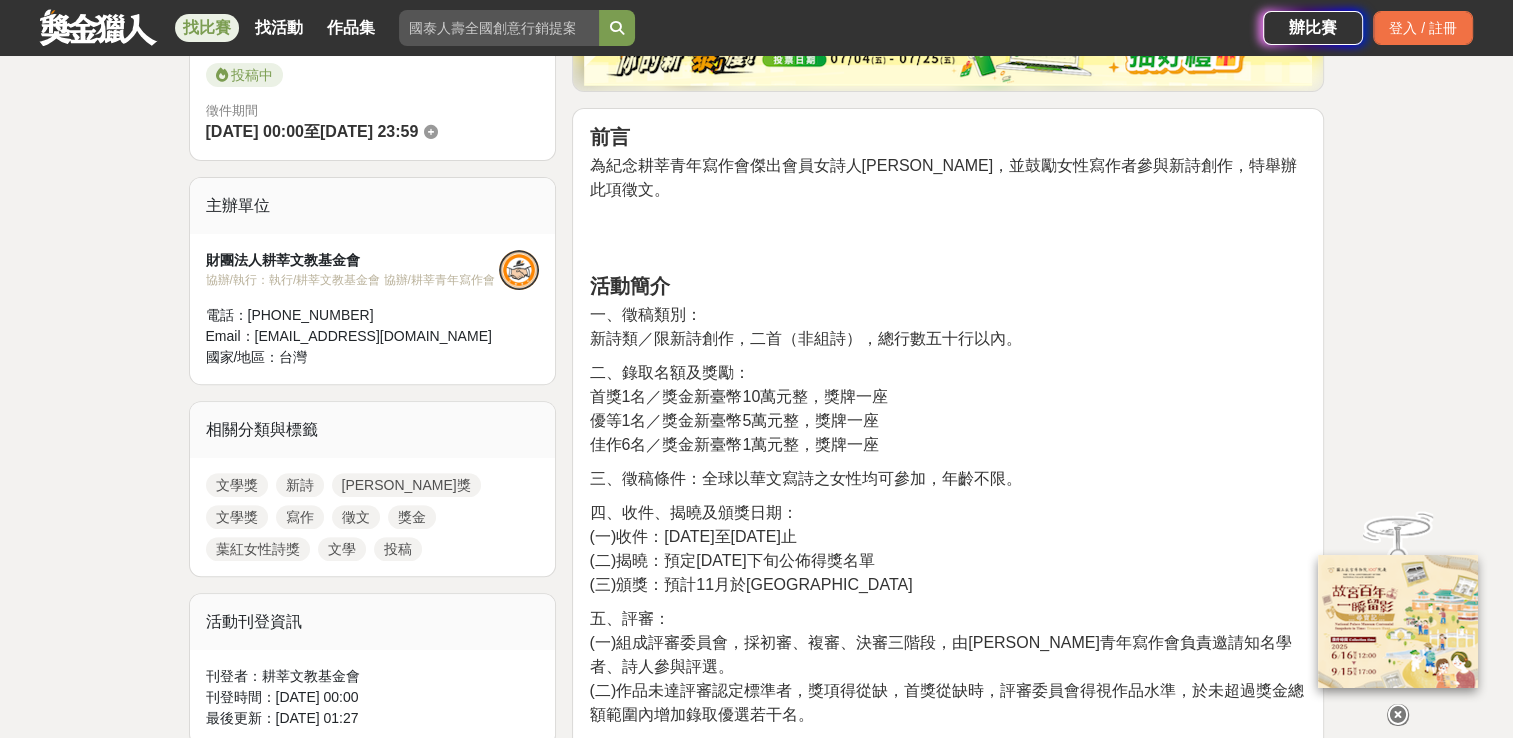scroll, scrollTop: 600, scrollLeft: 0, axis: vertical 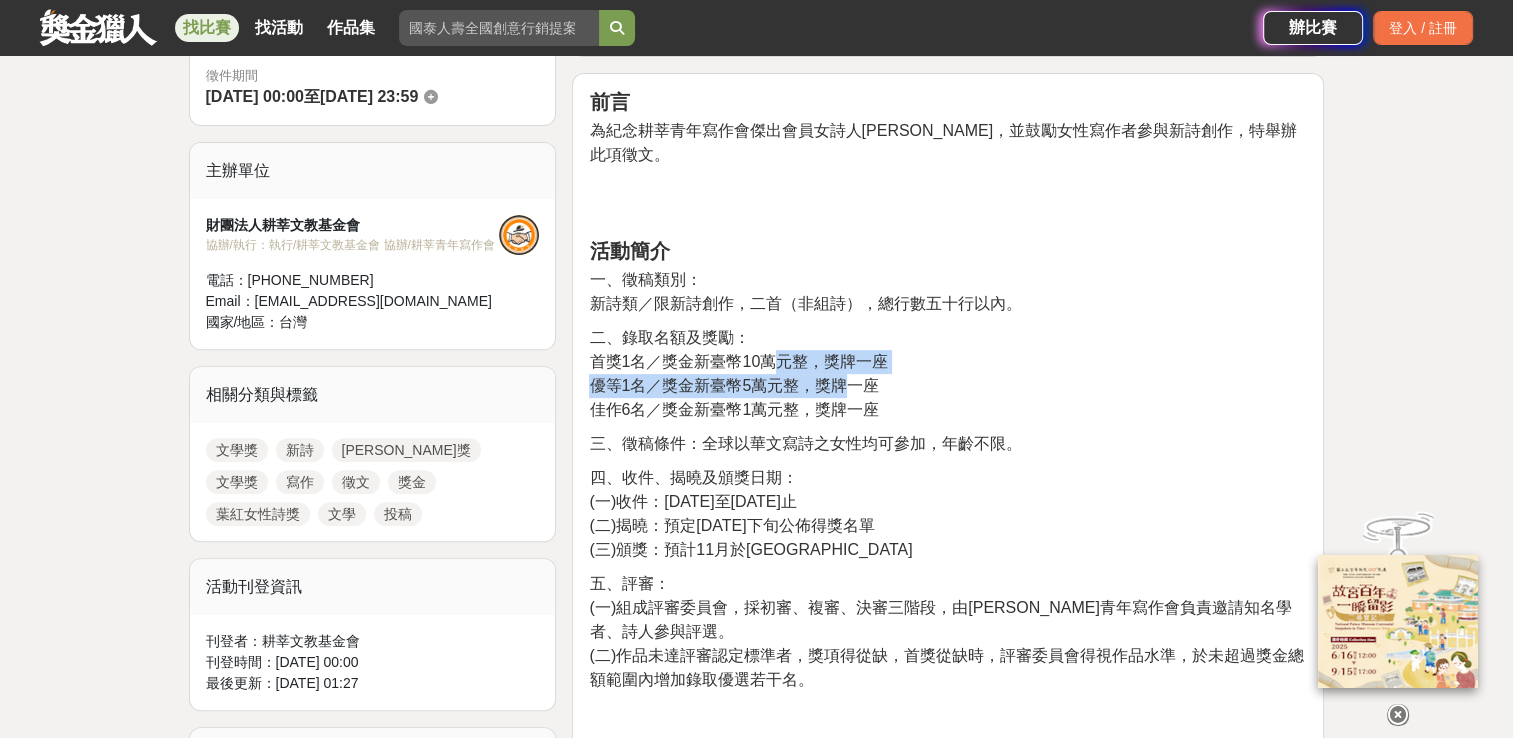 drag, startPoint x: 781, startPoint y: 346, endPoint x: 839, endPoint y: 350, distance: 58.137768 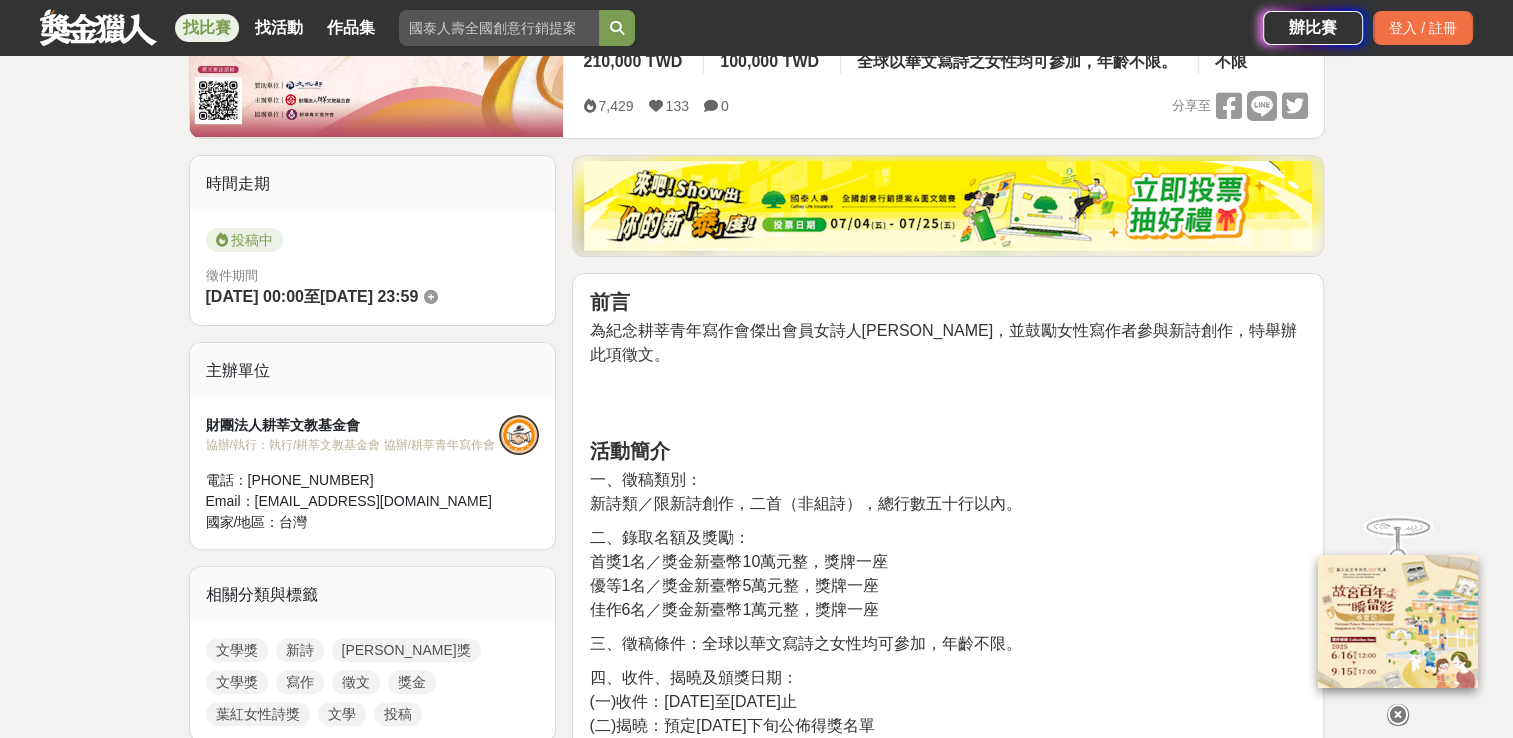 click on "前言 為紀念耕莘青年寫作會傑出會員女詩人葉紅，並鼓勵女性寫作者參與新詩創作，特舉辦此項徵文。     活動簡介 一、徵稿類別： 新詩類／限新詩創作，二首（非組詩），總行數五十行以內。 二、錄取名額及獎勵： 首獎1名／獎金新臺幣10萬元整，獎牌一座 優等1名／獎金新臺幣5萬元整，獎牌一座 佳作6名／獎金新臺幣1萬元整，獎牌一座 三、徵稿條件：全球以華文寫詩之女性均可參加，年齡不限。 四、收件、揭曉及頒獎日期： (一)收件：西元2025年4月15日至7月20日止 (二)揭曉：預定2025年10月下旬公佈得獎名單 (三)頒獎：預計11月於臺北舉行 五、評審： (一)組成評審委員會，採初審、複審、決審三階段，由耕莘青年寫作會負責邀請知名學者、詩人參與評選。     參賽方式 (二)採郵寄或電子郵件兩種方式投稿，參加者可擇一方式投稿參賽。     注意事項" at bounding box center [948, 1094] 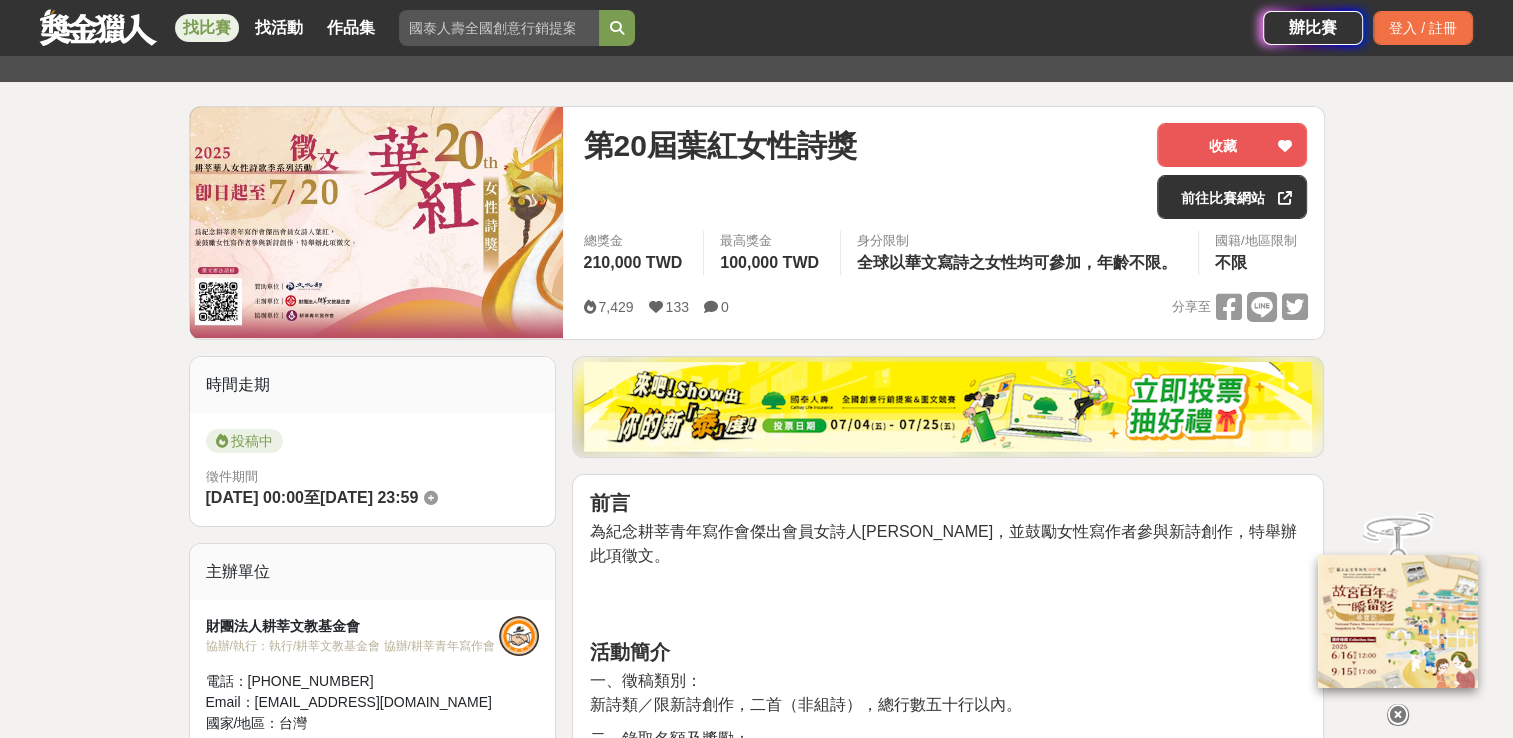 scroll, scrollTop: 200, scrollLeft: 0, axis: vertical 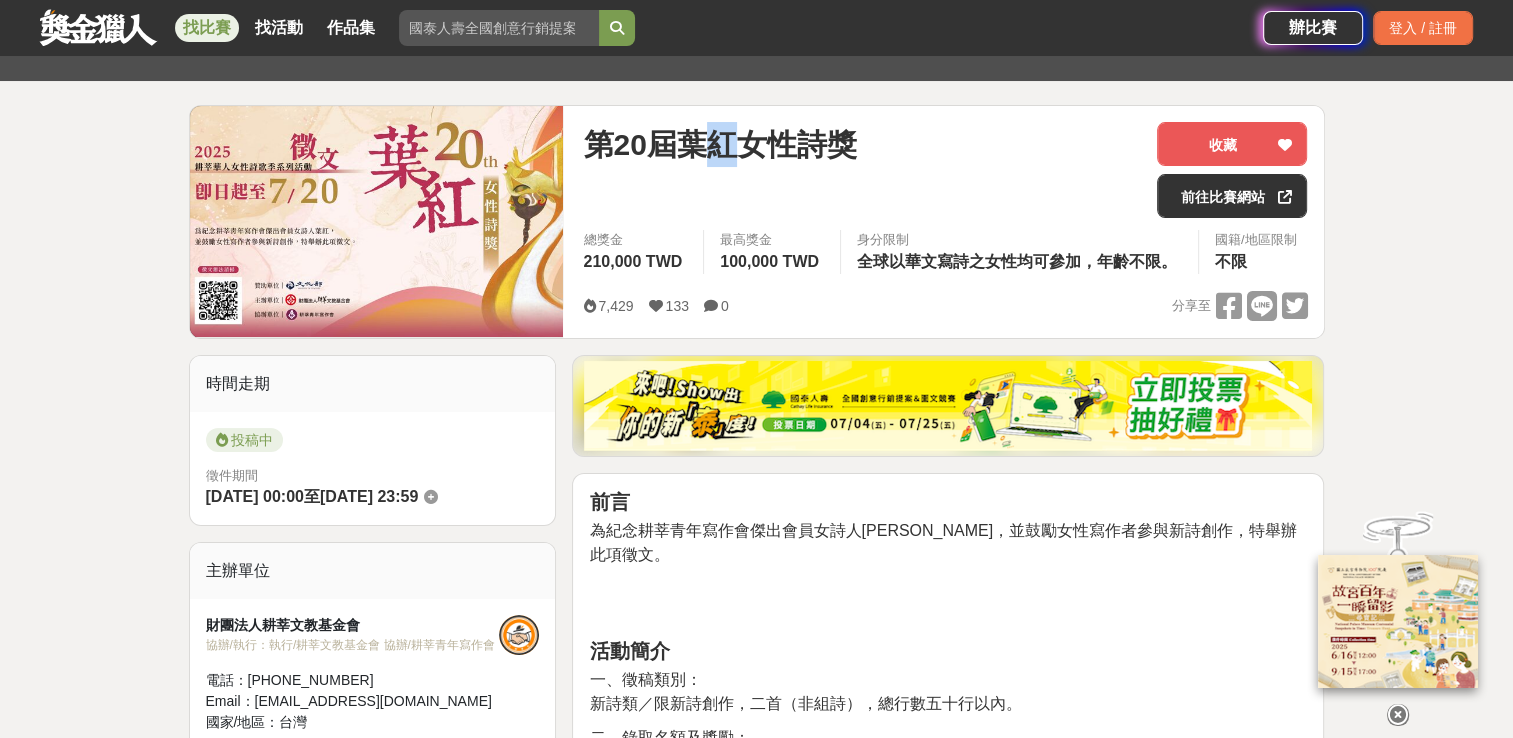 drag, startPoint x: 692, startPoint y: 147, endPoint x: 737, endPoint y: 146, distance: 45.01111 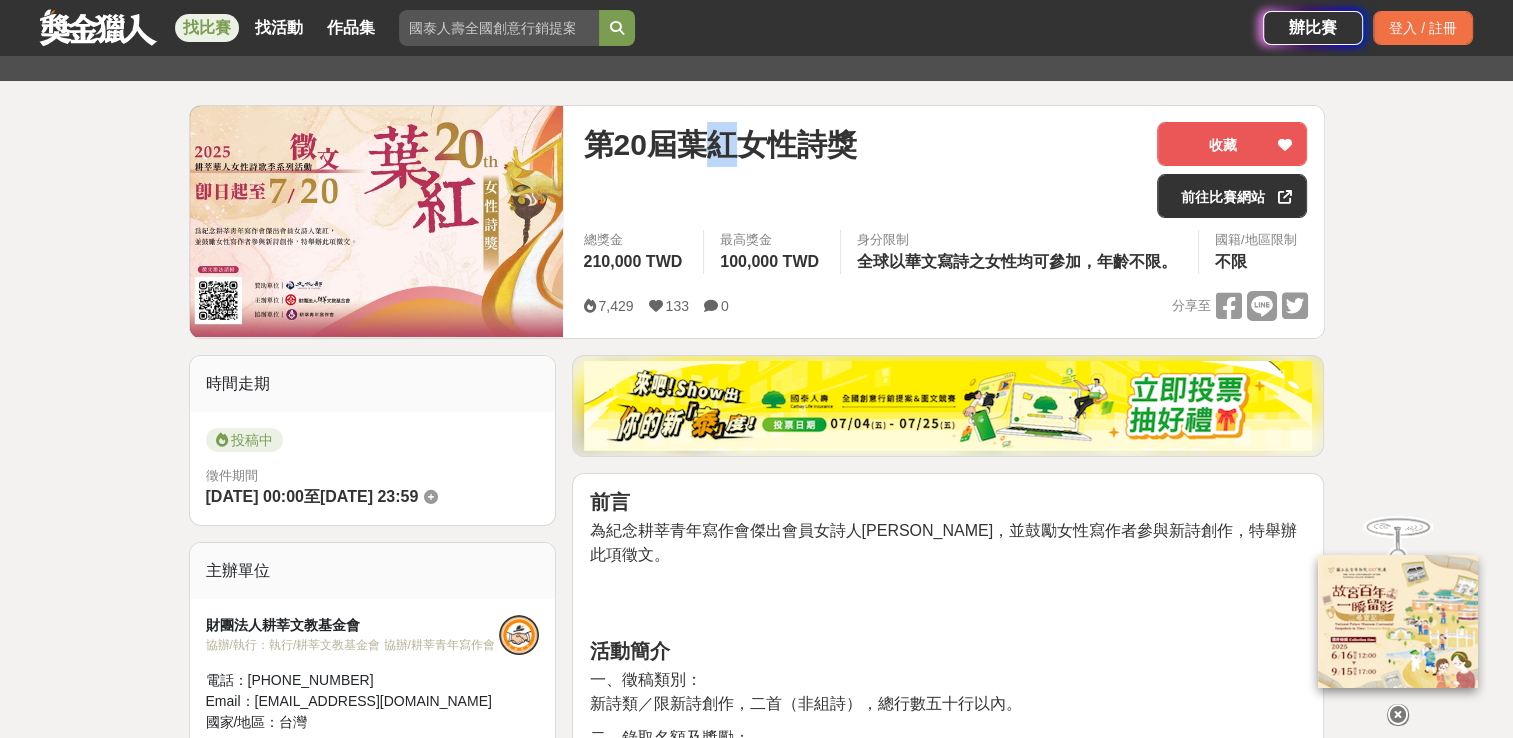 click on "第20屆葉紅女性詩獎" at bounding box center (719, 144) 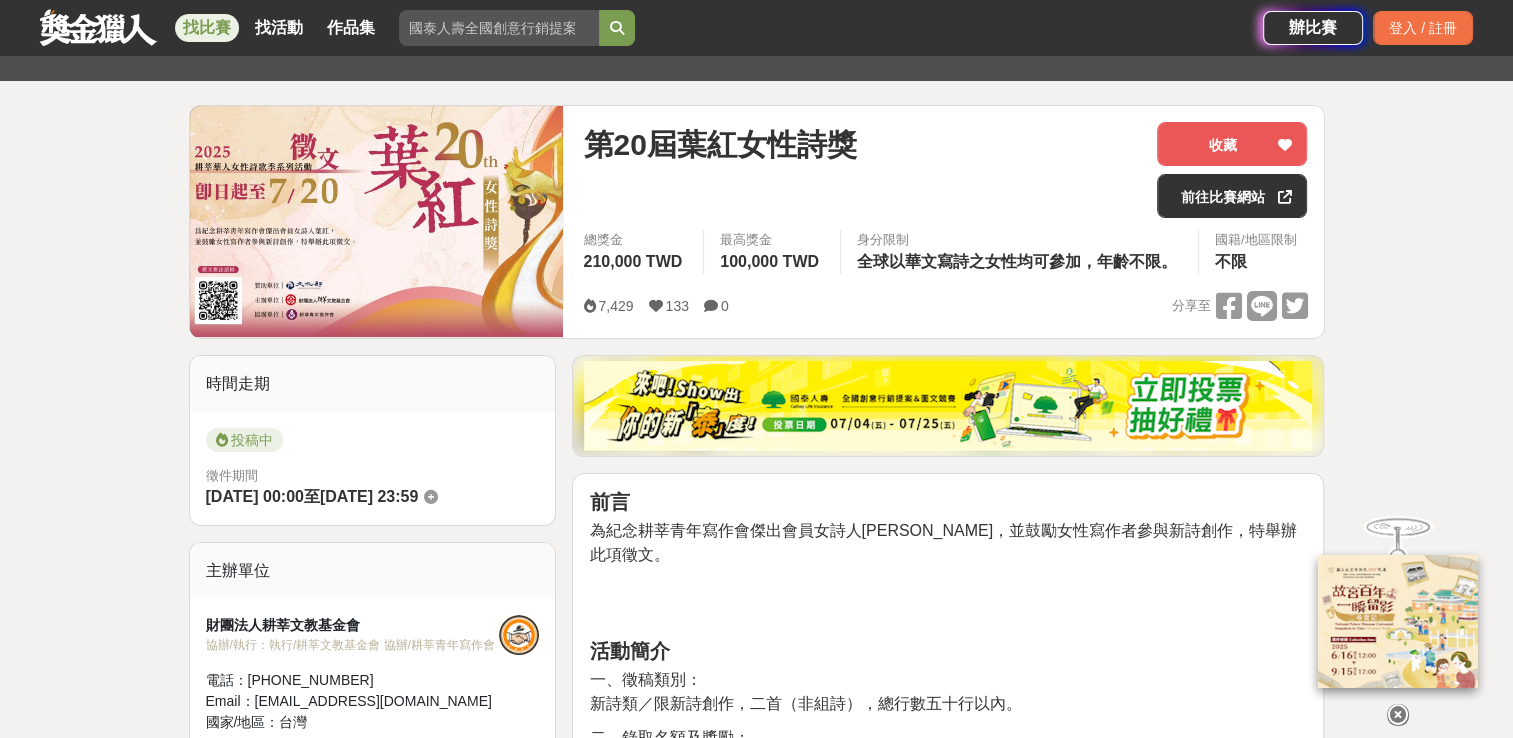 click on "第20屆葉紅女性詩獎" at bounding box center [719, 144] 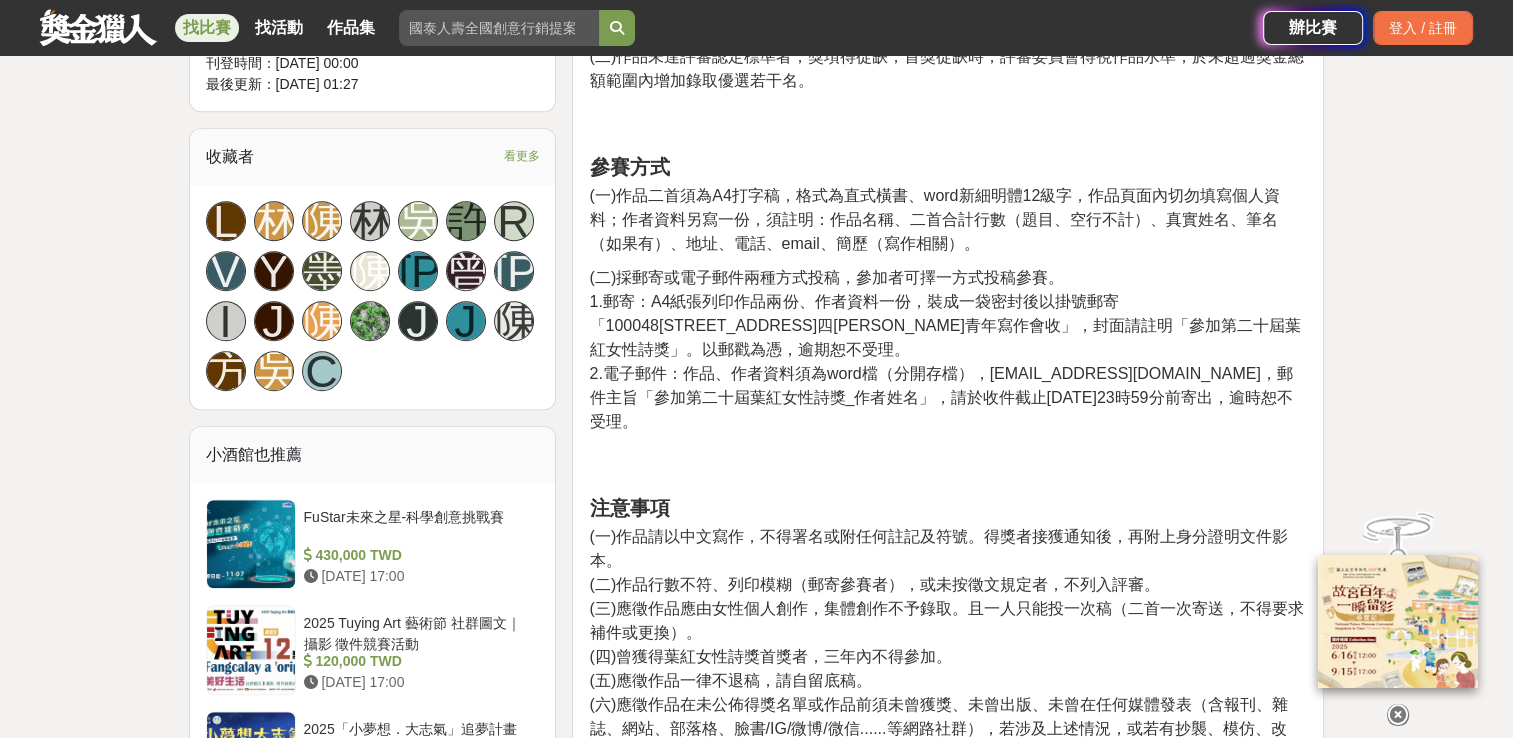 scroll, scrollTop: 1200, scrollLeft: 0, axis: vertical 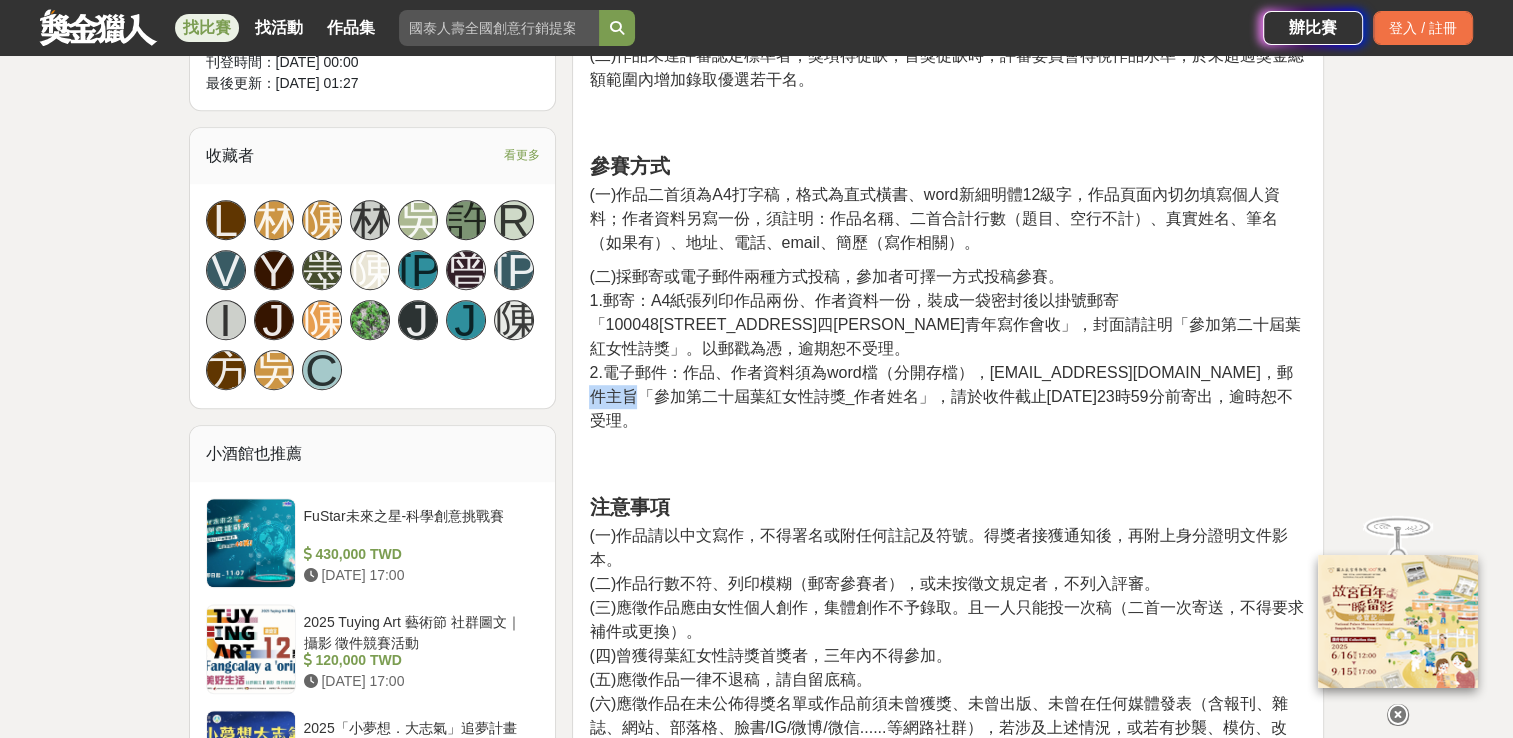drag, startPoint x: 767, startPoint y: 373, endPoint x: 824, endPoint y: 373, distance: 57 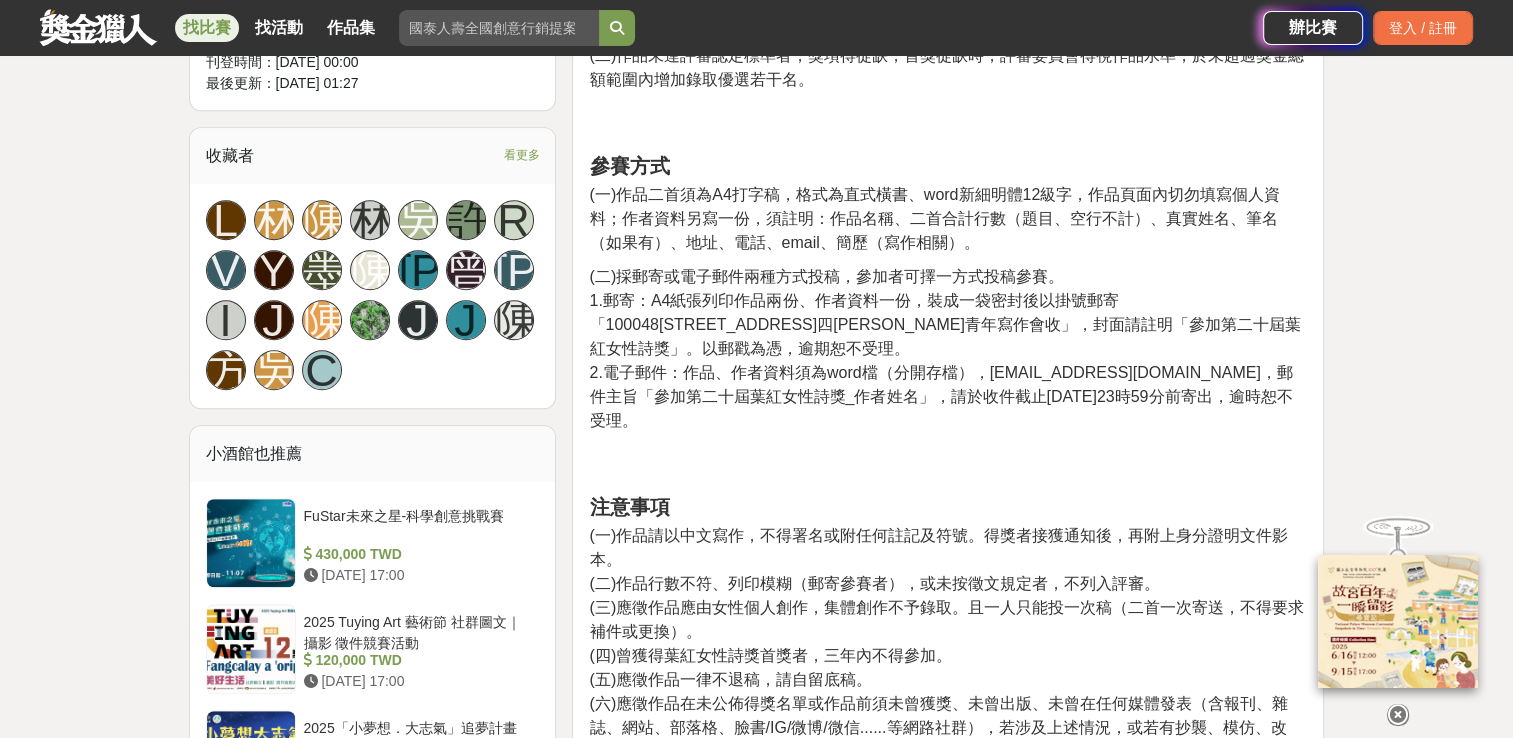 drag, startPoint x: 824, startPoint y: 373, endPoint x: 774, endPoint y: 393, distance: 53.851646 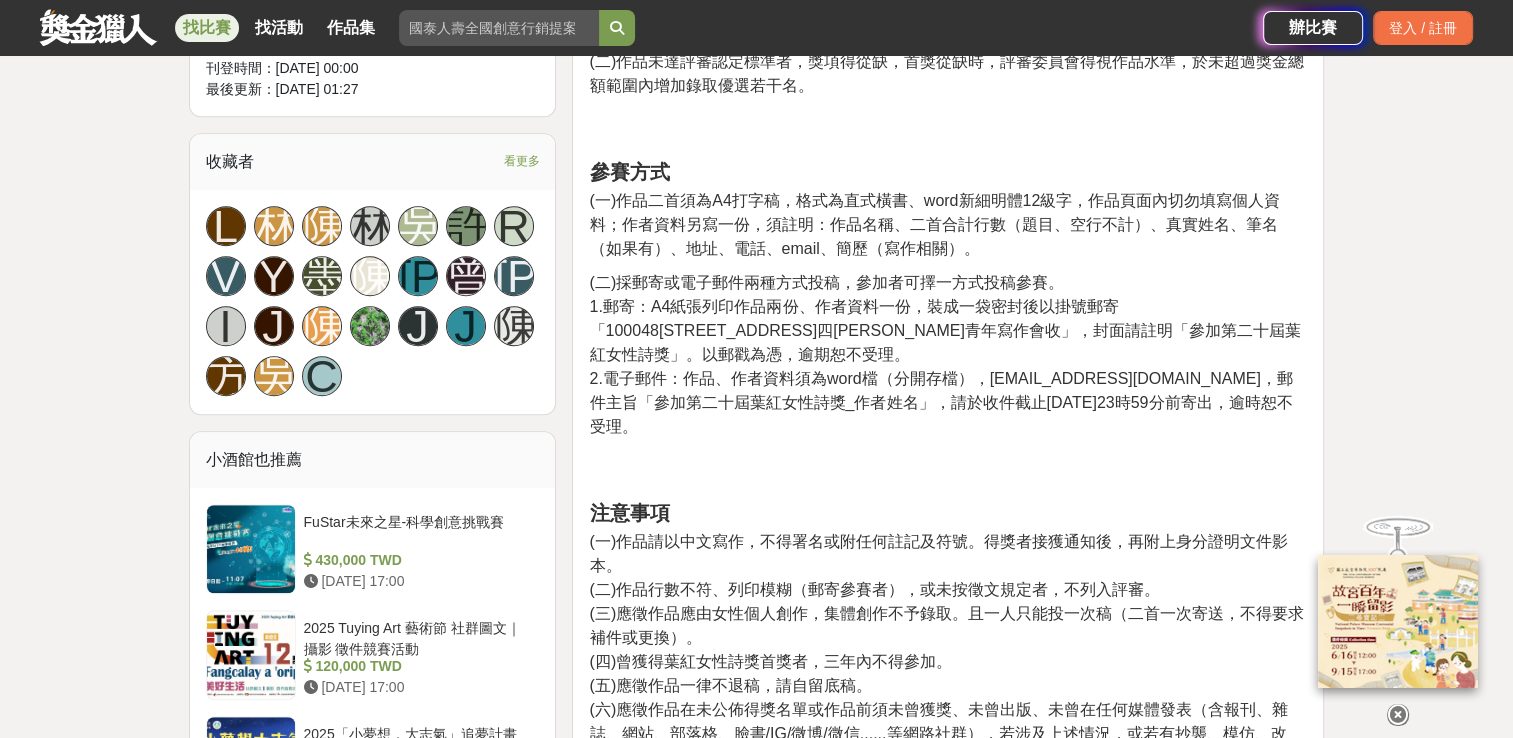 scroll, scrollTop: 1100, scrollLeft: 0, axis: vertical 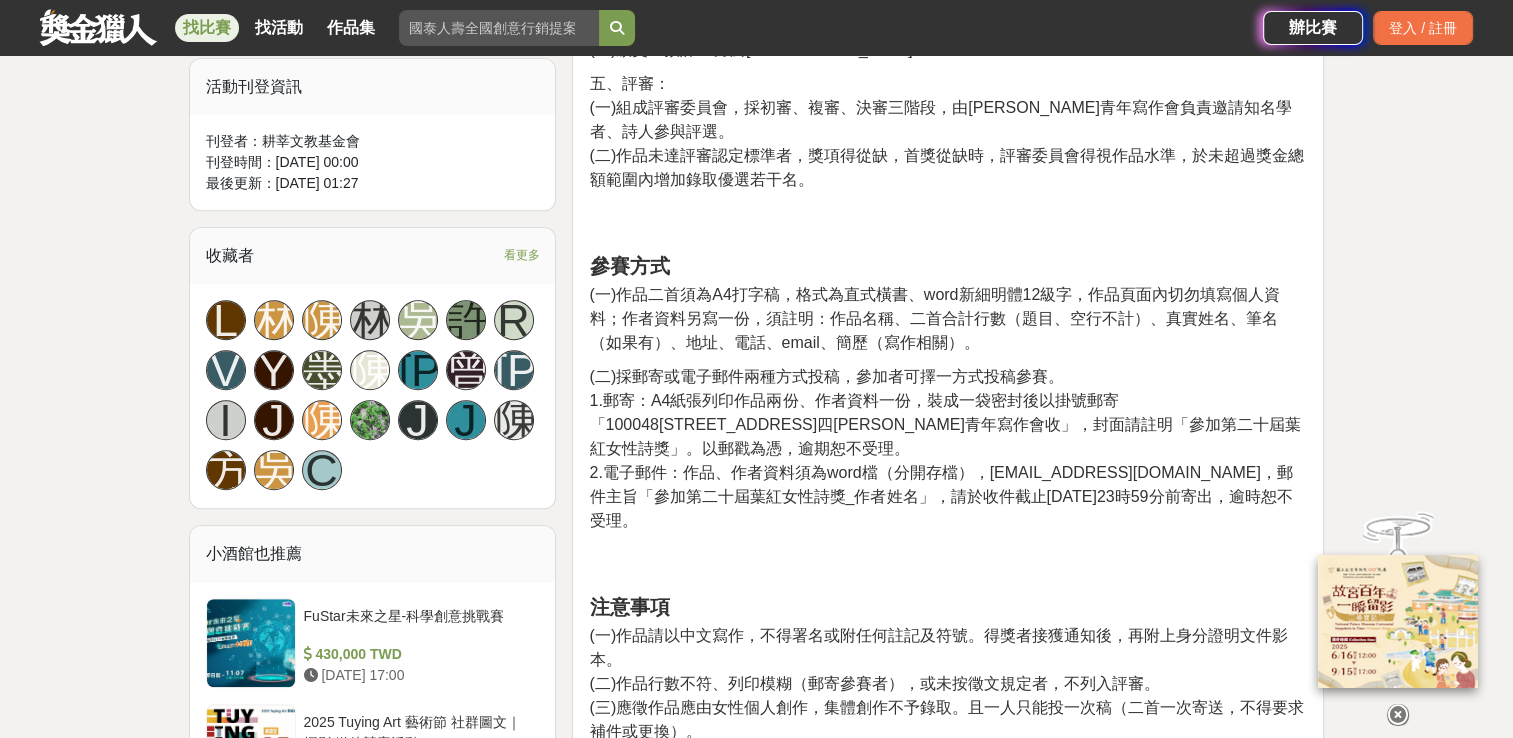 click on "2.電子郵件：作品、作者資料須為word檔（分開存檔），以附夾檔案方式寄至tiencf1990@gmail.com，郵件主旨「參加第二十屆葉紅女性詩獎_作者姓名」，請於收件截止7月20日23時59分前寄出，逾時恕不受理。" at bounding box center [940, 496] 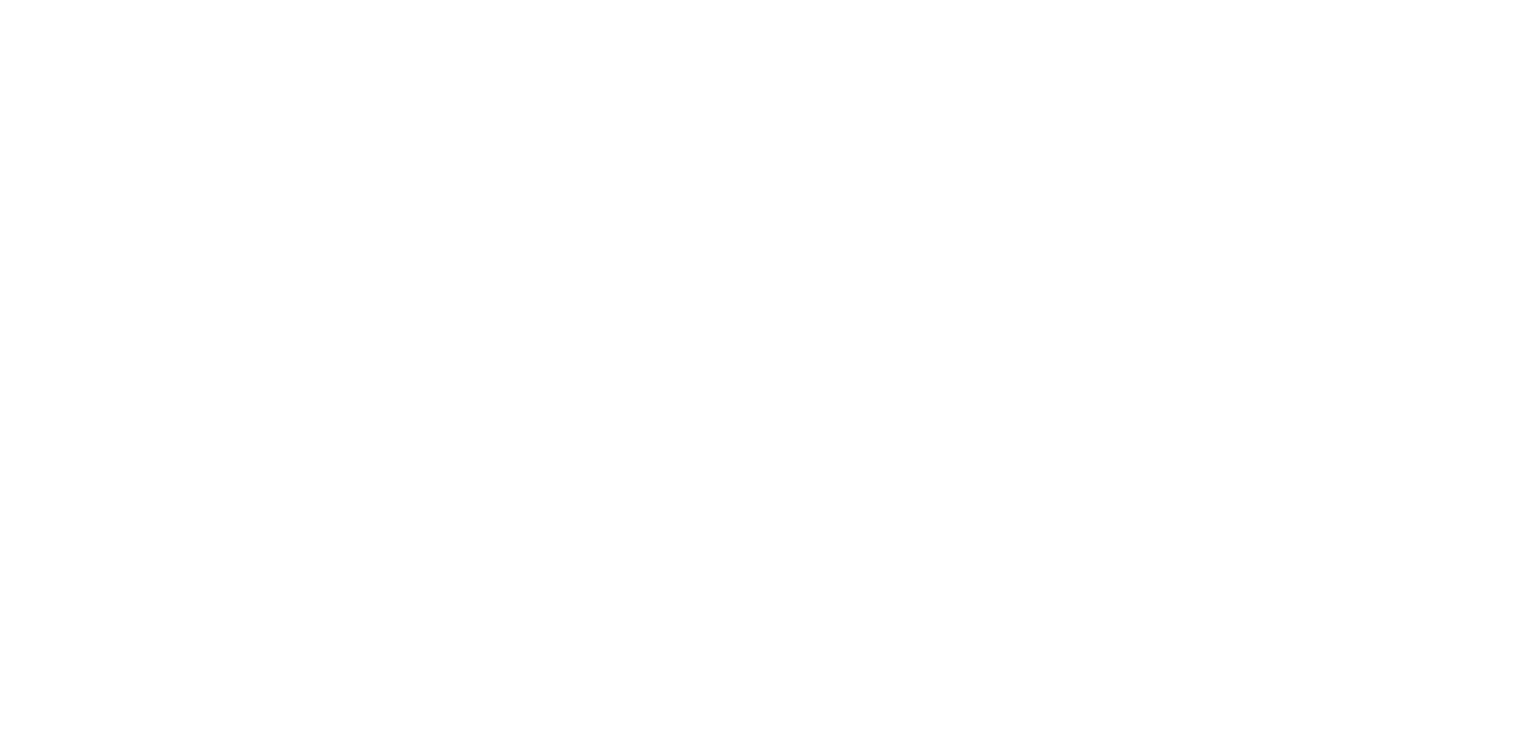 scroll, scrollTop: 0, scrollLeft: 0, axis: both 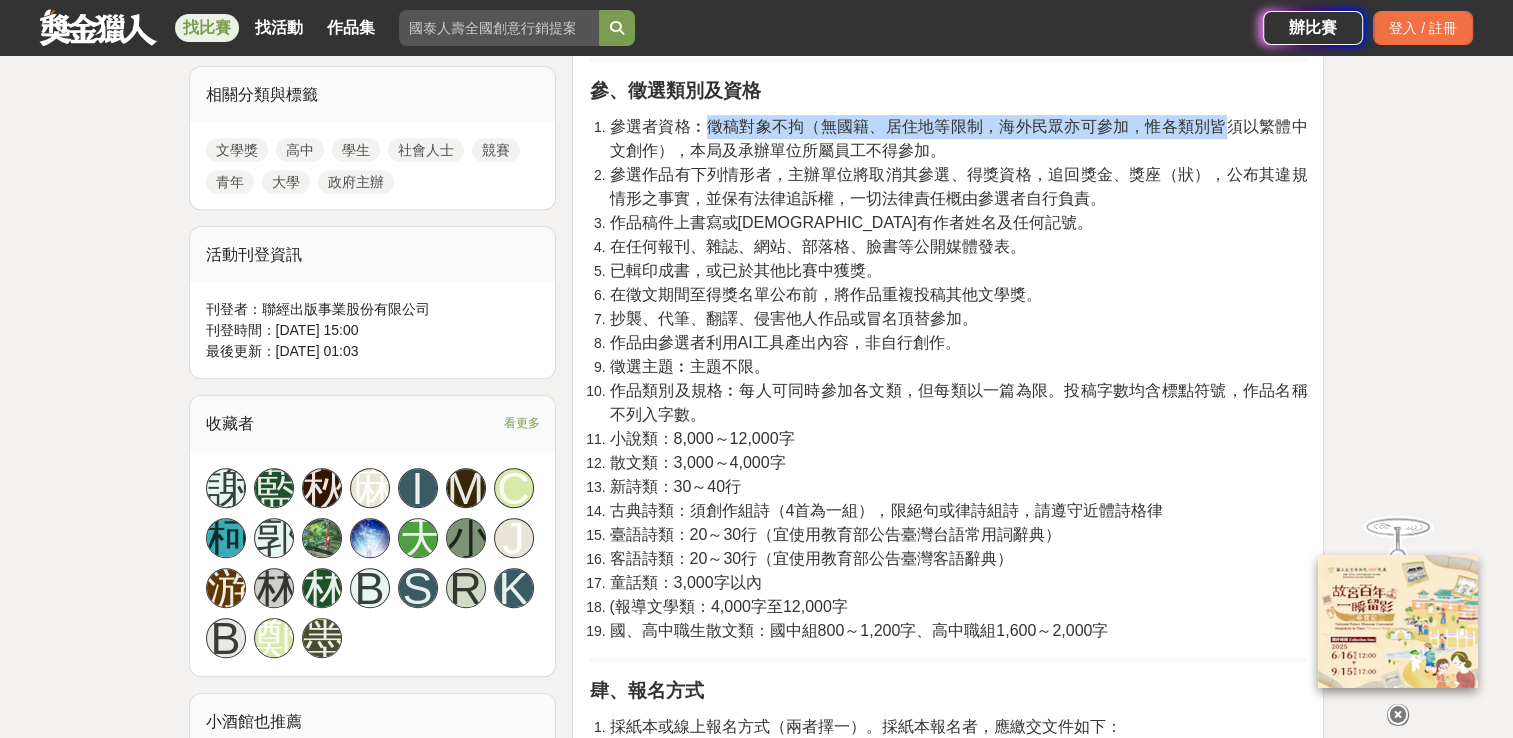 drag, startPoint x: 711, startPoint y: 125, endPoint x: 1226, endPoint y: 135, distance: 515.0971 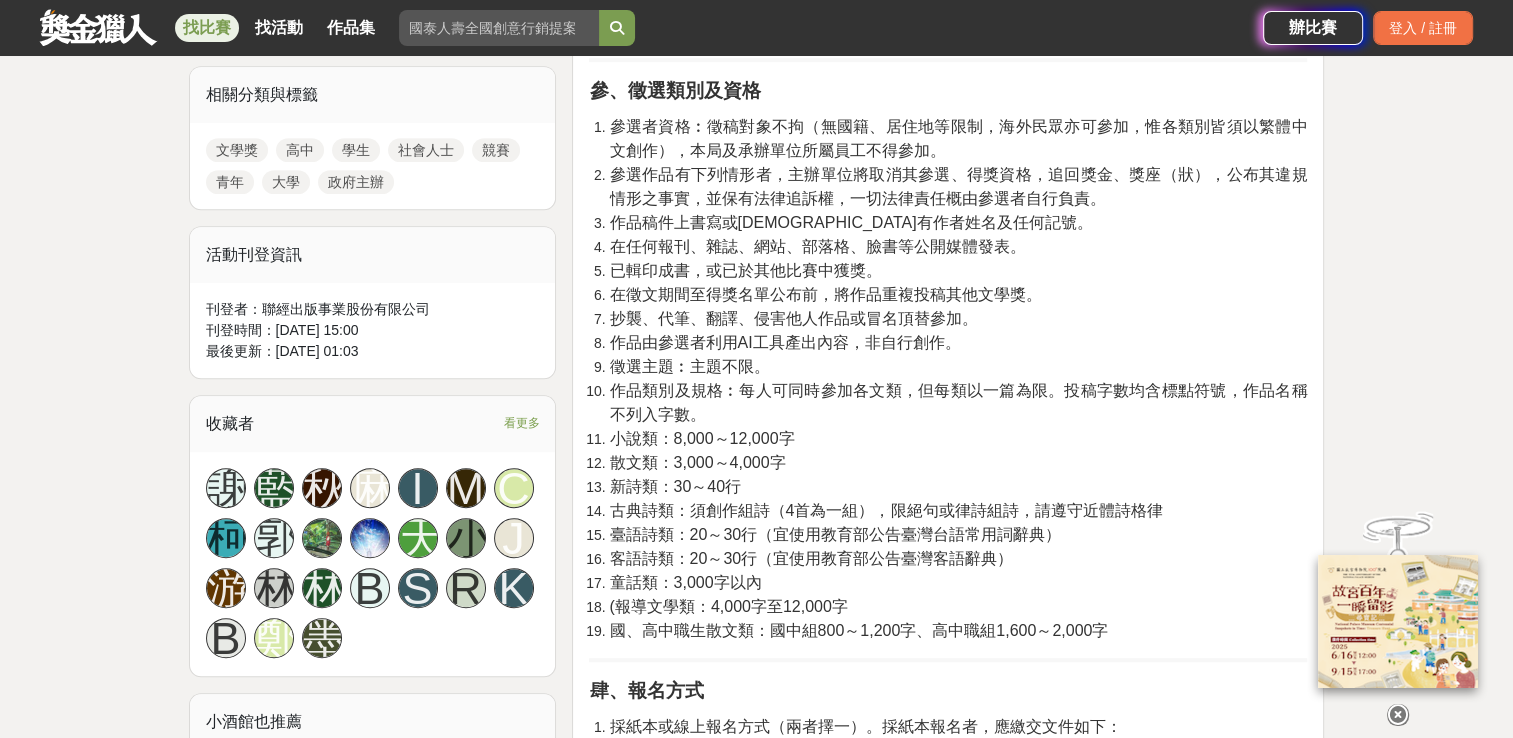 drag, startPoint x: 1226, startPoint y: 135, endPoint x: 914, endPoint y: 166, distance: 313.5363 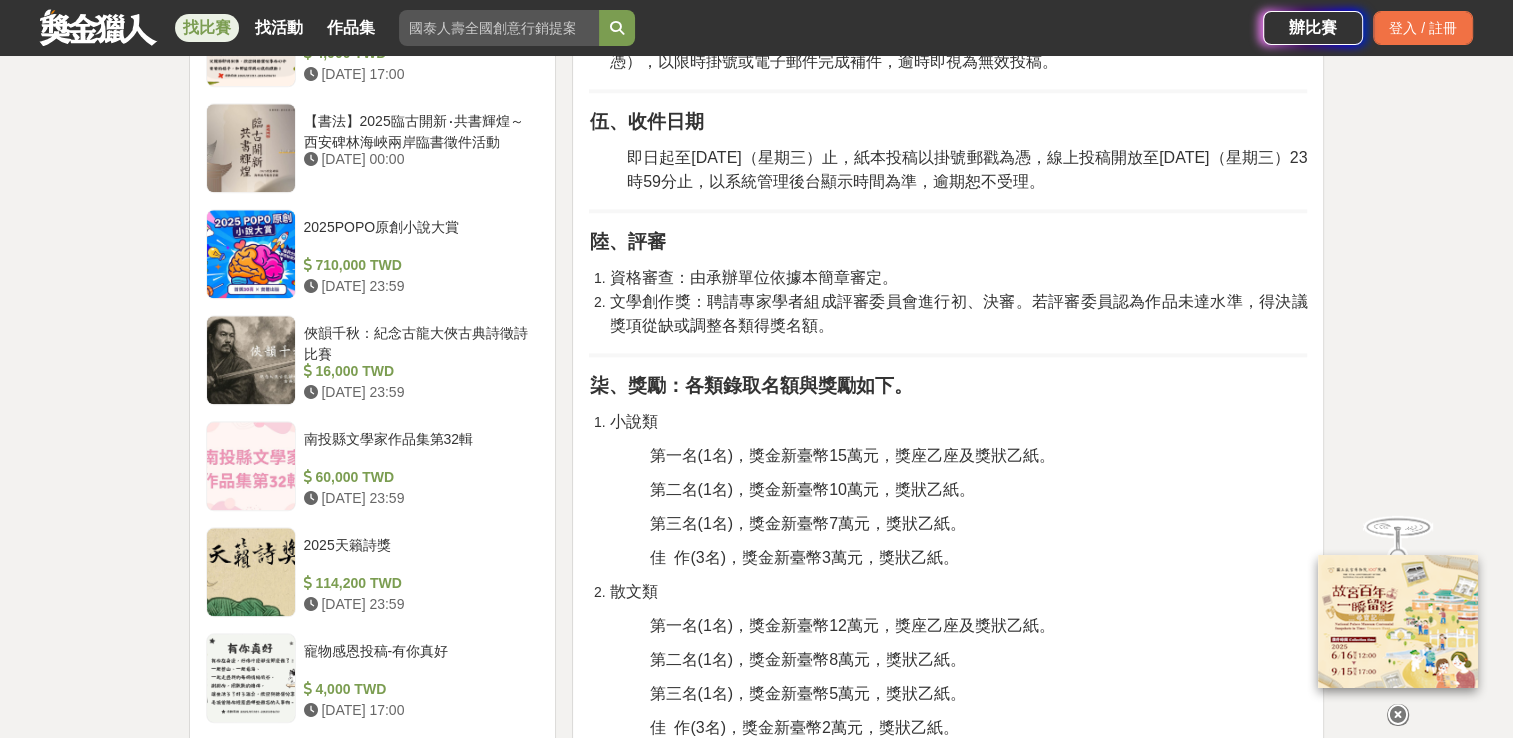 scroll, scrollTop: 2100, scrollLeft: 0, axis: vertical 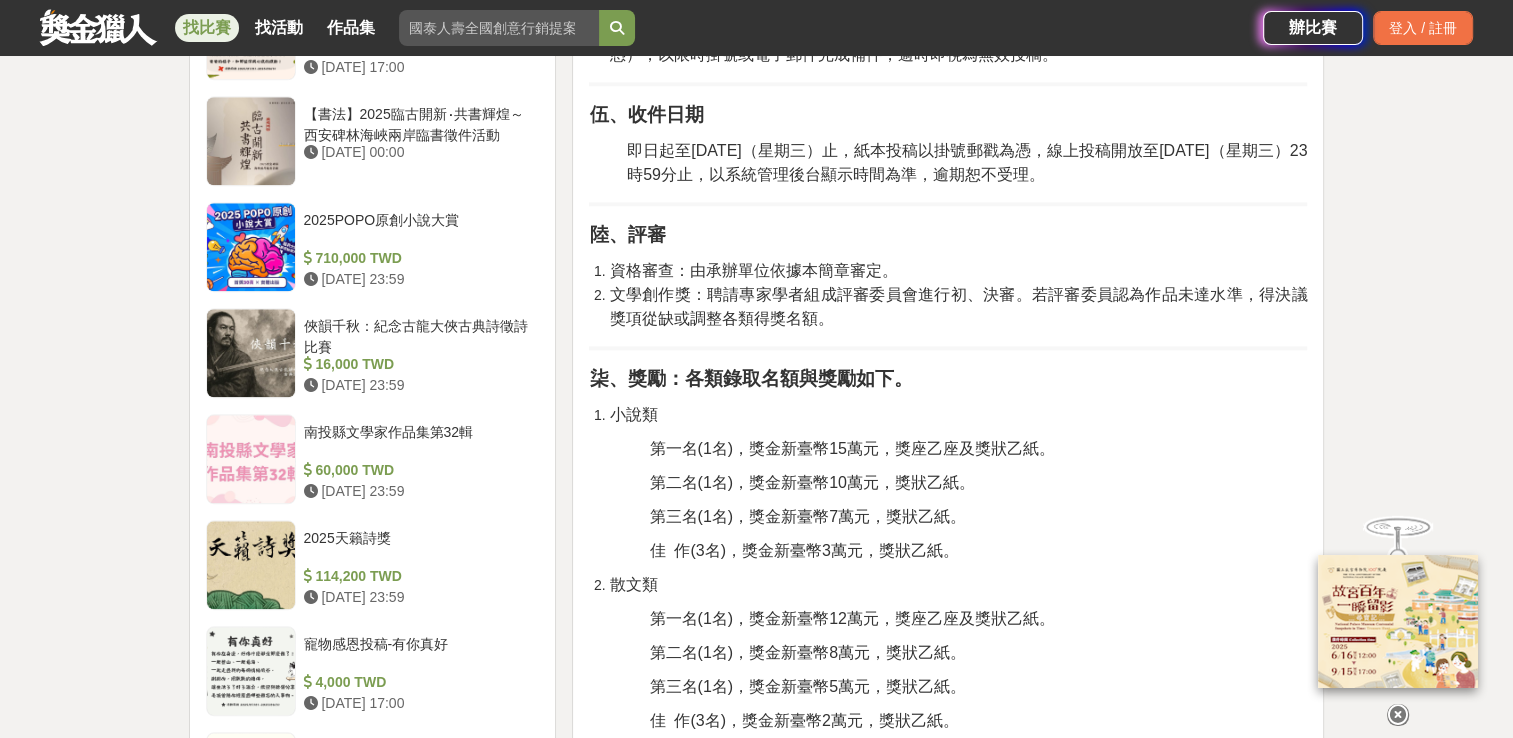 click on "文學創作獎：聘請專家學者組成評審委員會進行初、決審。若評審委員認為作品未達水準，得決議獎項從缺或調整各類得獎名額。" at bounding box center [958, 307] 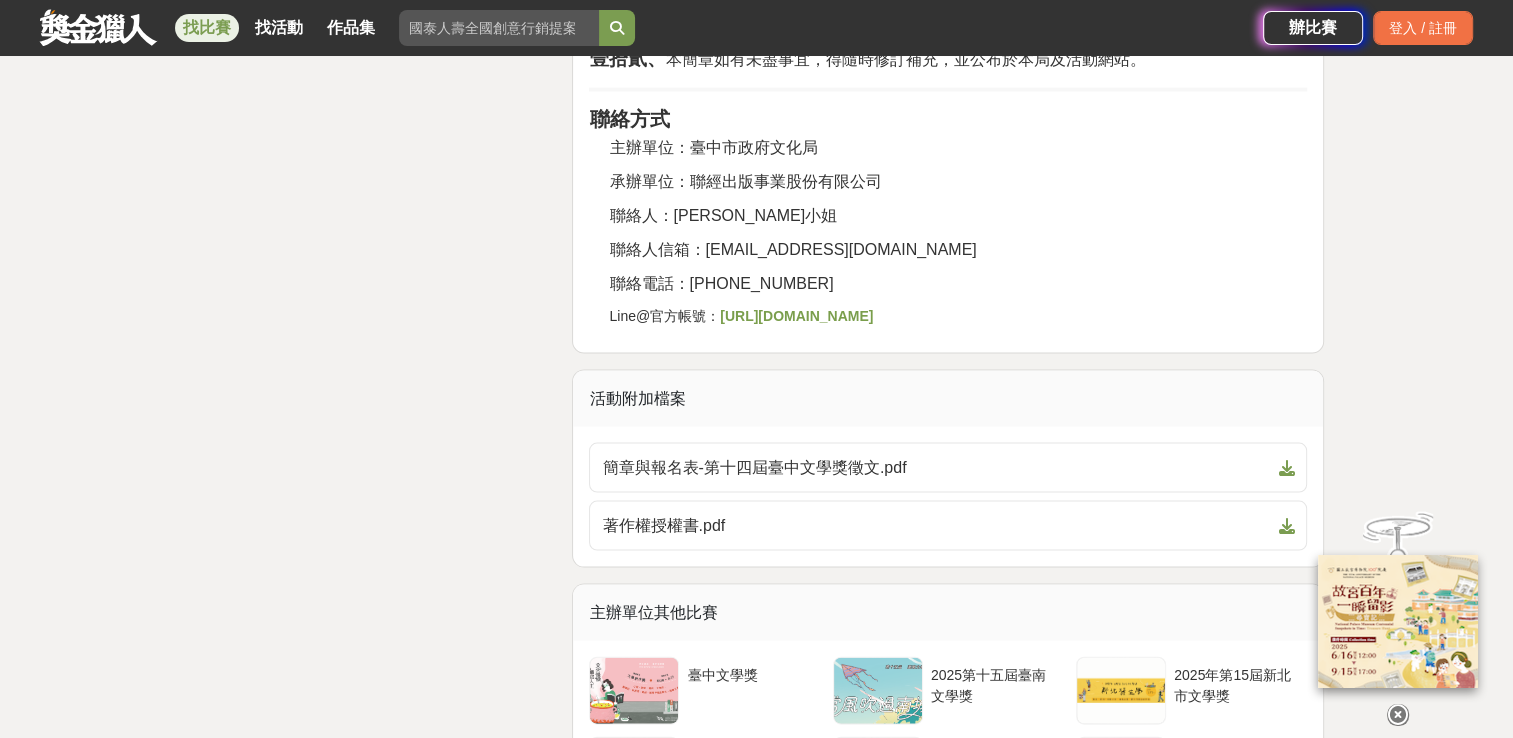scroll, scrollTop: 4000, scrollLeft: 0, axis: vertical 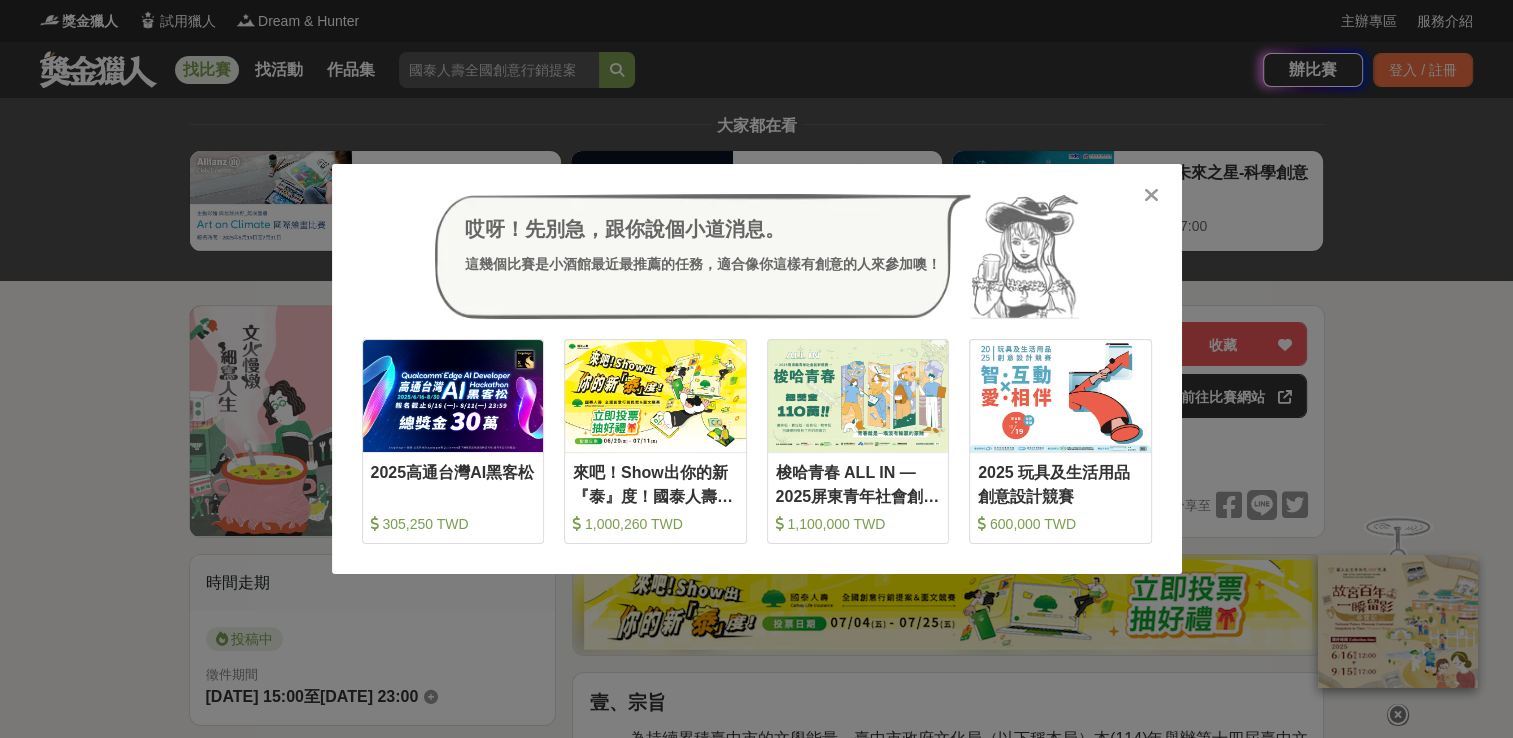click at bounding box center (1151, 195) 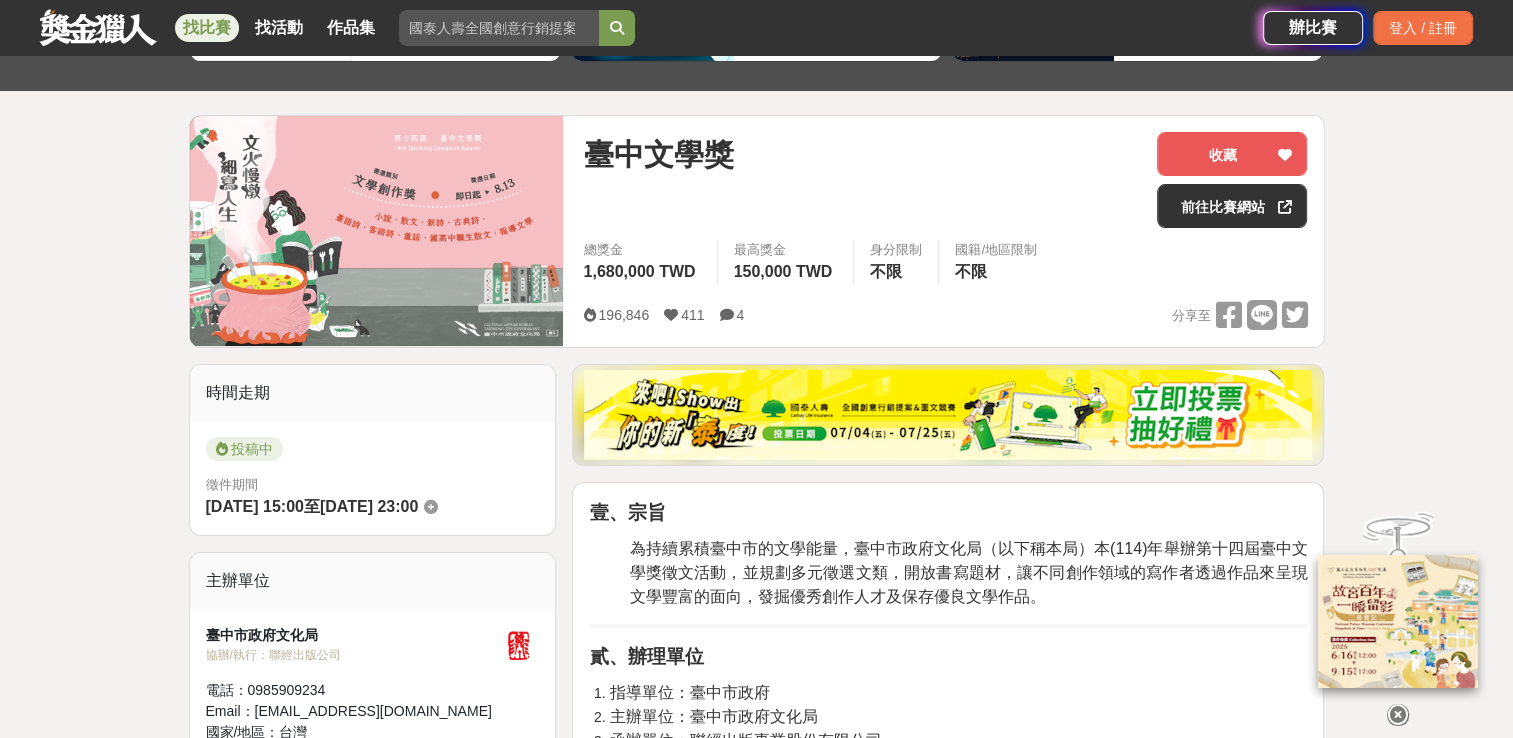 scroll, scrollTop: 0, scrollLeft: 0, axis: both 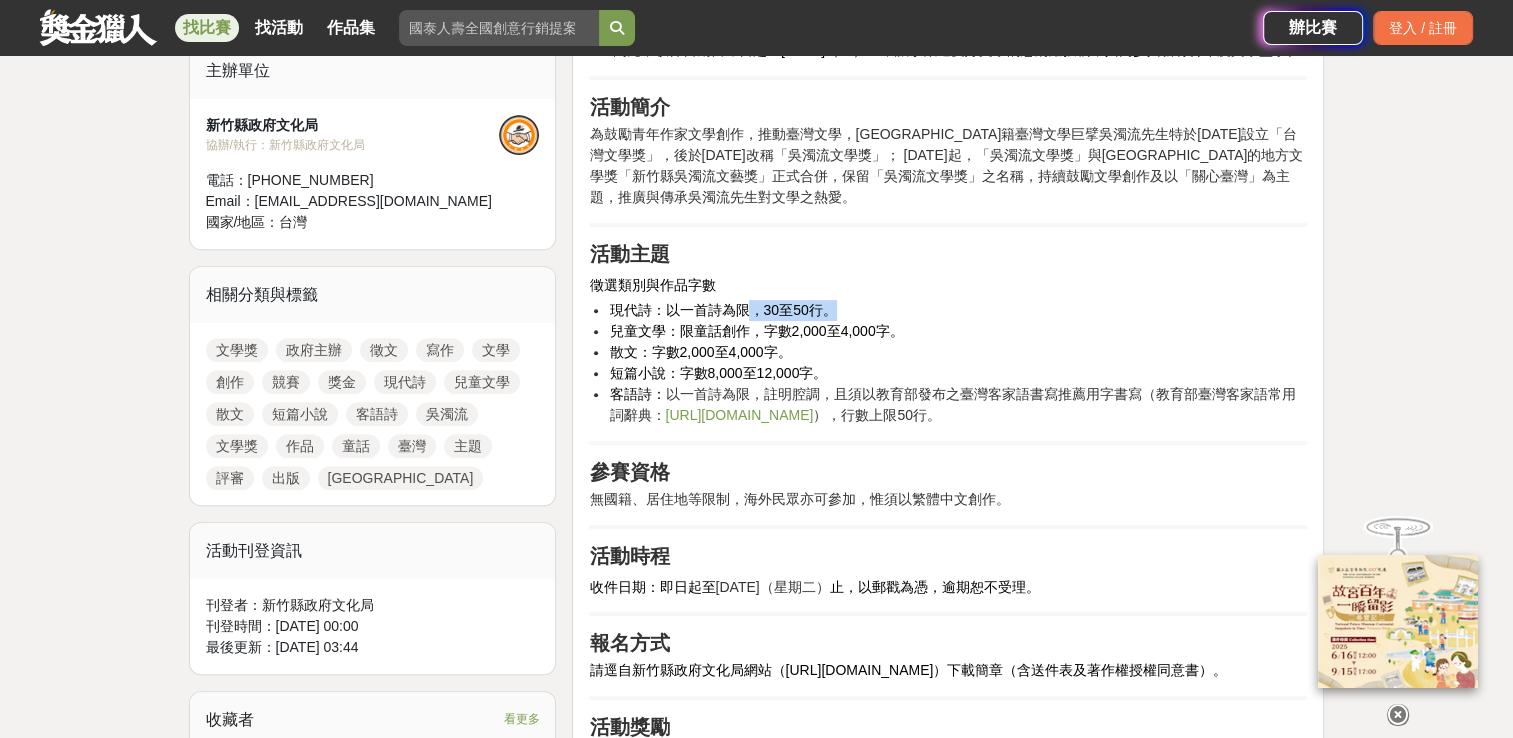 drag, startPoint x: 746, startPoint y: 335, endPoint x: 900, endPoint y: 336, distance: 154.00325 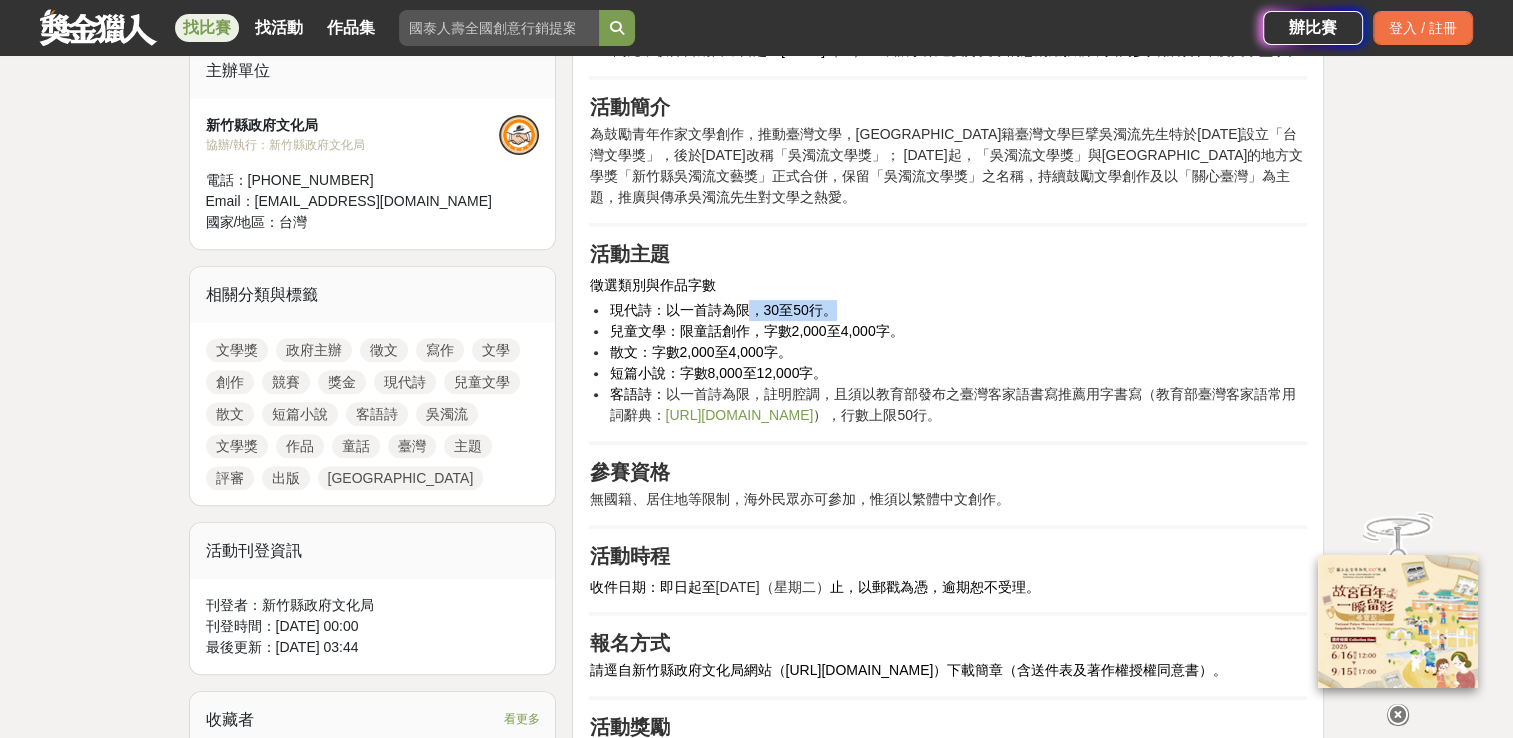 click on "現代詩：以一首詩為限，30至50行。" at bounding box center (958, 310) 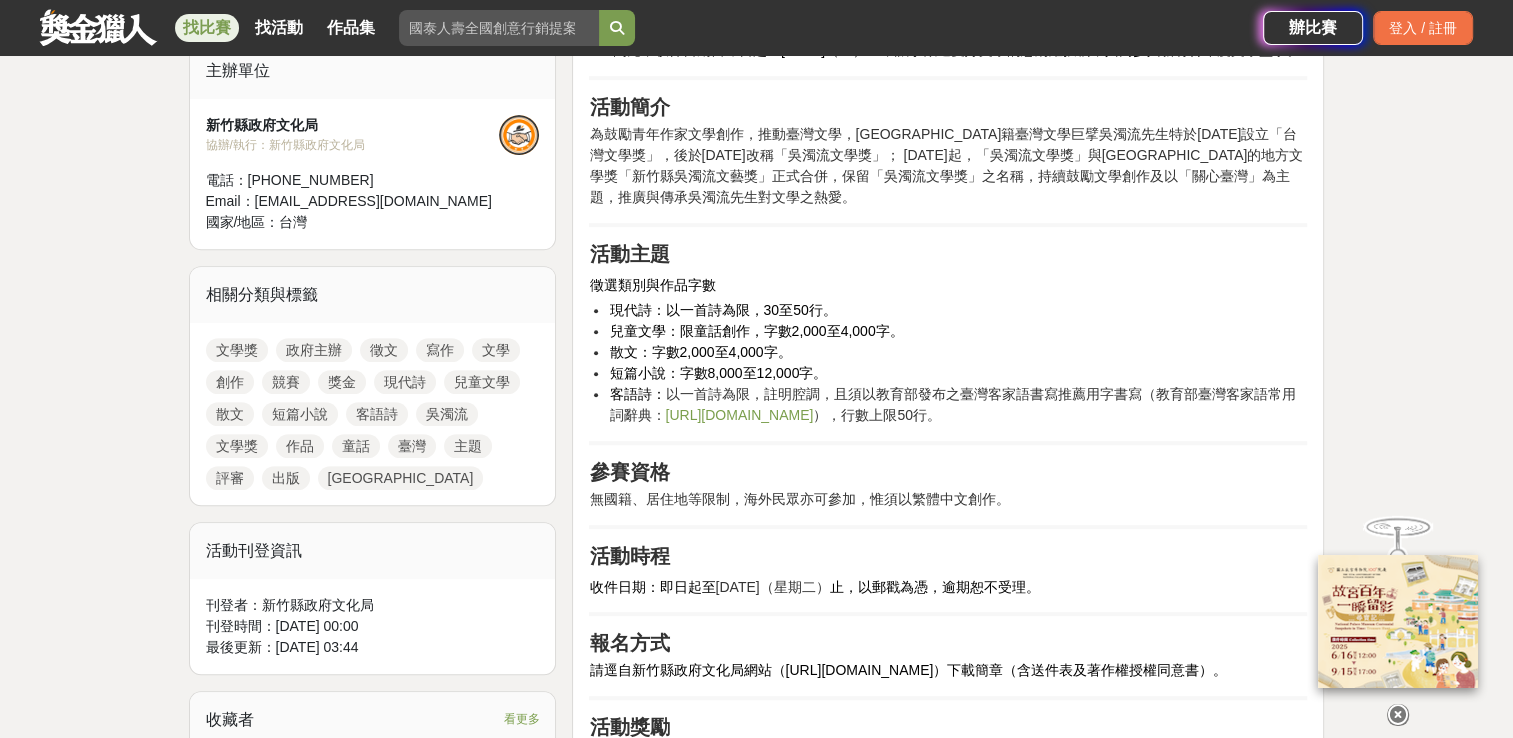 drag, startPoint x: 900, startPoint y: 336, endPoint x: 879, endPoint y: 354, distance: 27.658634 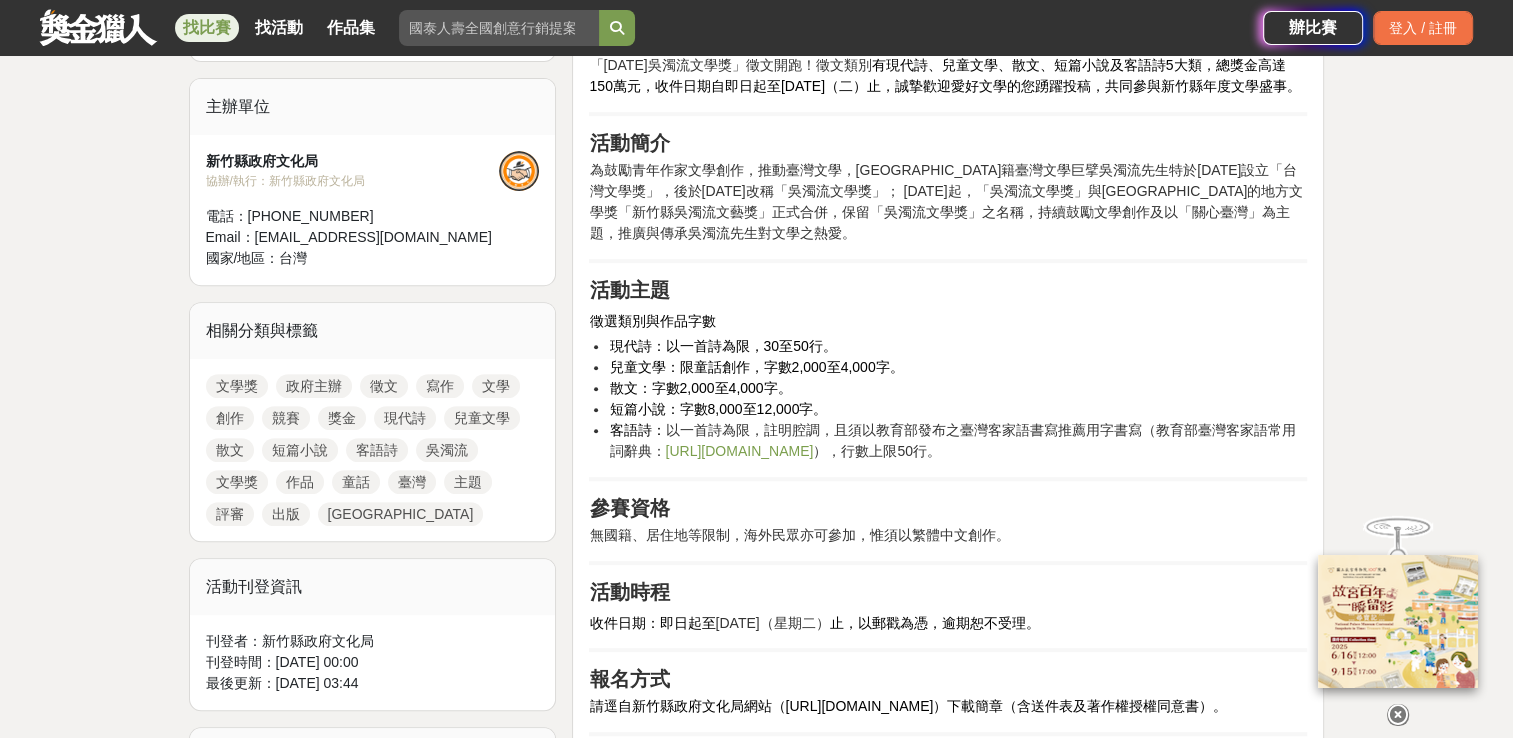 scroll, scrollTop: 700, scrollLeft: 0, axis: vertical 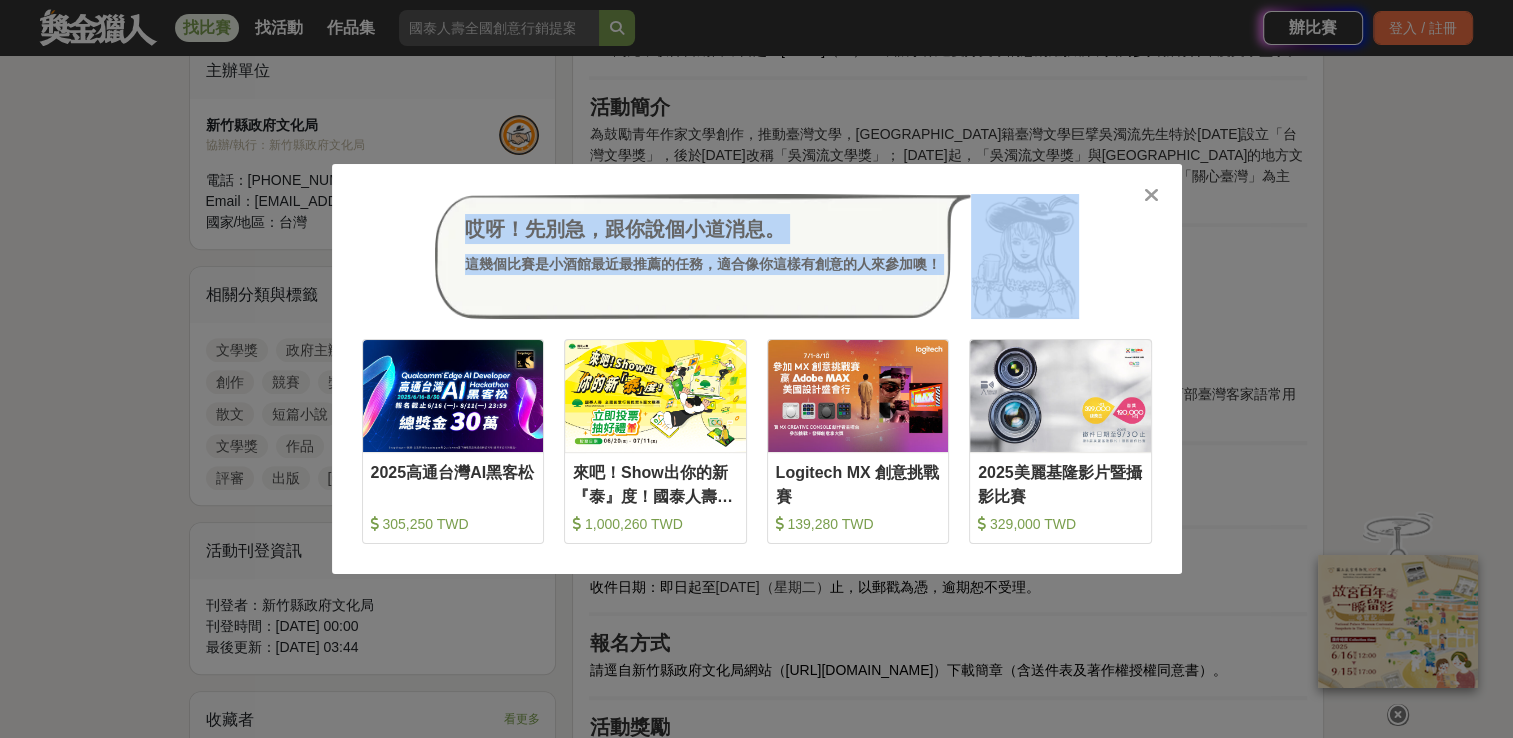 drag, startPoint x: 1153, startPoint y: 197, endPoint x: 1204, endPoint y: 317, distance: 130.38788 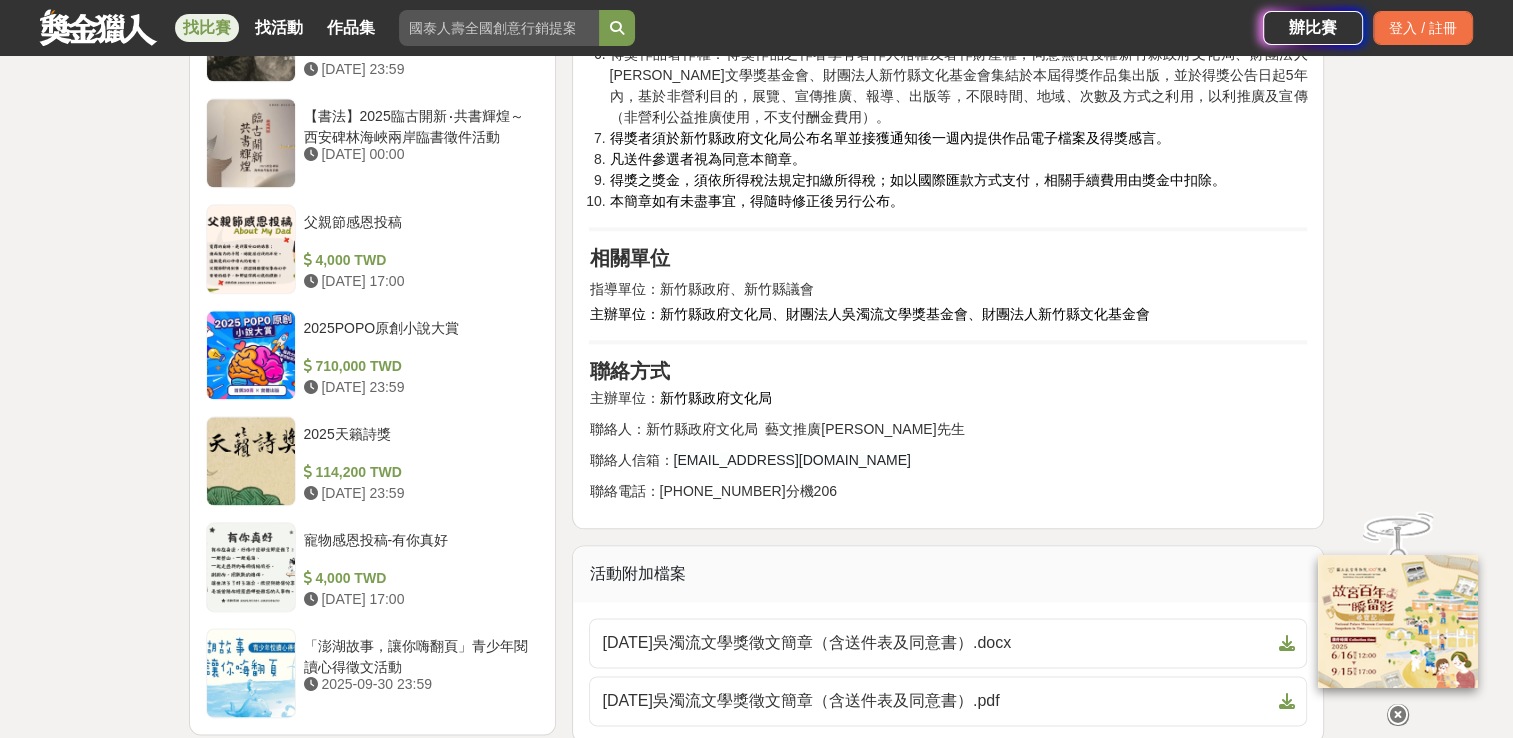 scroll, scrollTop: 2600, scrollLeft: 0, axis: vertical 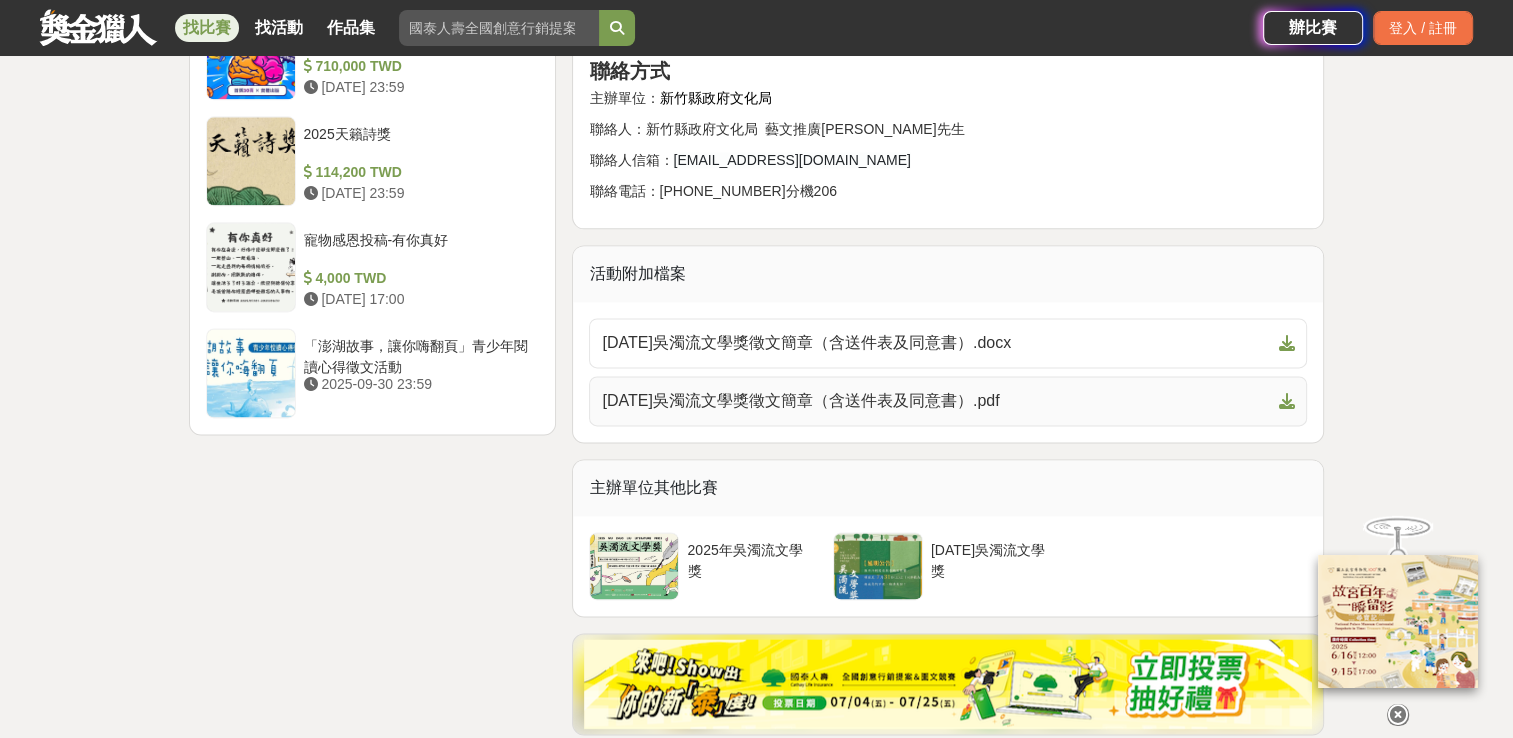 click on "2025年吳濁流文學獎徵文簡章（含送件表及同意書）.pdf" at bounding box center [936, 401] 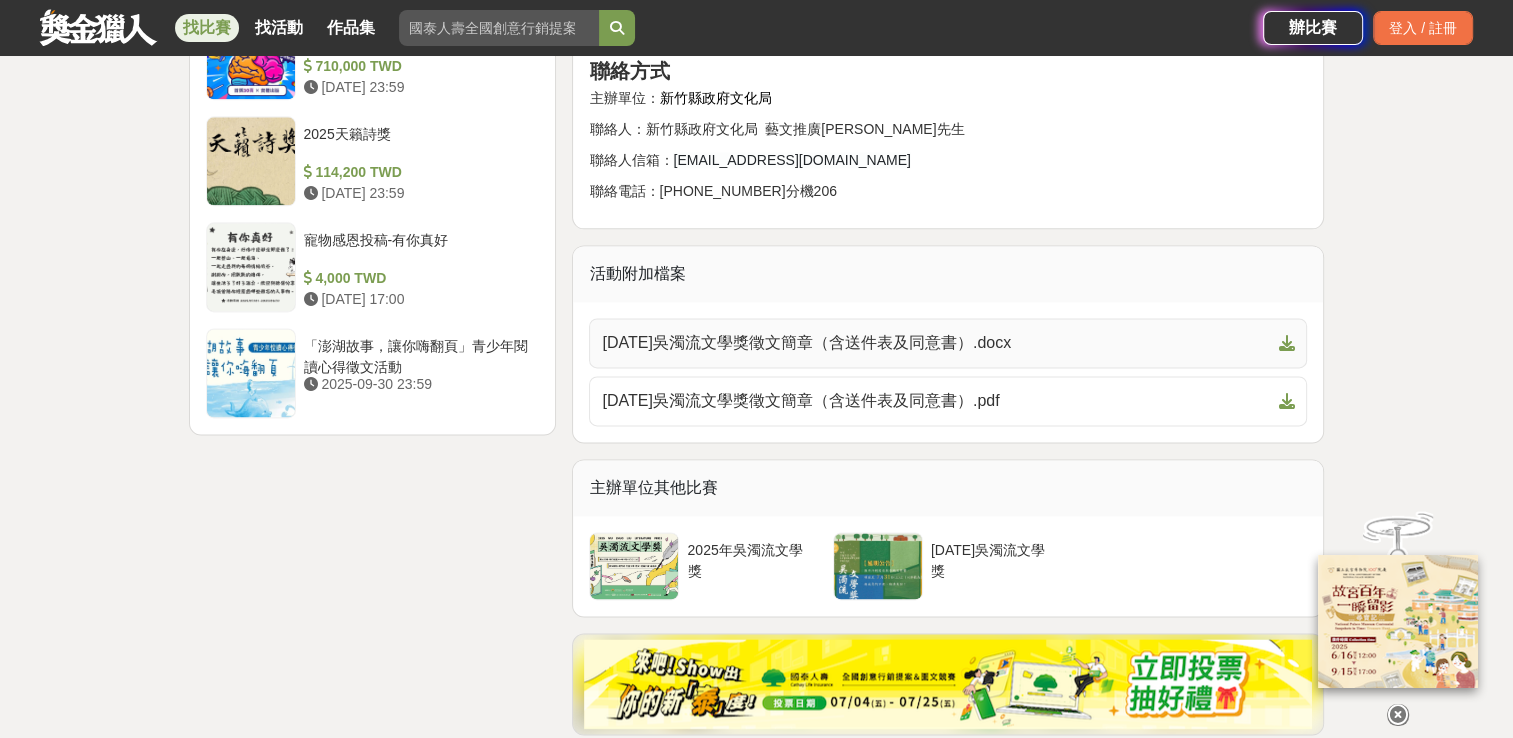 click on "2025年吳濁流文學獎徵文簡章（含送件表及同意書）.docx" at bounding box center (936, 343) 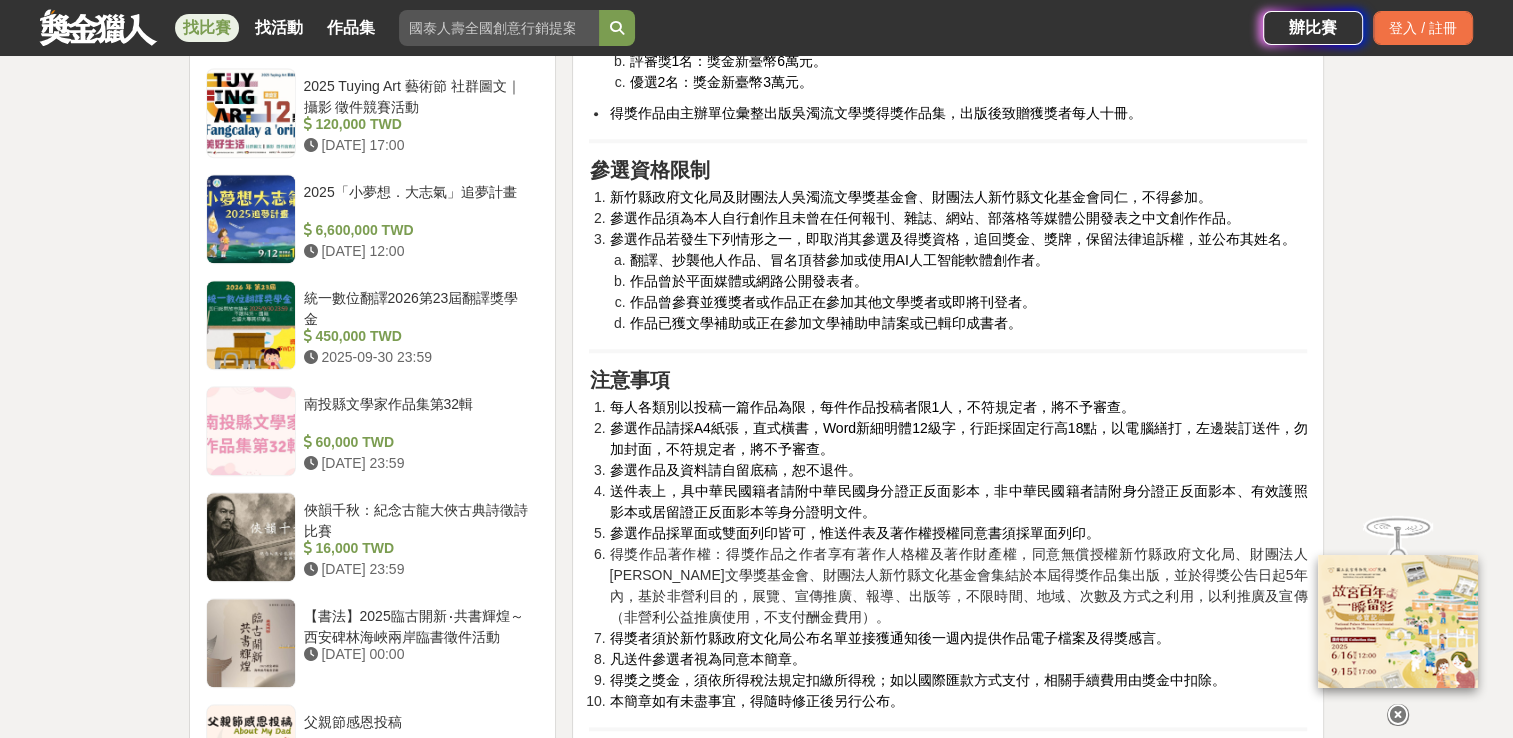 scroll, scrollTop: 2000, scrollLeft: 0, axis: vertical 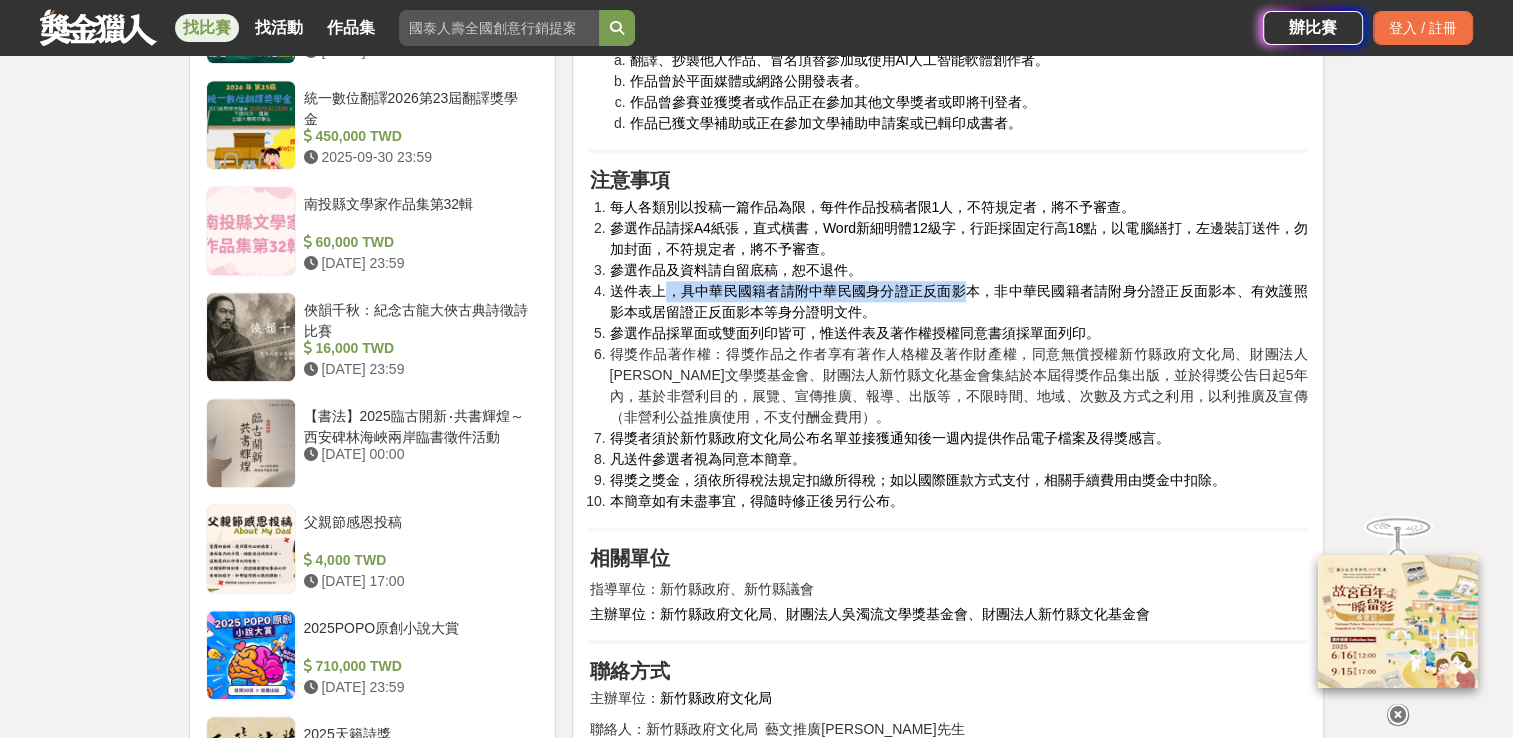 drag, startPoint x: 668, startPoint y: 332, endPoint x: 960, endPoint y: 336, distance: 292.0274 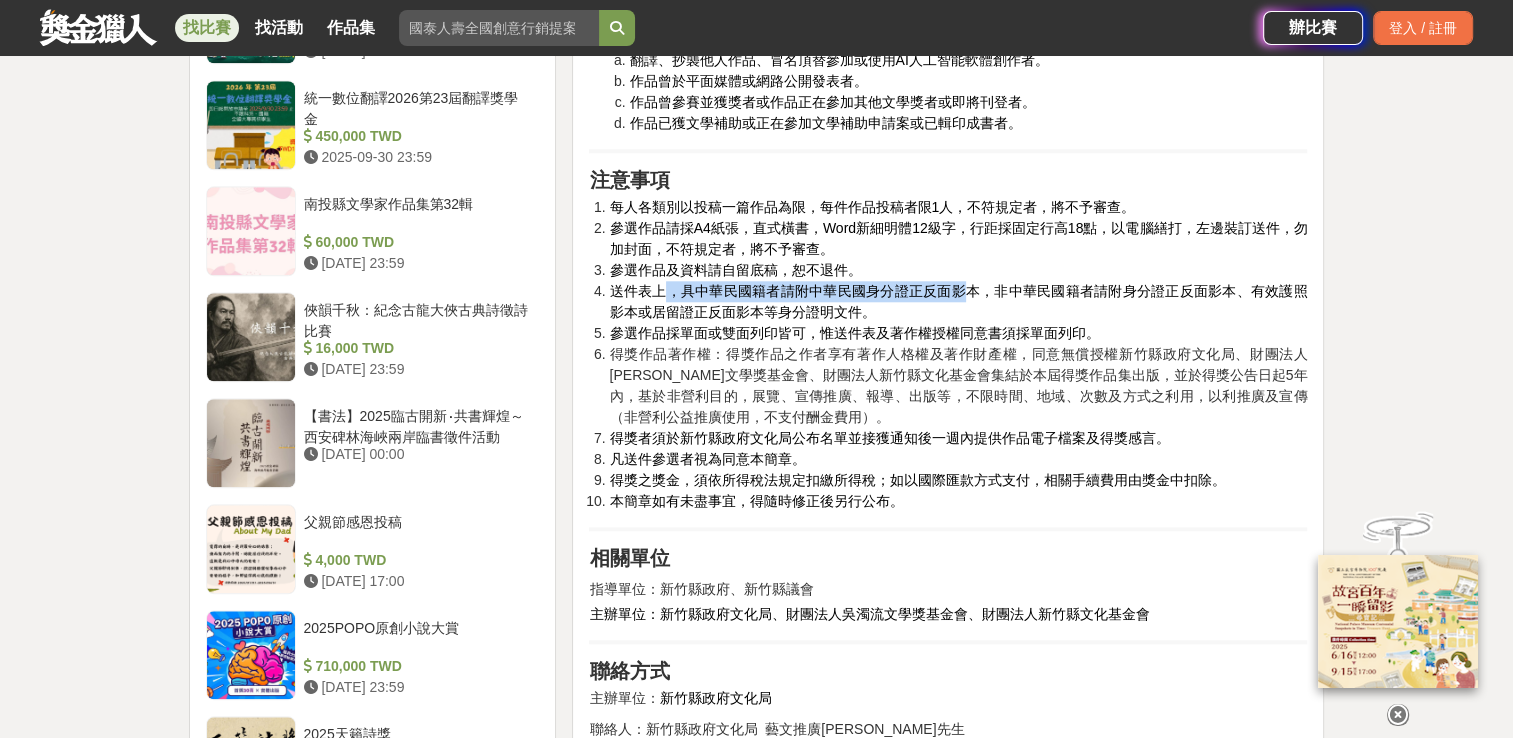 click on "送件表上，具中華民國籍者請附中華民國身分證正反面影本，非中華民國籍者請附身分證正反面影本、有效護照影本或居留證正反面影本等身分證明文件。" at bounding box center [958, 301] 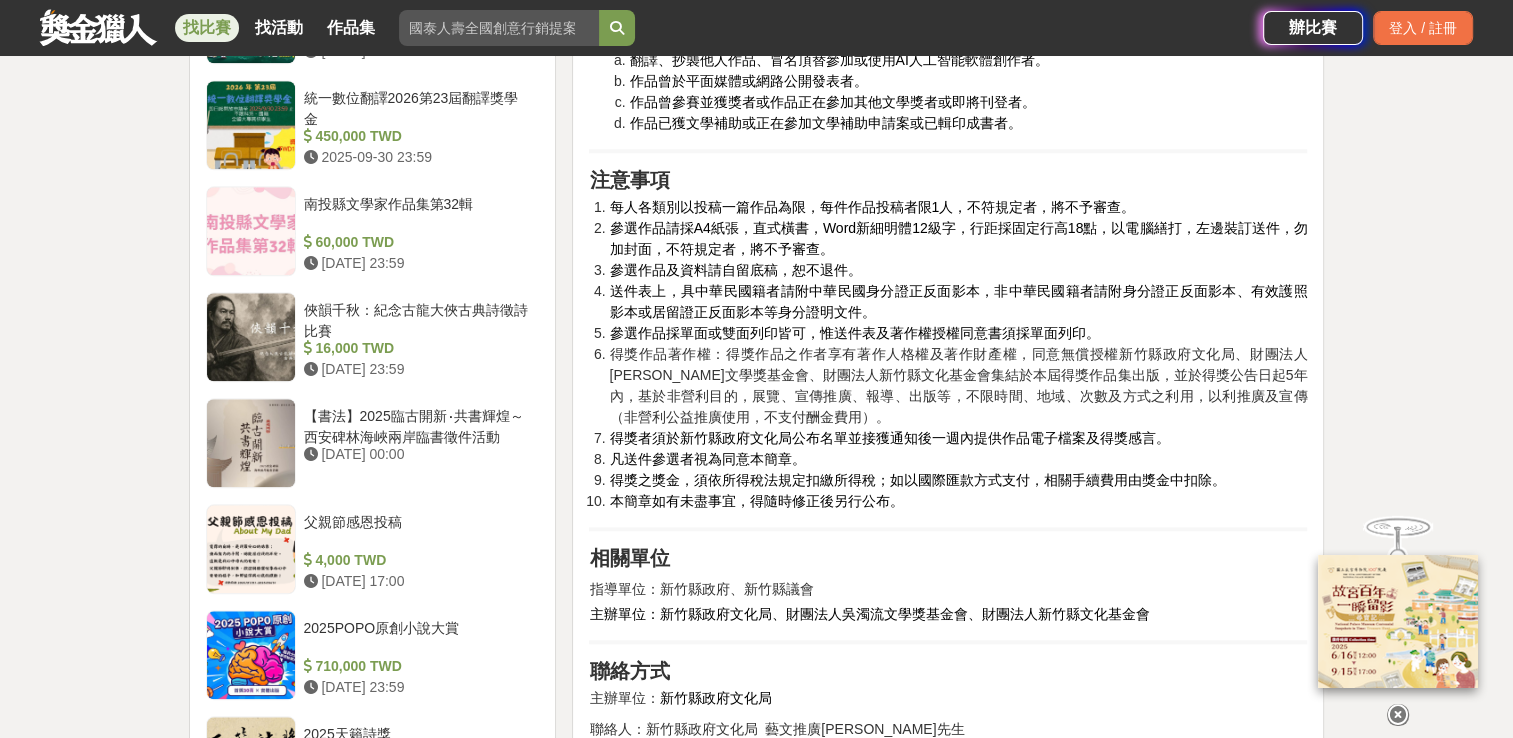 drag, startPoint x: 960, startPoint y: 336, endPoint x: 809, endPoint y: 350, distance: 151.64761 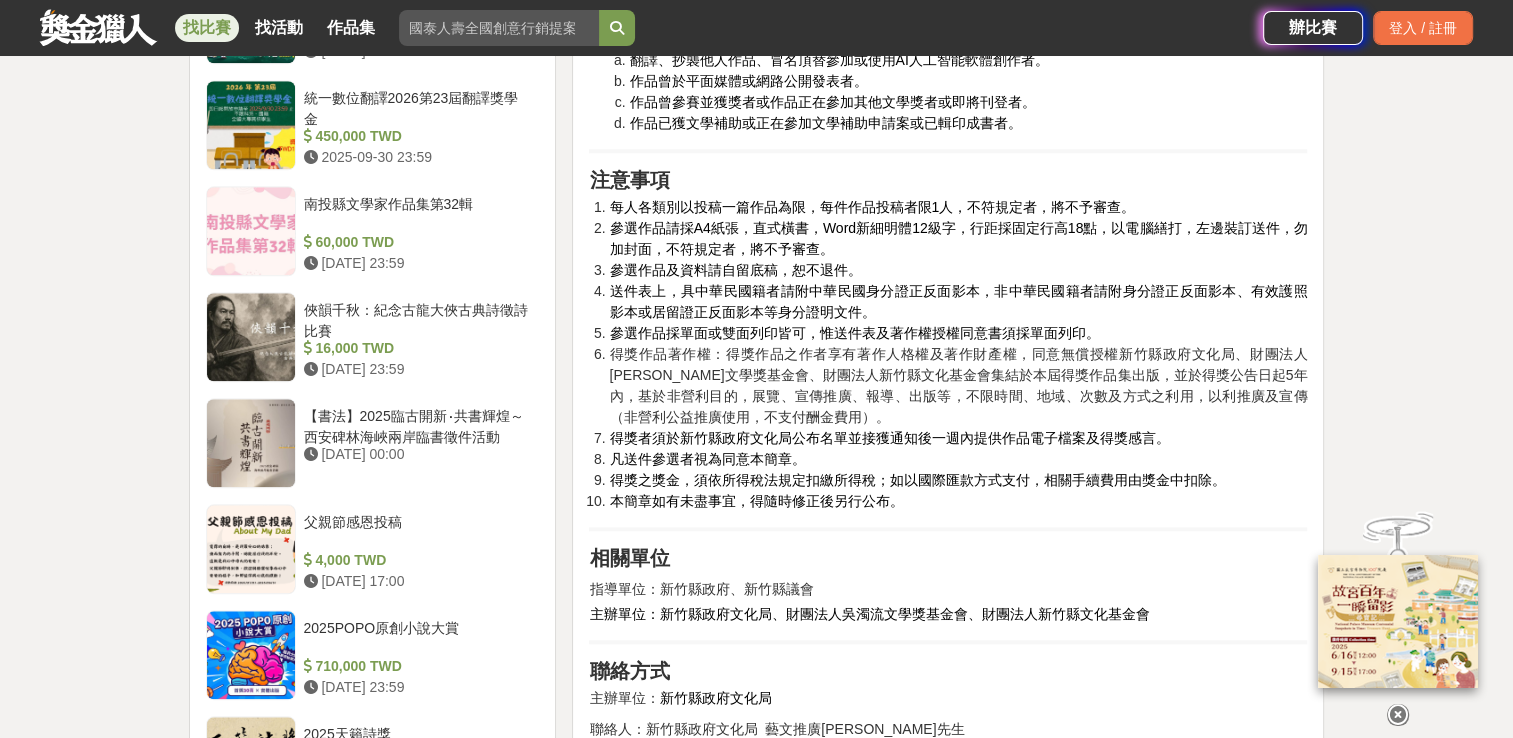 click on "送件表上，具中華民國籍者請附中華民國身分證正反面影本，非中華民國籍者請附身分證正反面影本、有效護照影本或居留證正反面影本等身分證明文件。" at bounding box center [958, 301] 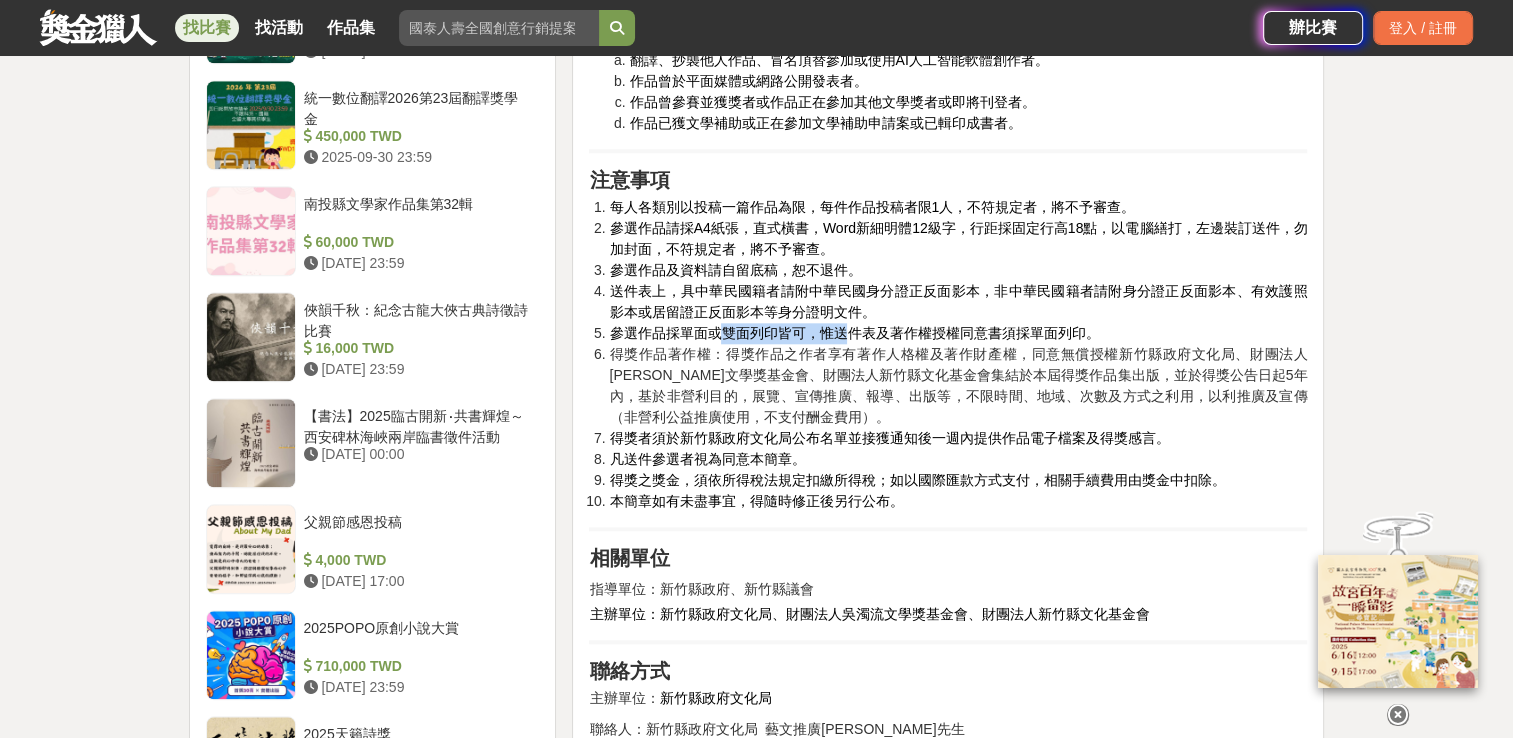 drag, startPoint x: 720, startPoint y: 372, endPoint x: 848, endPoint y: 374, distance: 128.01562 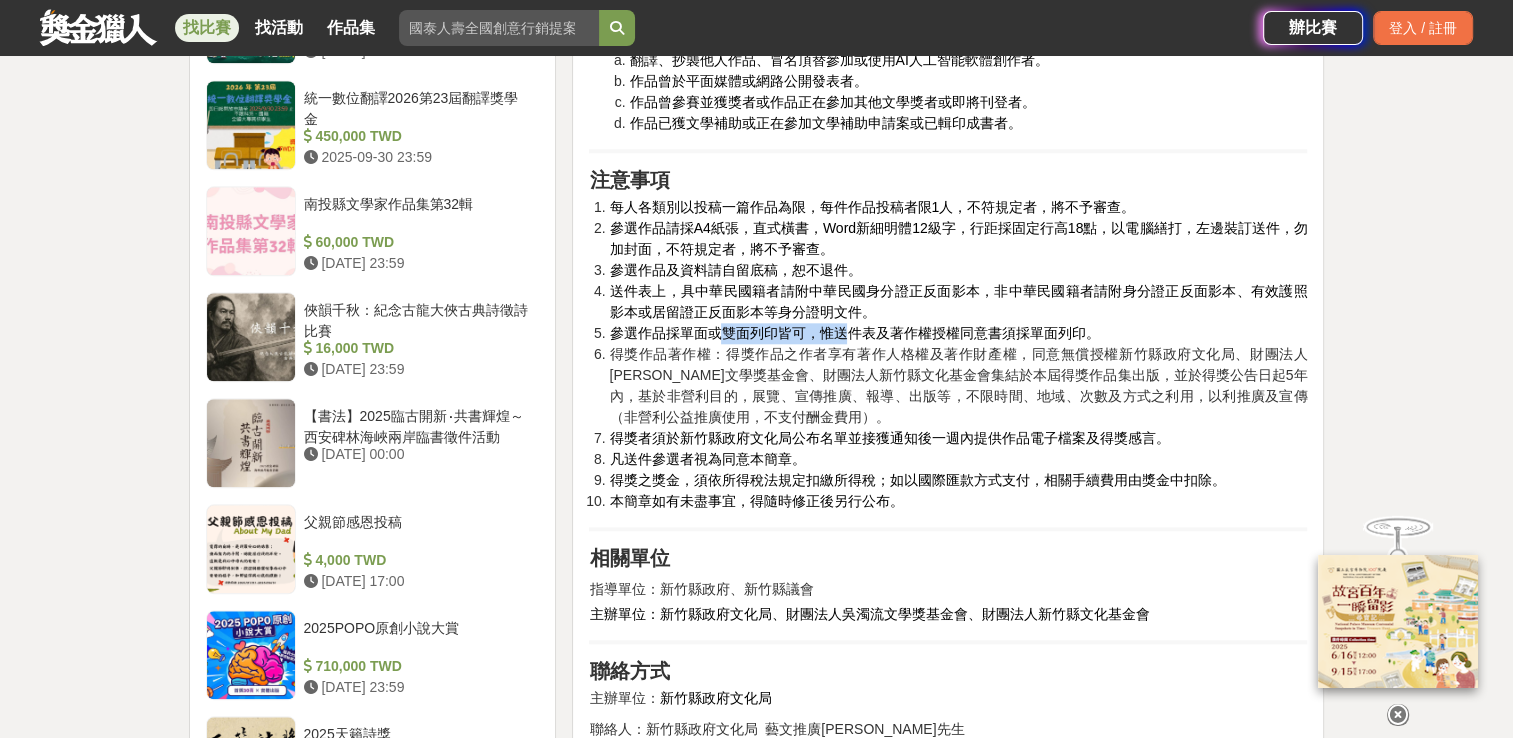 click on "參選作品採單面或雙面列印皆可，惟送件表及著作權授權同意書須採單面列印。" at bounding box center (854, 333) 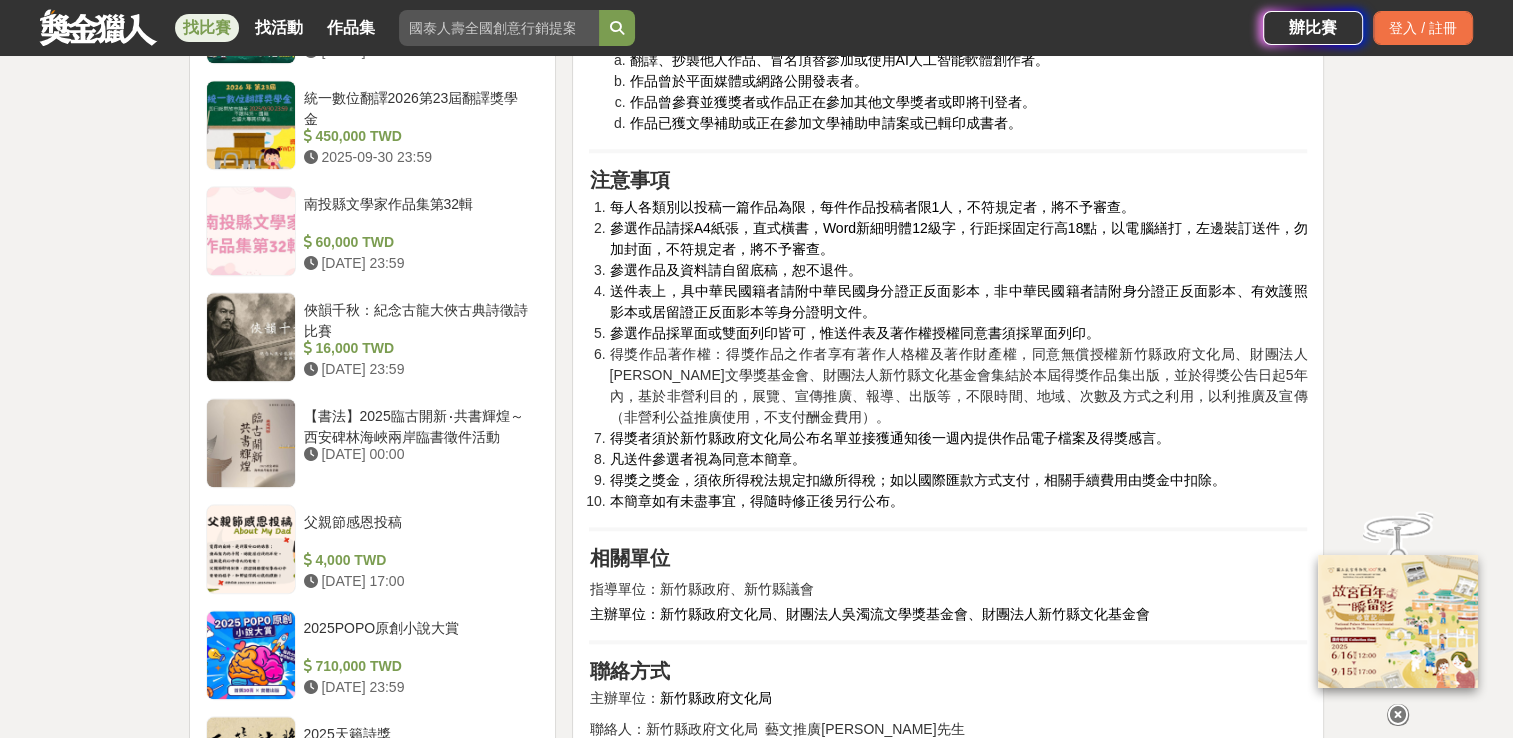 drag, startPoint x: 848, startPoint y: 374, endPoint x: 877, endPoint y: 370, distance: 29.274563 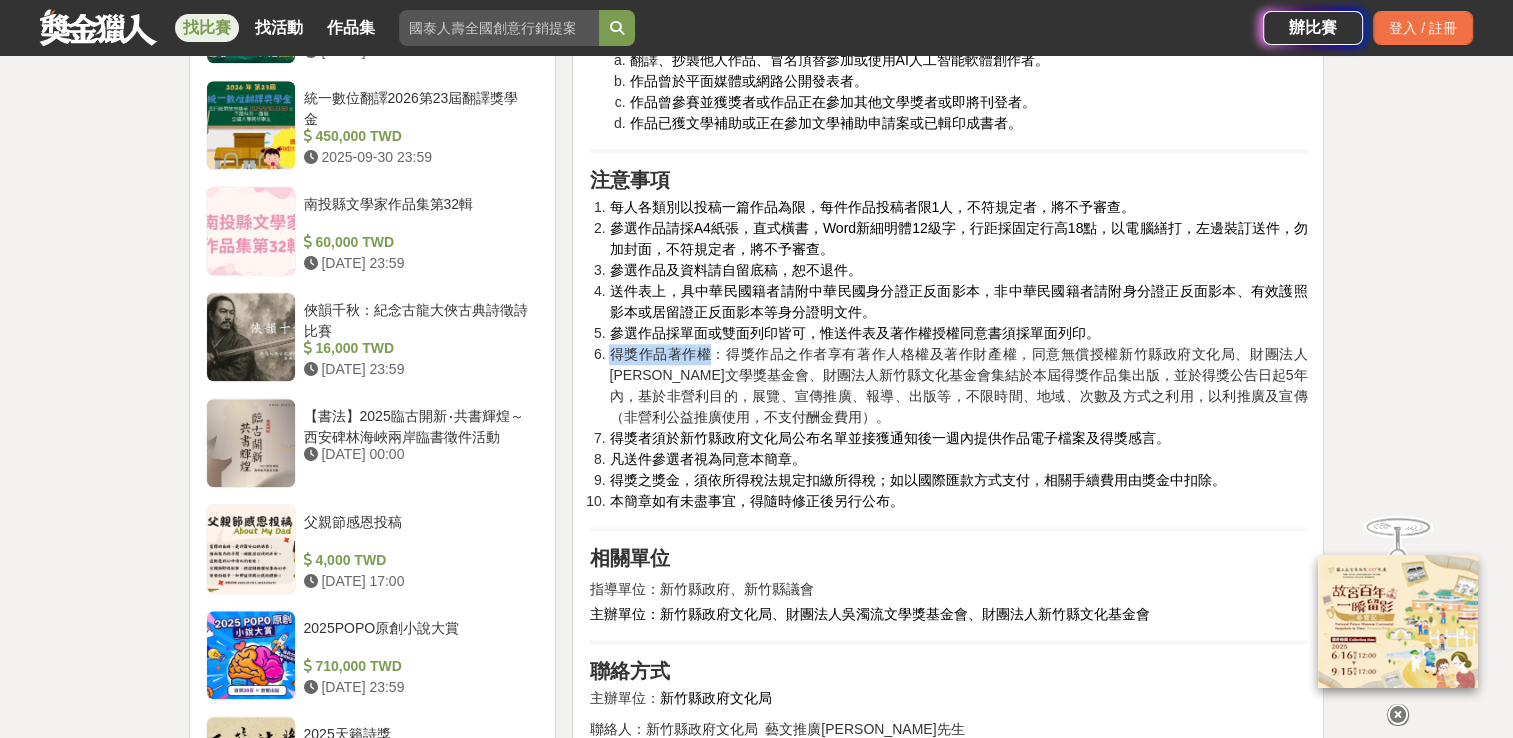 drag, startPoint x: 616, startPoint y: 394, endPoint x: 703, endPoint y: 397, distance: 87.05171 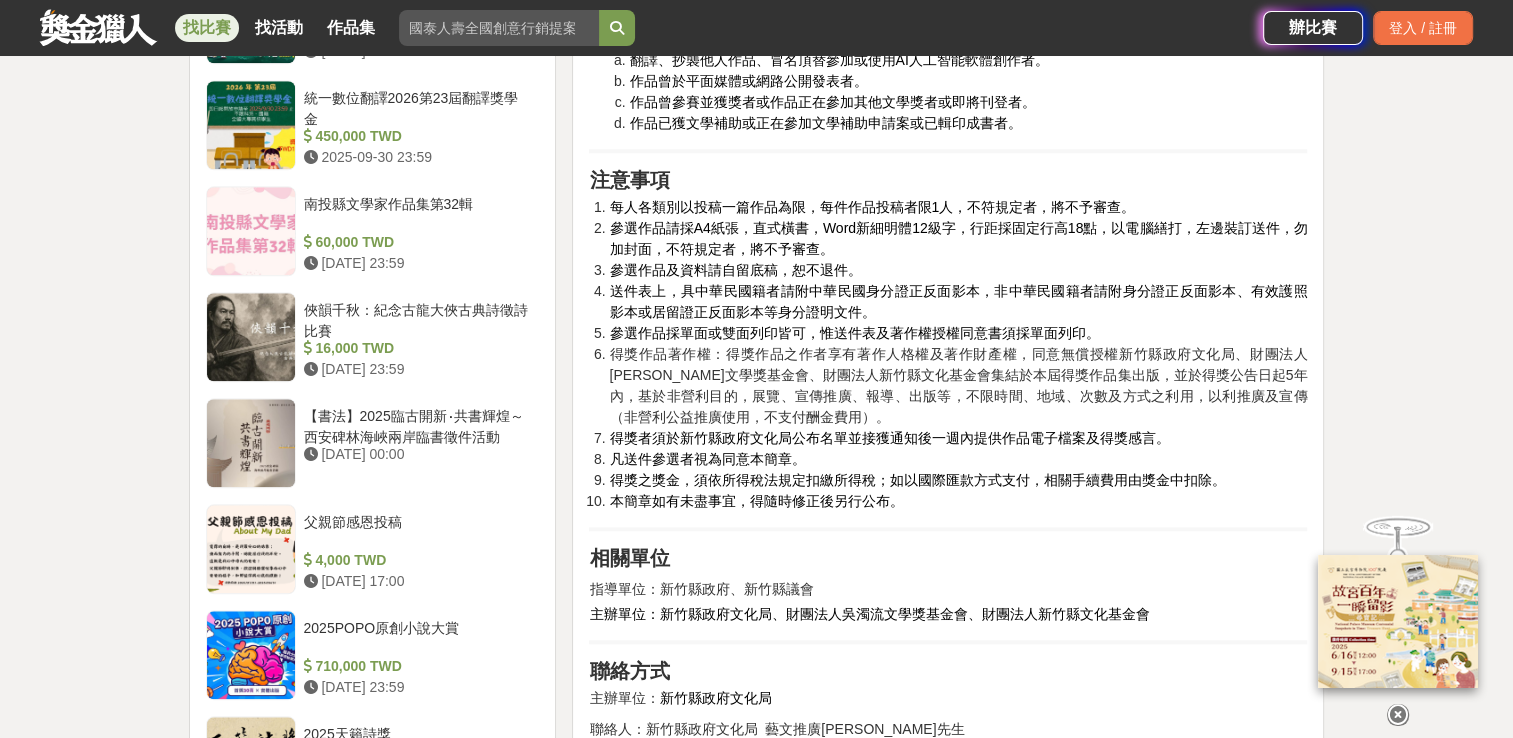 click on "得獎者須於新竹縣政府文化局公布名單並接獲通知後一週內提供作品電子檔案及得獎感言。" at bounding box center [889, 438] 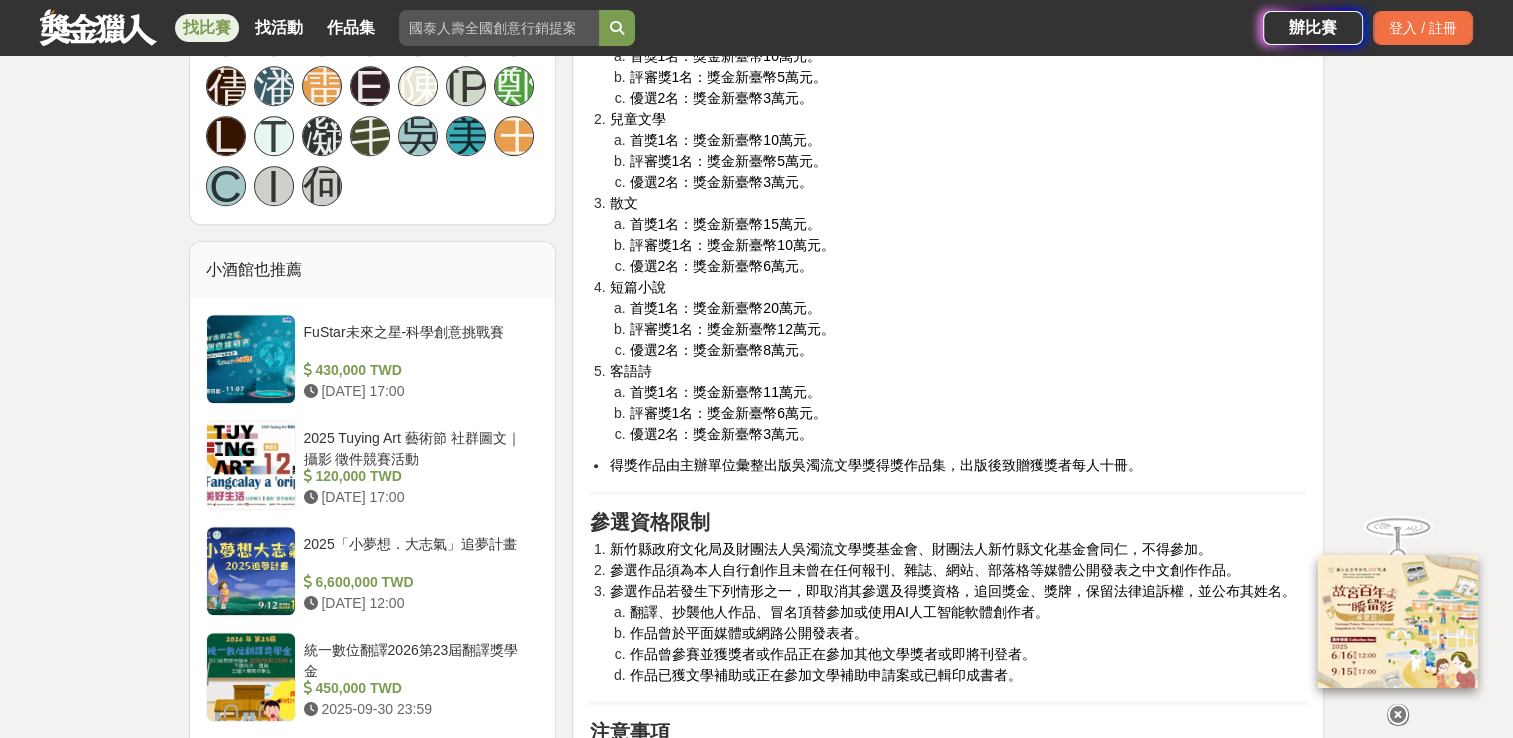 scroll, scrollTop: 1600, scrollLeft: 0, axis: vertical 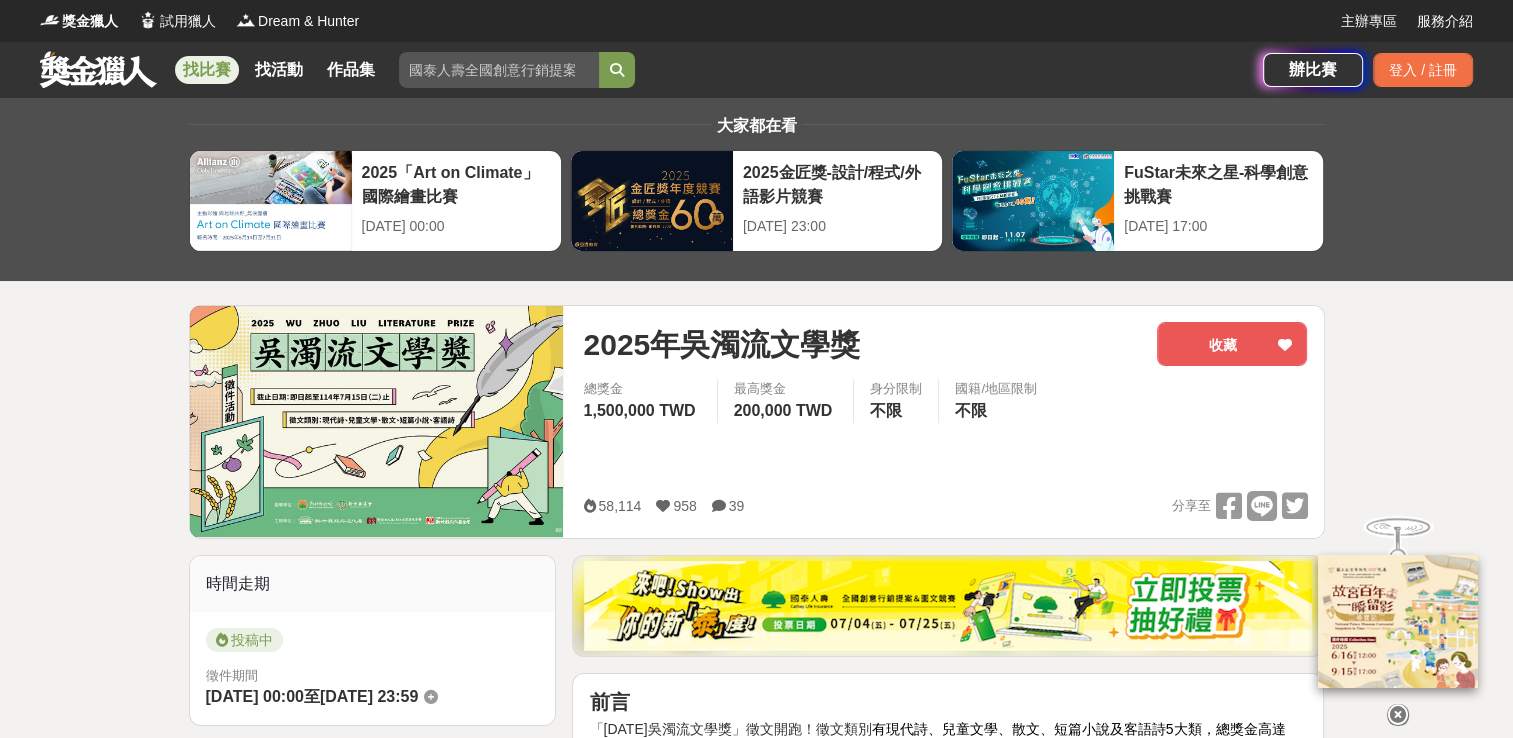 click on "獎金獵人 試用獵人 Dream & Hunter 主辦專區 服務介紹 找比賽 找活動 作品集 辦比賽 登入 / 註冊 大家都在看 2025「Art on Climate」國際繪畫比賽 2025-07-31 00:00 2025金匠獎-設計/程式/外語影片競賽 2025-07-28 23:00 FuStar未來之星-科學創意挑戰賽 2025-12-05 17:00 2025年吳濁流文學獎 收藏 總獎金 1,500,000   TWD 最高獎金 200,000   TWD 身分限制 不限 國籍/地區限制 不限 58,114 958 39 分享至 收藏 時間走期 投稿中 徵件期間 2025-03-20 00:00  至  2025-07-15 23:59 主辦單位 新竹縣政府文化局 協辦/執行： 新竹縣政府文化局 電話： 03-551-0201#206 Email： jimmylin103@hchcc.gov.tw 國家/地區： 台灣 相關分類與標籤 文學獎 政府主辦 徵文 寫作 文學 創作 競賽 獎金 現代詩 兒童文學 散文 短篇小說 客語詩 吳濁流 文學獎 作品 童話 臺灣 主題 評審 出版 新竹縣 活動刊登資訊 刊登者： 新竹縣政府文化局 刊登時間： 黃 I" at bounding box center (756, 3415) 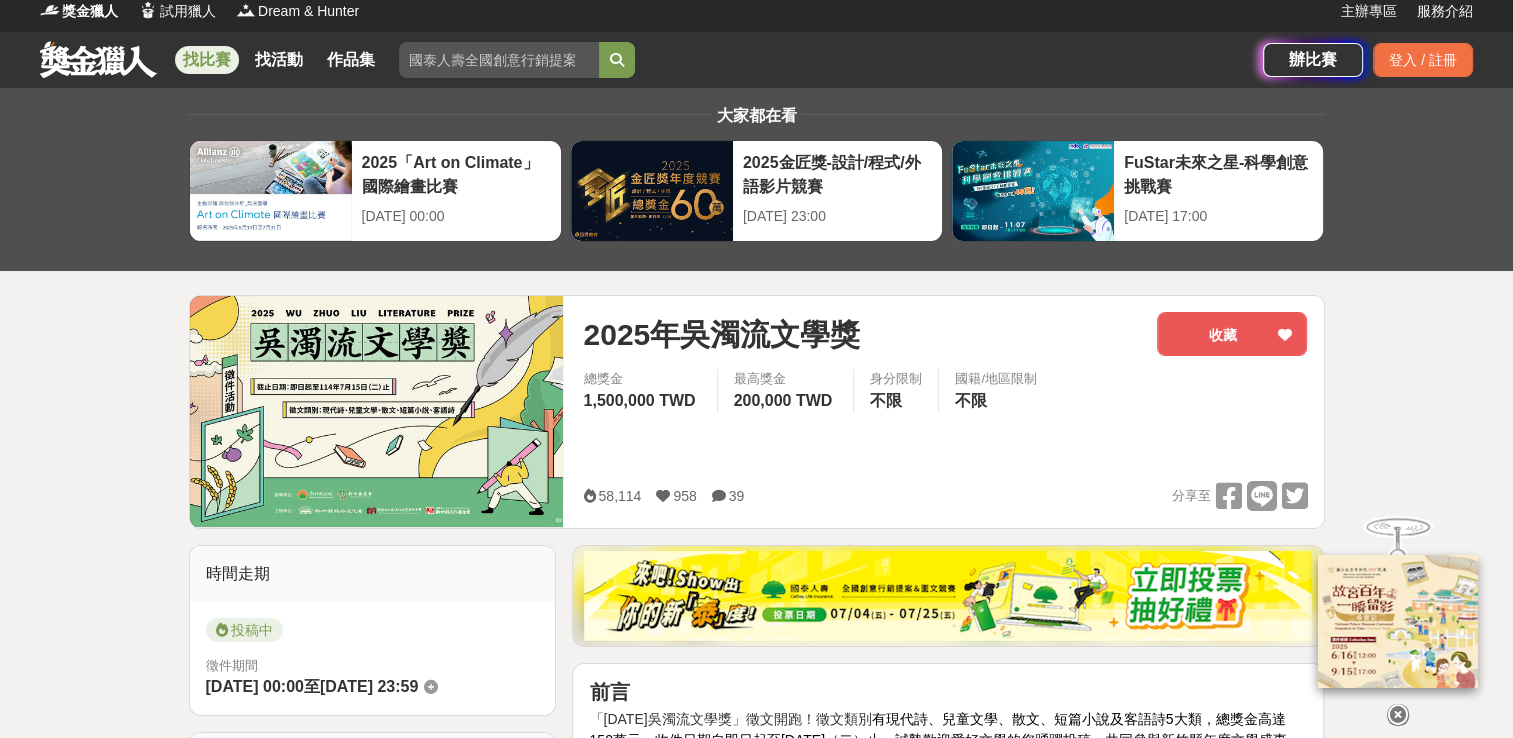 scroll, scrollTop: 0, scrollLeft: 0, axis: both 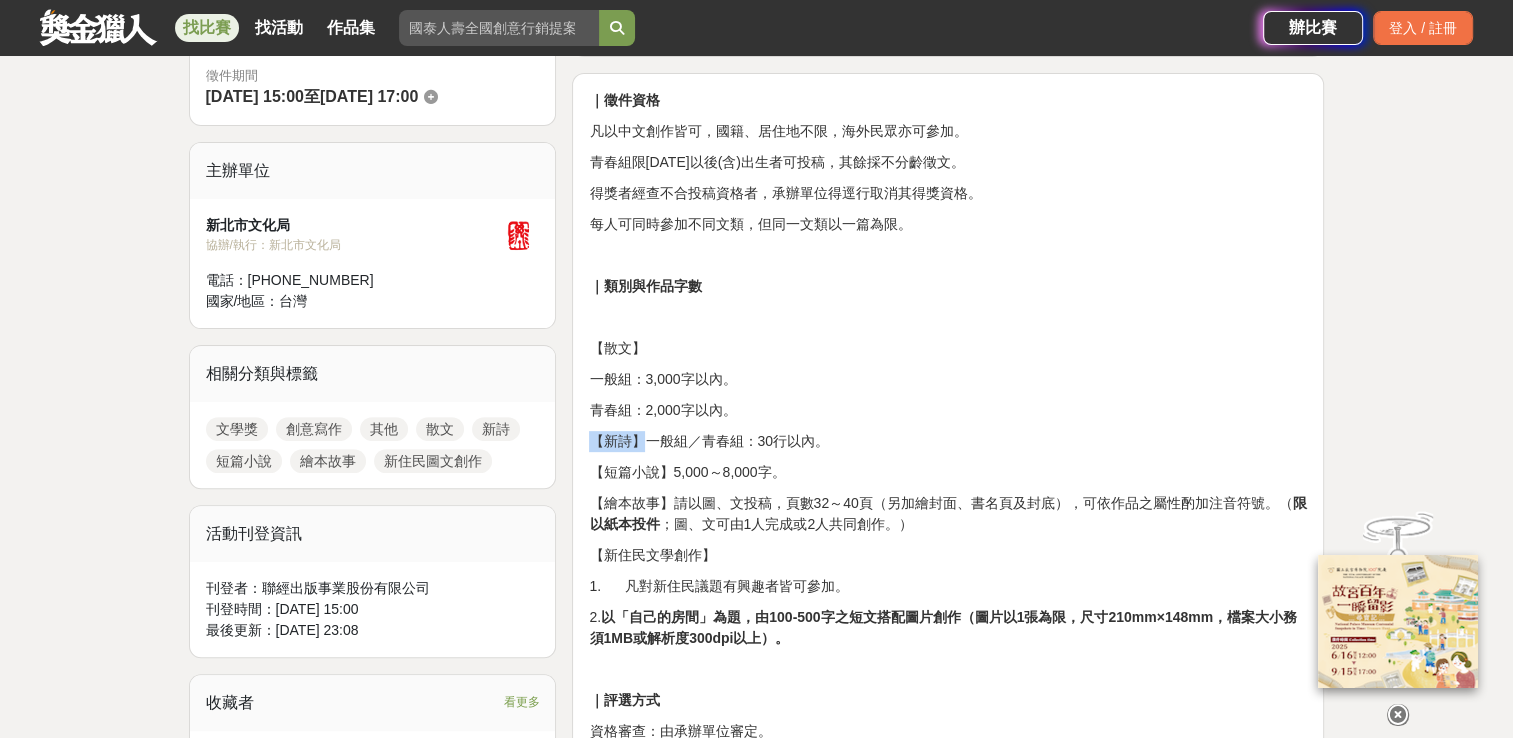 drag, startPoint x: 634, startPoint y: 442, endPoint x: 919, endPoint y: 415, distance: 286.2761 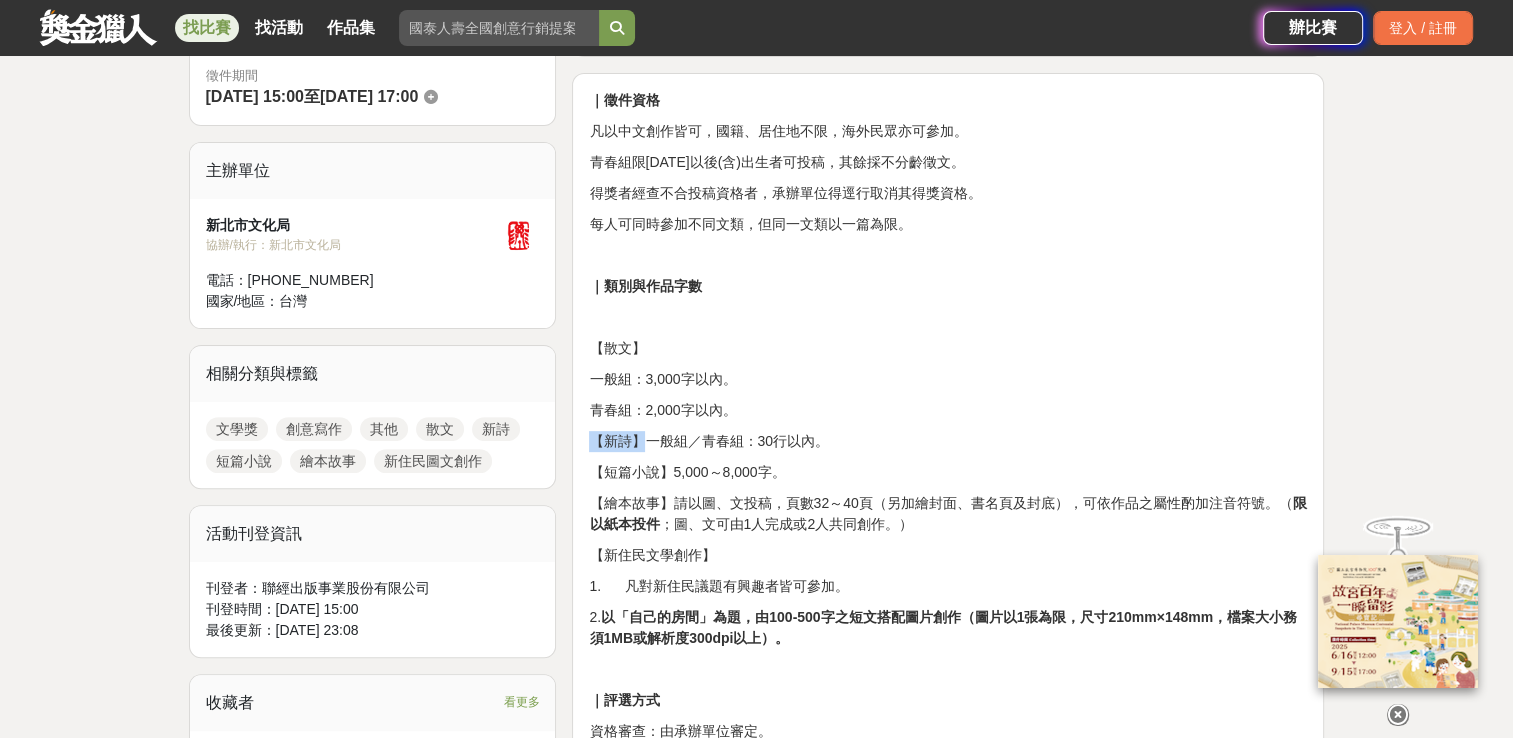 click on "｜徵件資格 凡以中文創作皆可，國籍、居住地不限，海外民眾亦可參加。 青春組限[DATE]以後(含)出生者可投稿，其餘採不分齡徵文。 得獎者經查不合投稿資格者，承辦單位得逕行取消其得獎資格。 每人可同時參加不同文類，但同一文類以一篇為限。   ｜類別與作品字數   【散文】 一般組：3,000字以內。 青春組：2,000字以內。  【新詩】一般組／青春組：30行以內。  【短篇小說】5,000～8,000字。  【繪本故事】請以圖、文投稿，頁數32～40頁（另加繪封面、書名頁及封底），可依作品之屬性酌加注音符號。（ 限以紙本投件 ；圖、文可由1人完成或2人共同創作。）  【新住民文學創作】 1.      凡對新住民議題有興趣者皆可參加。 2.         ｜評選方式 資格審查：由承辦單位審定。   ｜獎勵辦法 類別 組別 獎項 獎金 獎座 【散文】 一般組 首獎1名 獎座1座" at bounding box center (948, 1590) 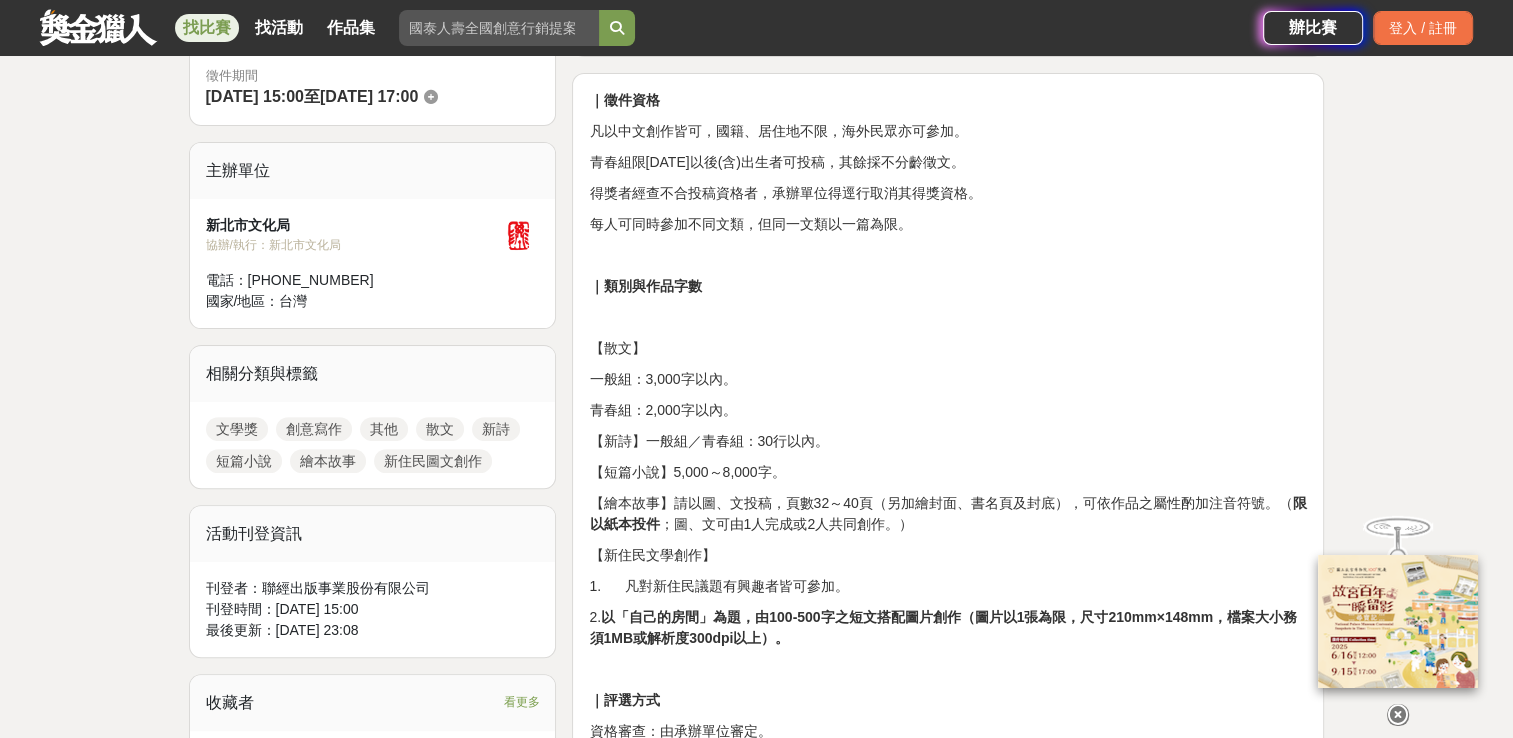 drag, startPoint x: 842, startPoint y: 451, endPoint x: 832, endPoint y: 493, distance: 43.174065 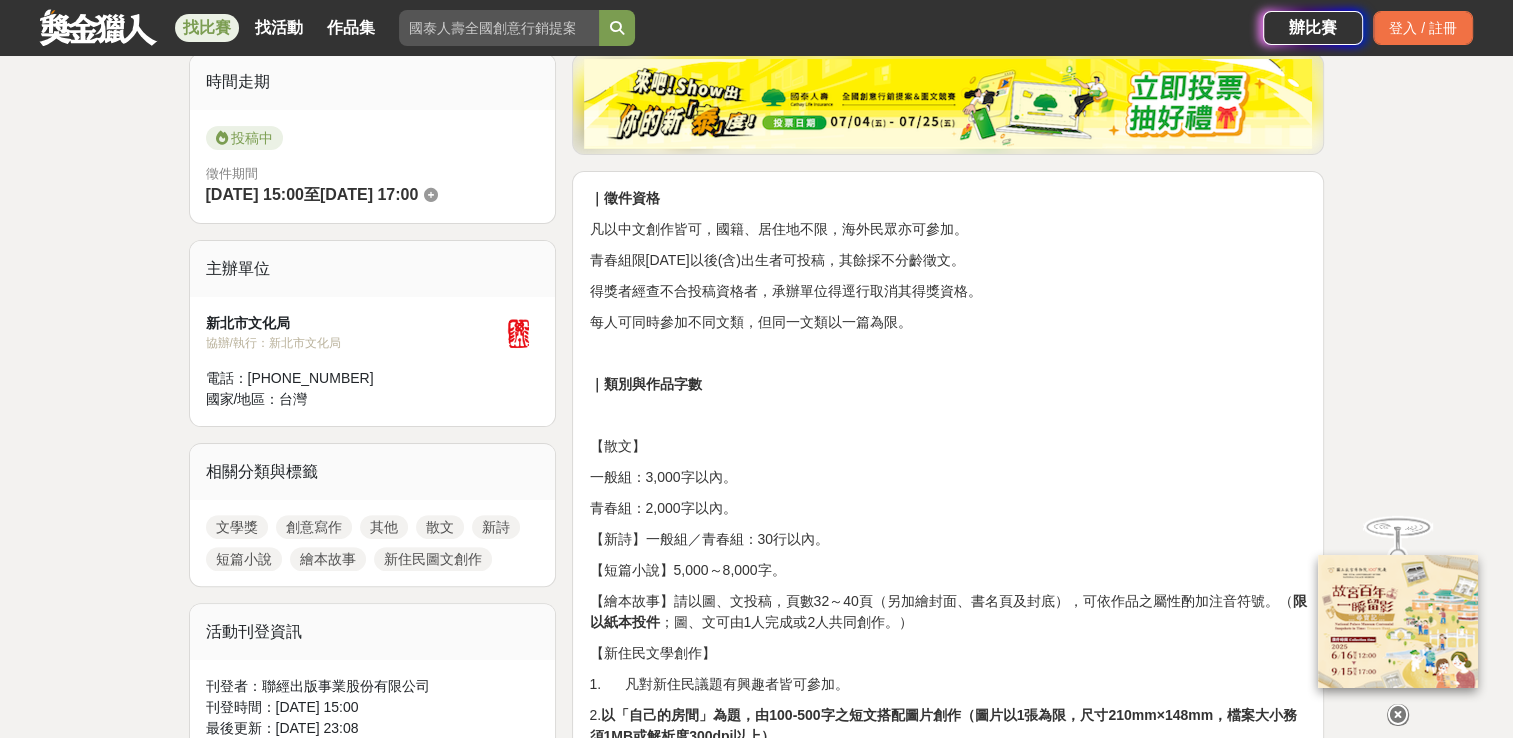 scroll, scrollTop: 400, scrollLeft: 0, axis: vertical 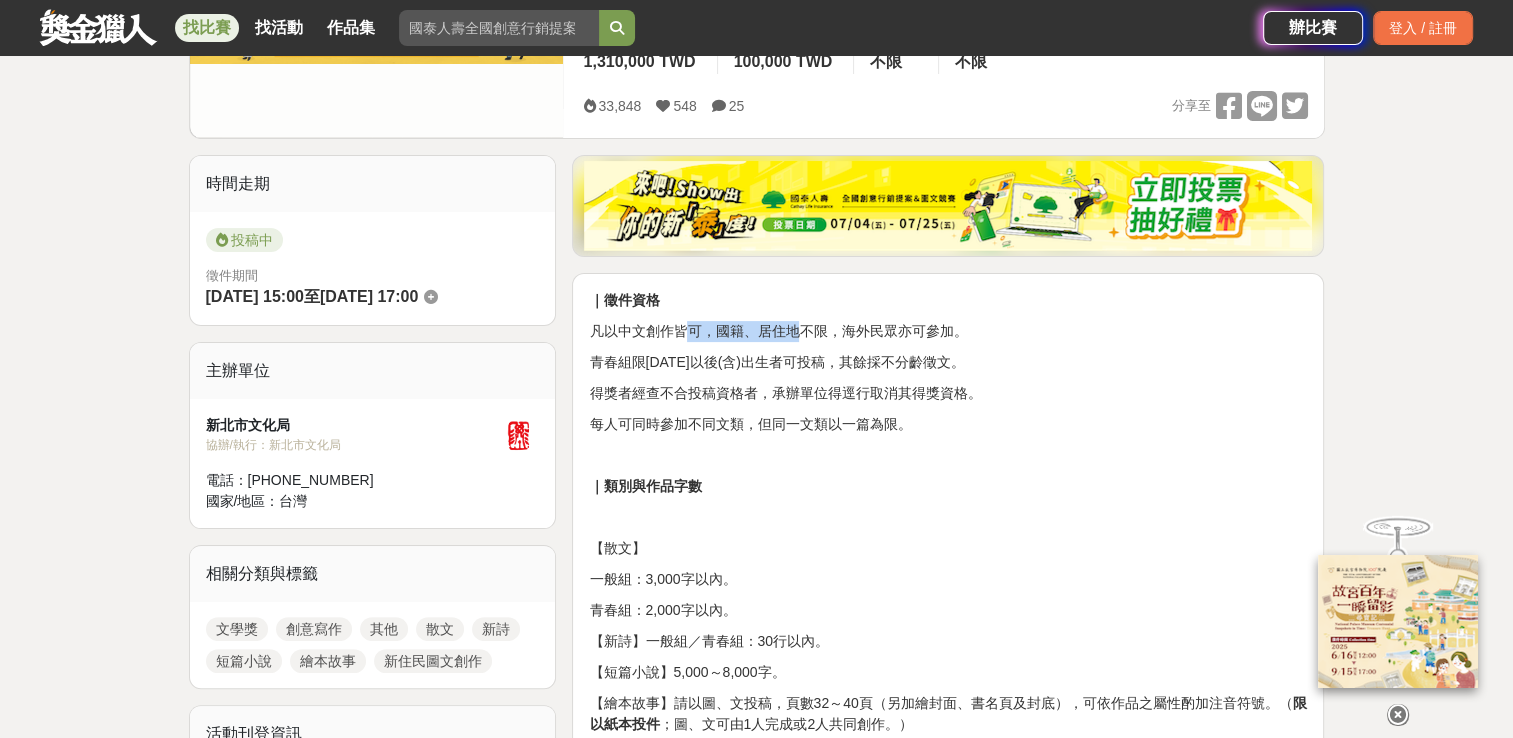 drag, startPoint x: 692, startPoint y: 320, endPoint x: 794, endPoint y: 335, distance: 103.09704 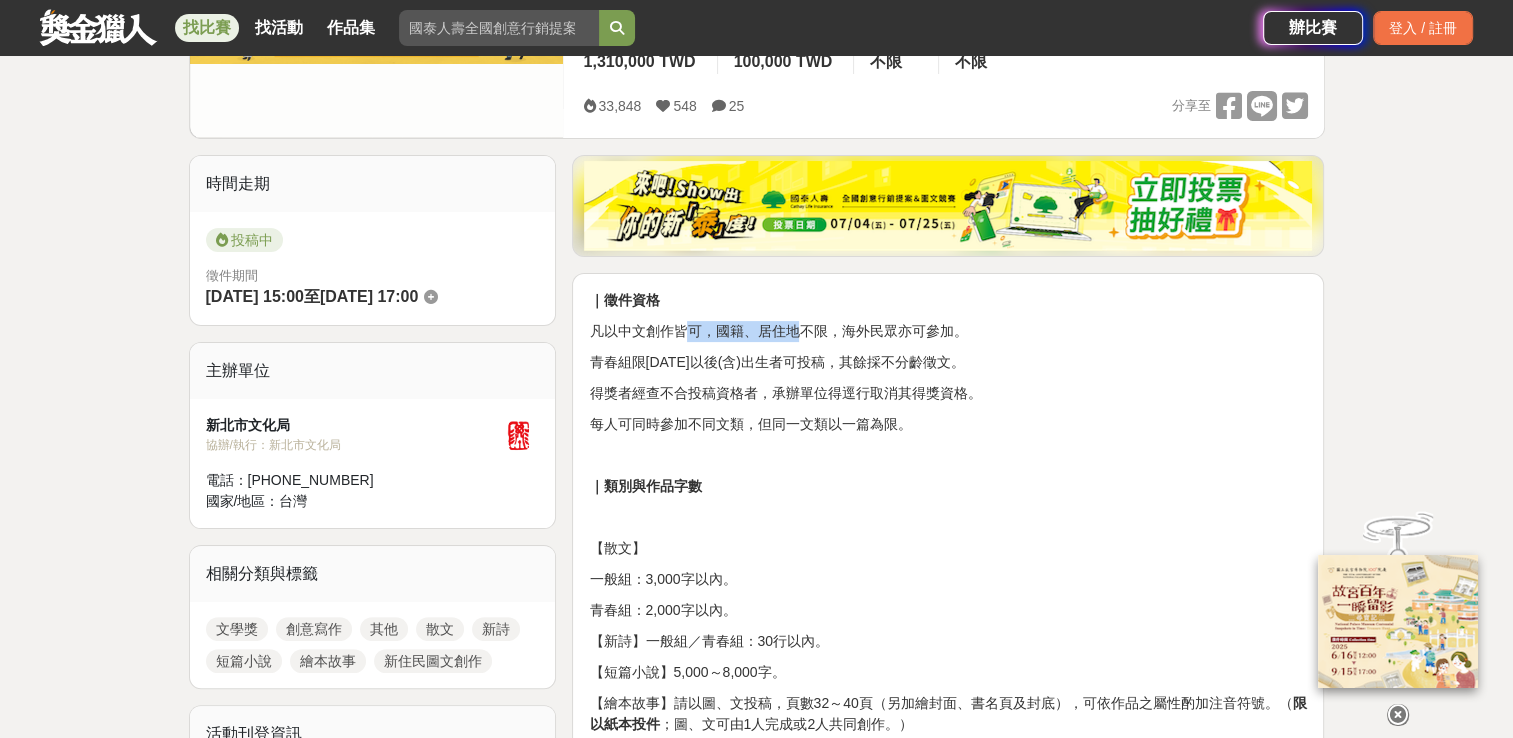 click on "凡以中文創作皆可，國籍、居住地不限，海外民眾亦可參加。" at bounding box center [948, 331] 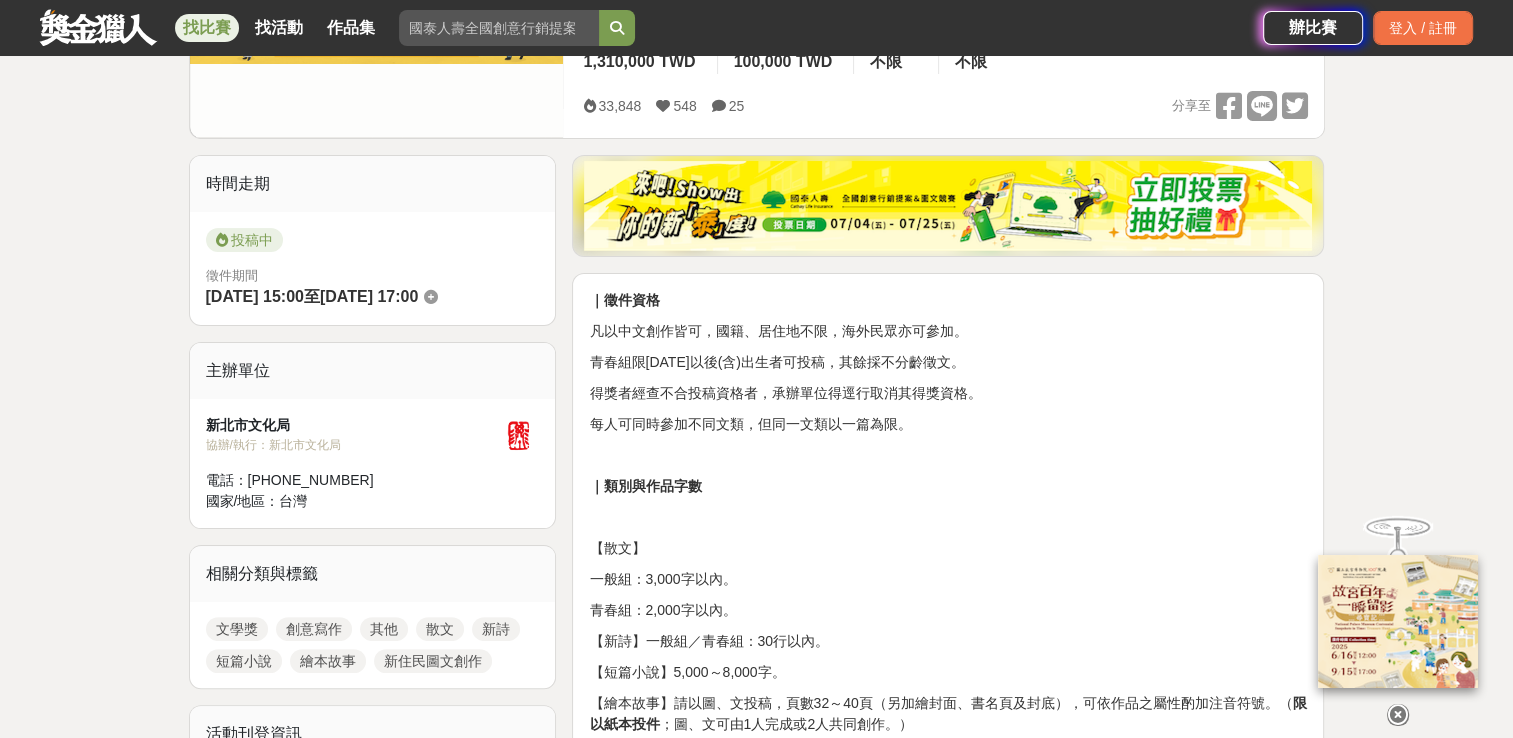 drag, startPoint x: 794, startPoint y: 335, endPoint x: 777, endPoint y: 381, distance: 49.0408 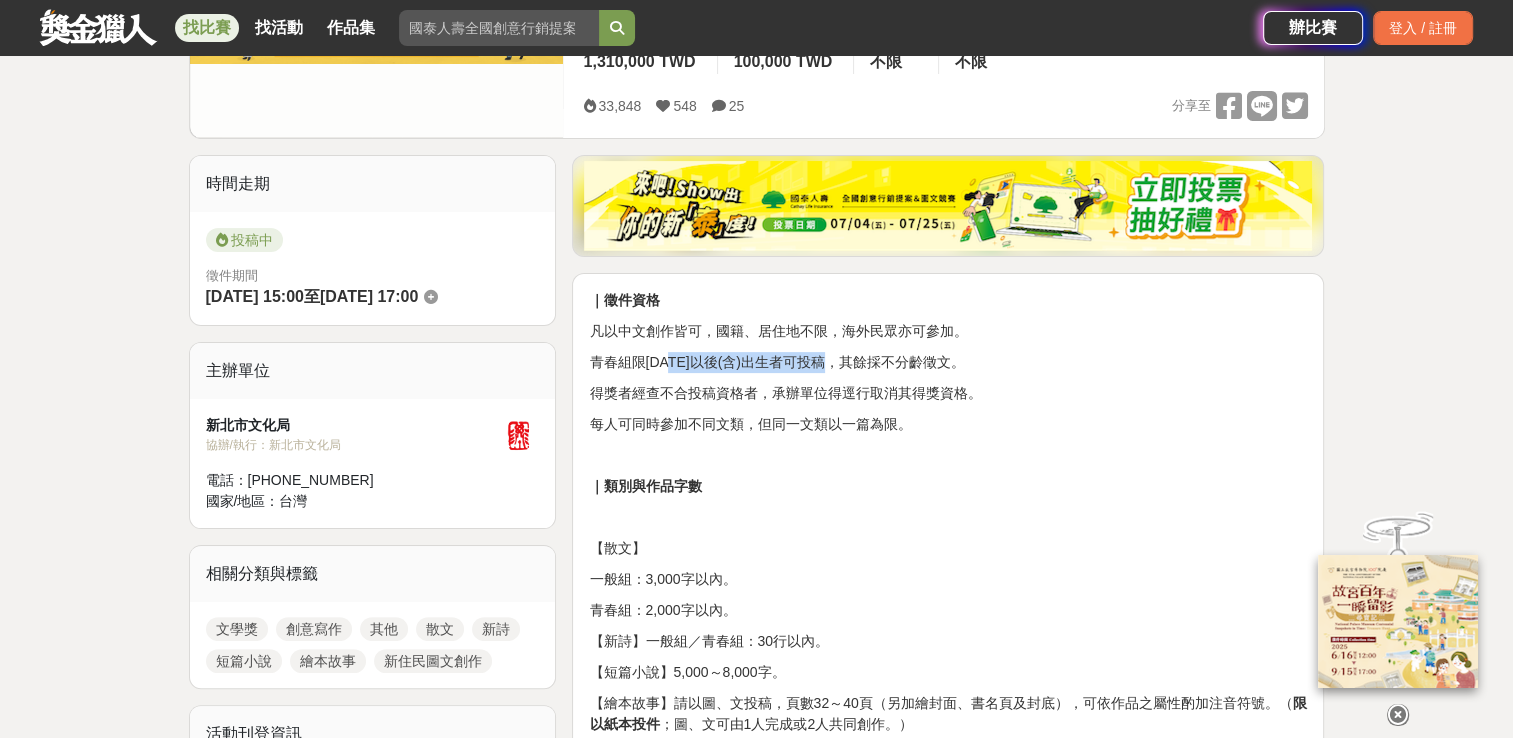 drag, startPoint x: 671, startPoint y: 348, endPoint x: 824, endPoint y: 367, distance: 154.17523 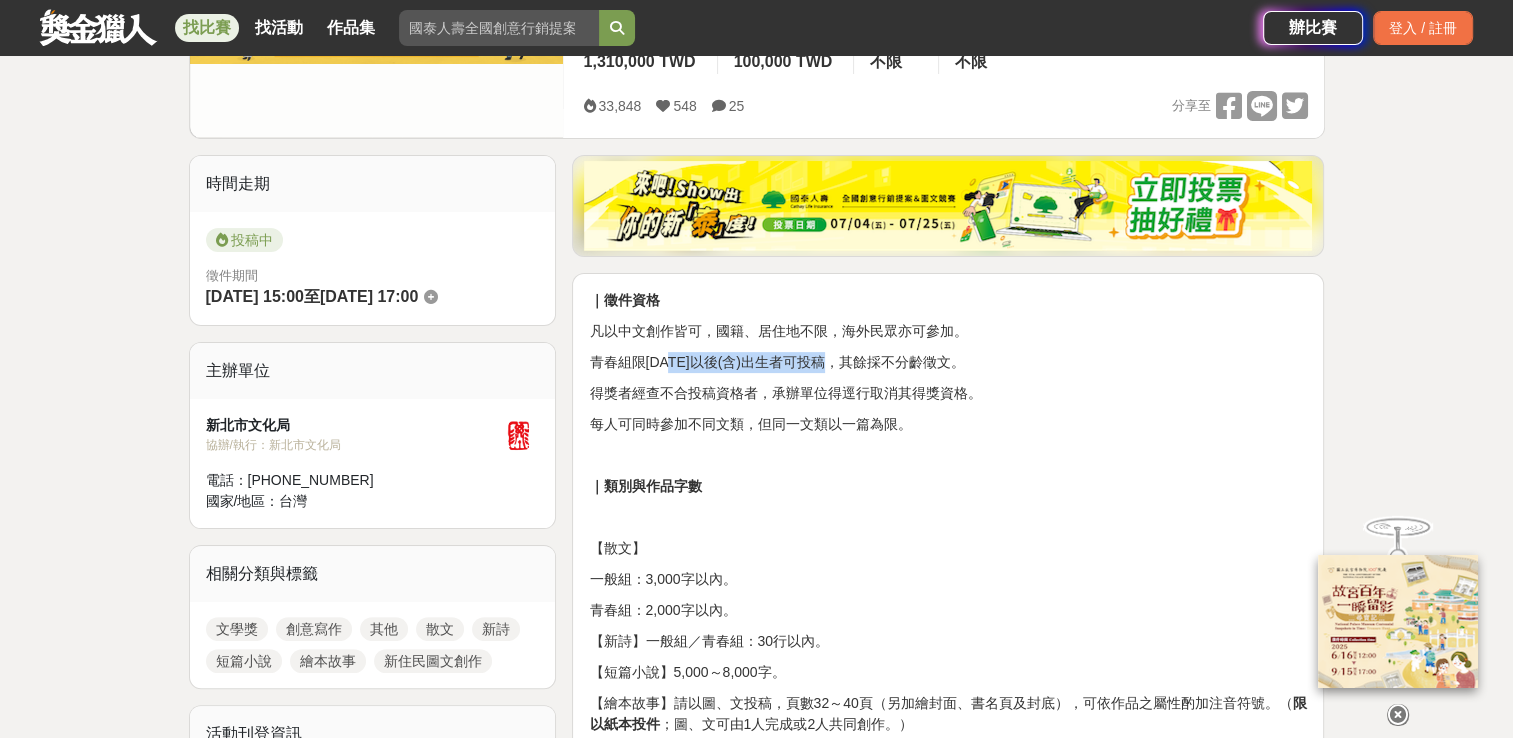 click on "｜徵件資格 凡以中文創作皆可，國籍、居住地不限，海外民眾亦可參加。 青春組限2007年1月1日以後(含)出生者可投稿，其餘採不分齡徵文。 得獎者經查不合投稿資格者，承辦單位得逕行取消其得獎資格。 每人可同時參加不同文類，但同一文類以一篇為限。   ｜類別與作品字數   【散文】 一般組：3,000字以內。 青春組：2,000字以內。  【新詩】一般組／青春組：30行以內。  【短篇小說】5,000～8,000字。  【繪本故事】請以圖、文投稿，頁數32～40頁（另加繪封面、書名頁及封底），可依作品之屬性酌加注音符號。（ 限以紙本投件 ；圖、文可由1人完成或2人共同創作。）  【新住民文學創作】 1.      凡對新住民議題有興趣者皆可參加。 2.         ｜評選方式 資格審查：由承辦單位審定。   ｜獎勵辦法 類別 組別 獎項 獎金 獎座 【散文】 一般組 首獎1名 獎座1座" at bounding box center [948, 1790] 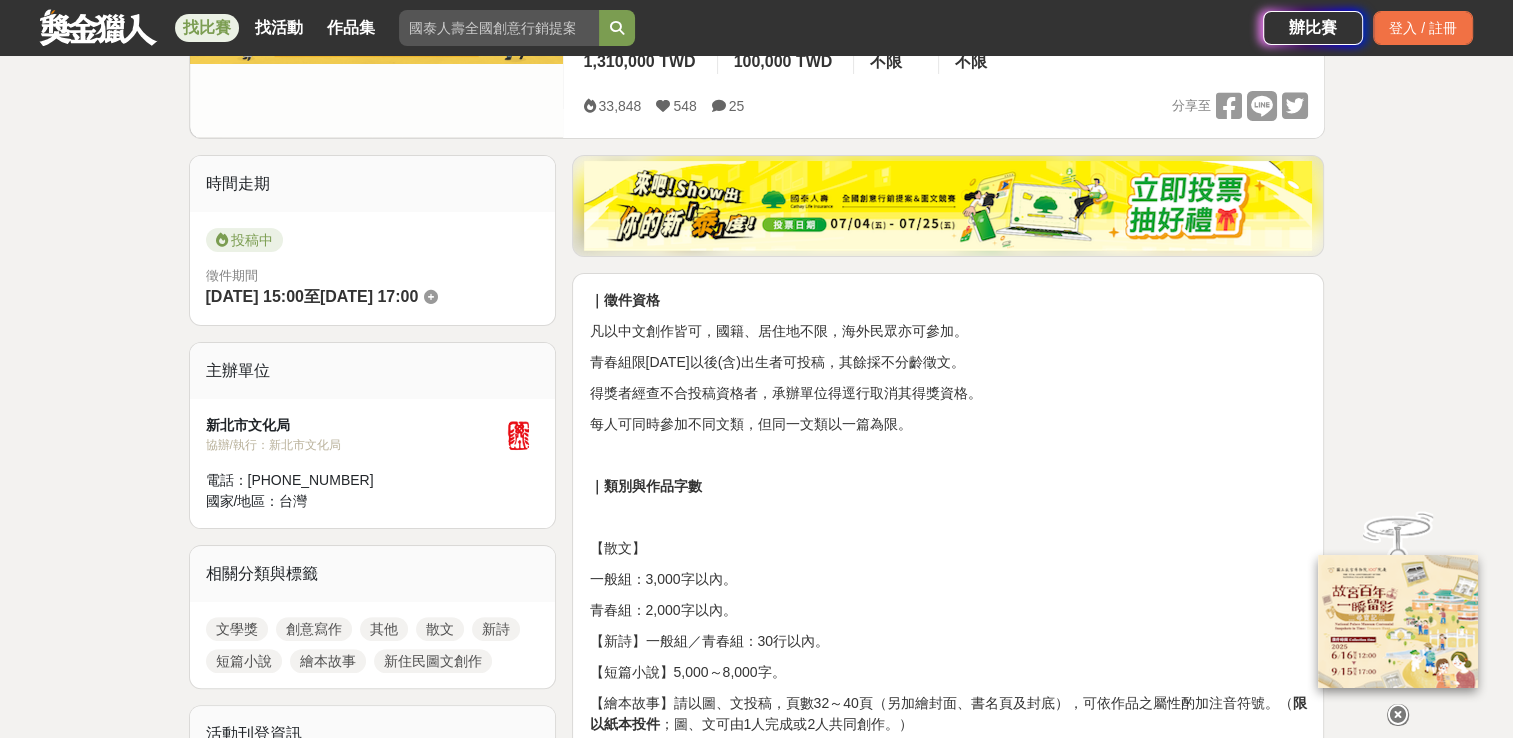 drag, startPoint x: 824, startPoint y: 367, endPoint x: 804, endPoint y: 407, distance: 44.72136 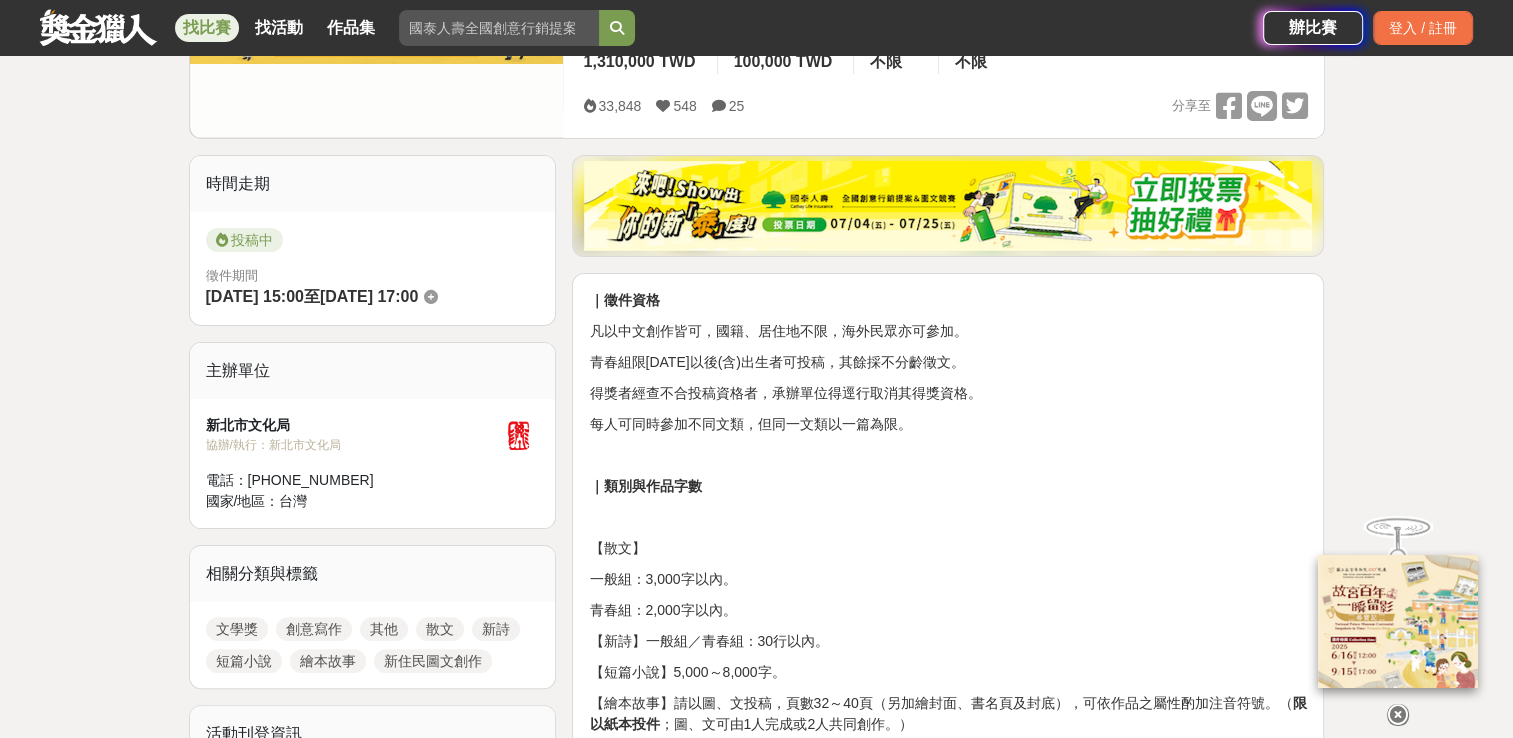 click on "｜徵件資格 凡以中文創作皆可，國籍、居住地不限，海外民眾亦可參加。 青春組限2007年1月1日以後(含)出生者可投稿，其餘採不分齡徵文。 得獎者經查不合投稿資格者，承辦單位得逕行取消其得獎資格。 每人可同時參加不同文類，但同一文類以一篇為限。   ｜類別與作品字數   【散文】 一般組：3,000字以內。 青春組：2,000字以內。  【新詩】一般組／青春組：30行以內。  【短篇小說】5,000～8,000字。  【繪本故事】請以圖、文投稿，頁數32～40頁（另加繪封面、書名頁及封底），可依作品之屬性酌加注音符號。（ 限以紙本投件 ；圖、文可由1人完成或2人共同創作。）  【新住民文學創作】 1.      凡對新住民議題有興趣者皆可參加。 2.         ｜評選方式 資格審查：由承辦單位審定。   ｜獎勵辦法 類別 組別 獎項 獎金 獎座 【散文】 一般組 首獎1名 獎座1座" at bounding box center (948, 1790) 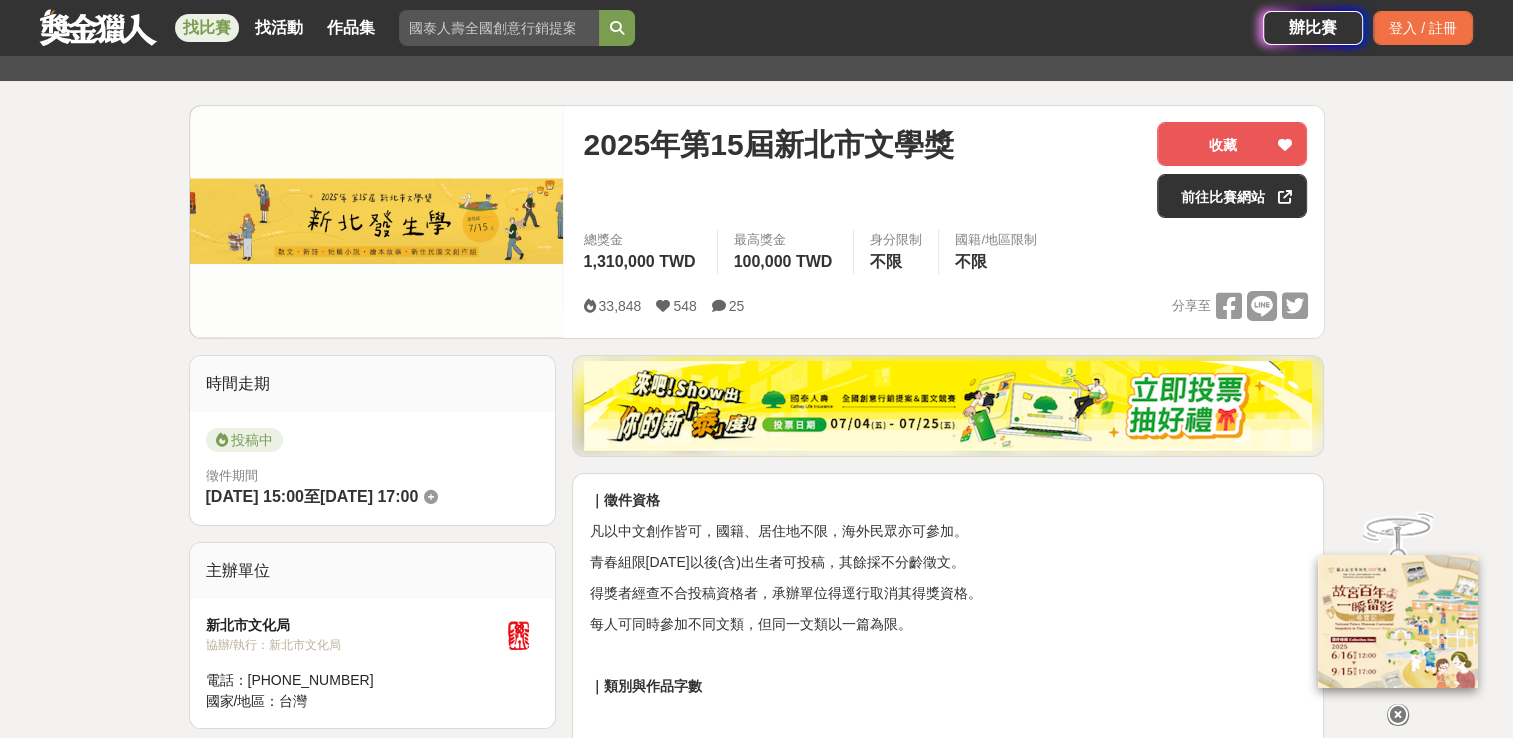scroll, scrollTop: 0, scrollLeft: 0, axis: both 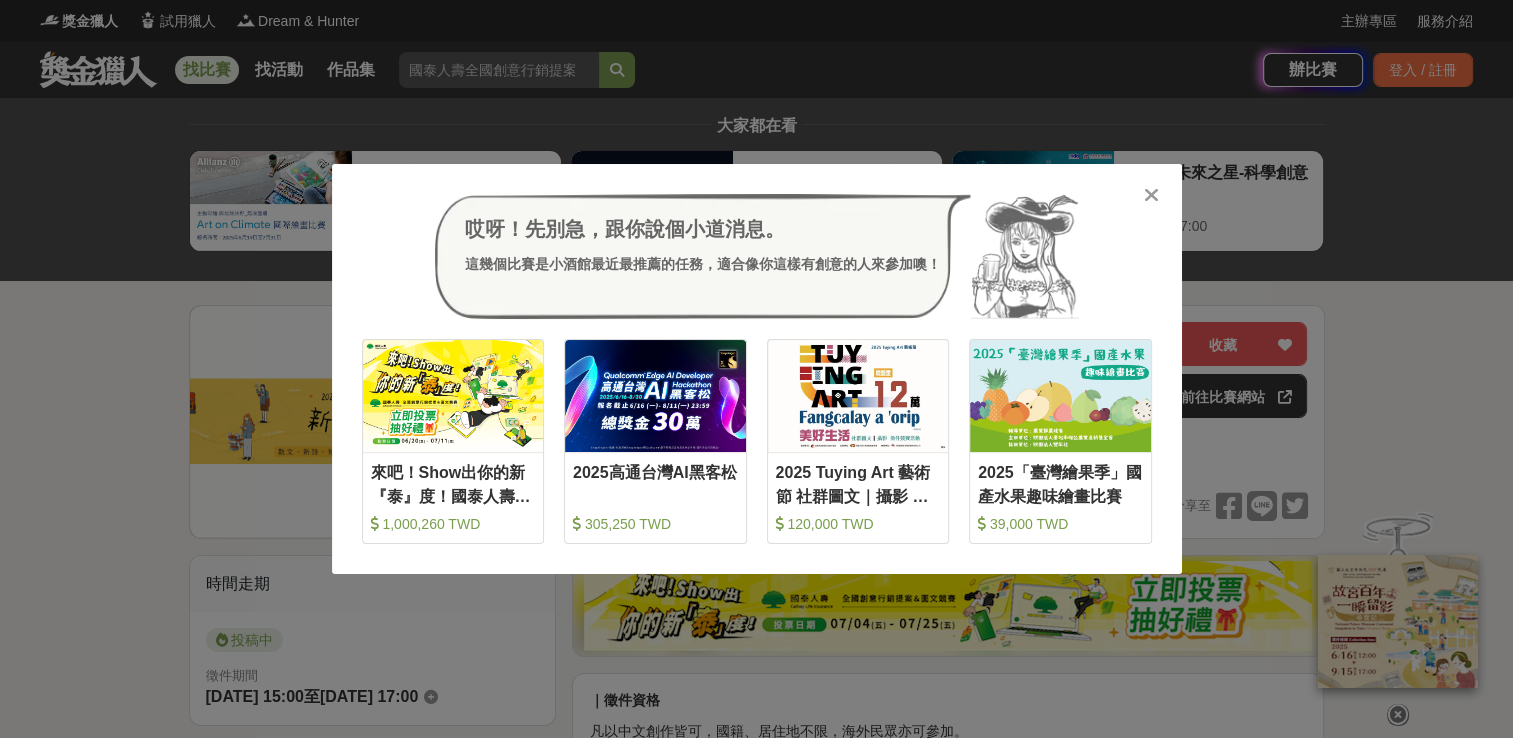 click on "哎呀！先別急，跟你說個小道消息。 這幾個比賽是小酒館最近最推薦的任務，適合像你這樣有創意的人來參加噢！   收藏 來吧！Show出你的新『泰』度！國泰人壽全國創意行銷提案&圖文競賽   1,000,260 TWD   收藏 2025高通台灣AI黑客松   305,250 TWD   收藏 2025 Tuying Art 藝術節 社群圖文｜攝影 徵件競賽活動   120,000 TWD   收藏 2025「臺灣繪果季」國產水果趣味繪畫比賽   39,000 TWD" at bounding box center [757, 369] 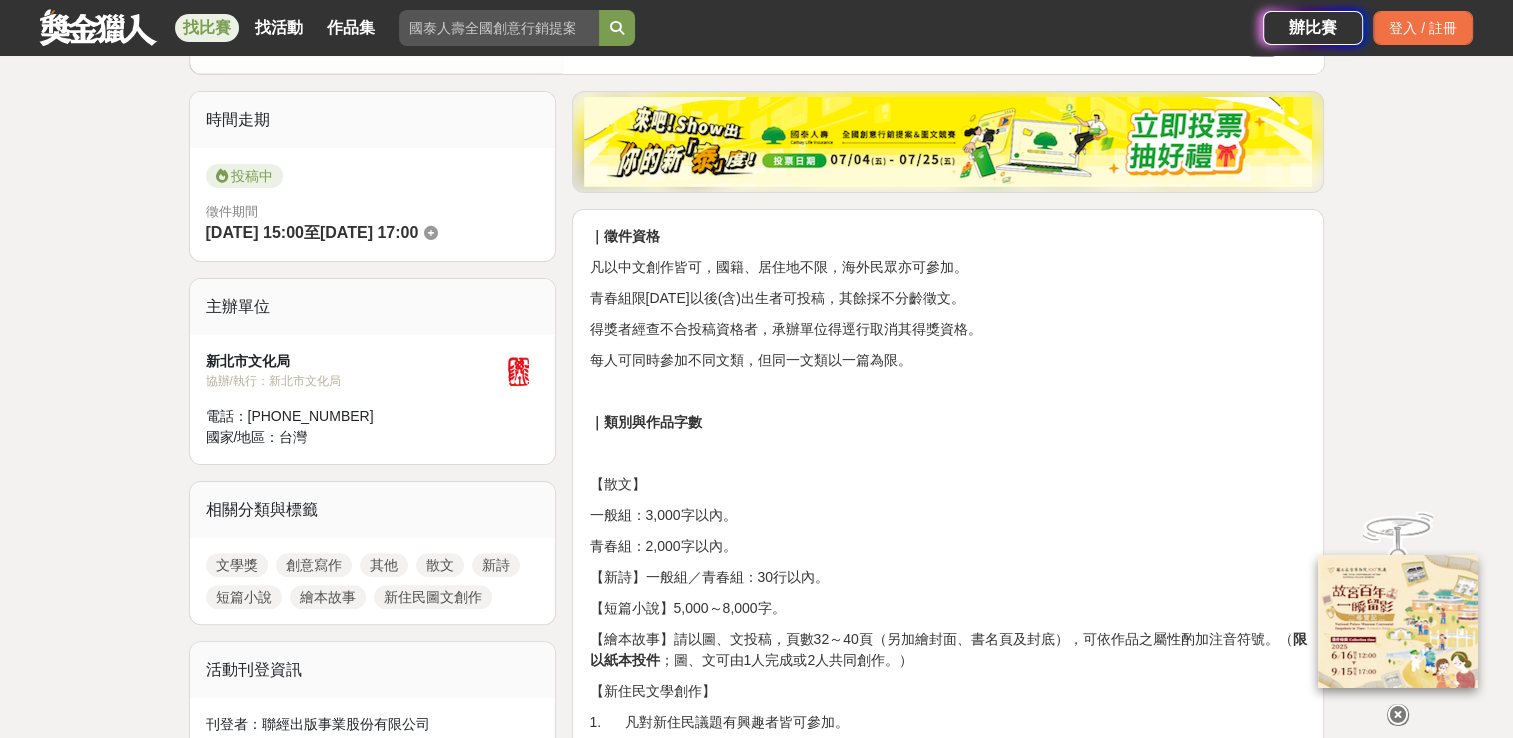 scroll, scrollTop: 500, scrollLeft: 0, axis: vertical 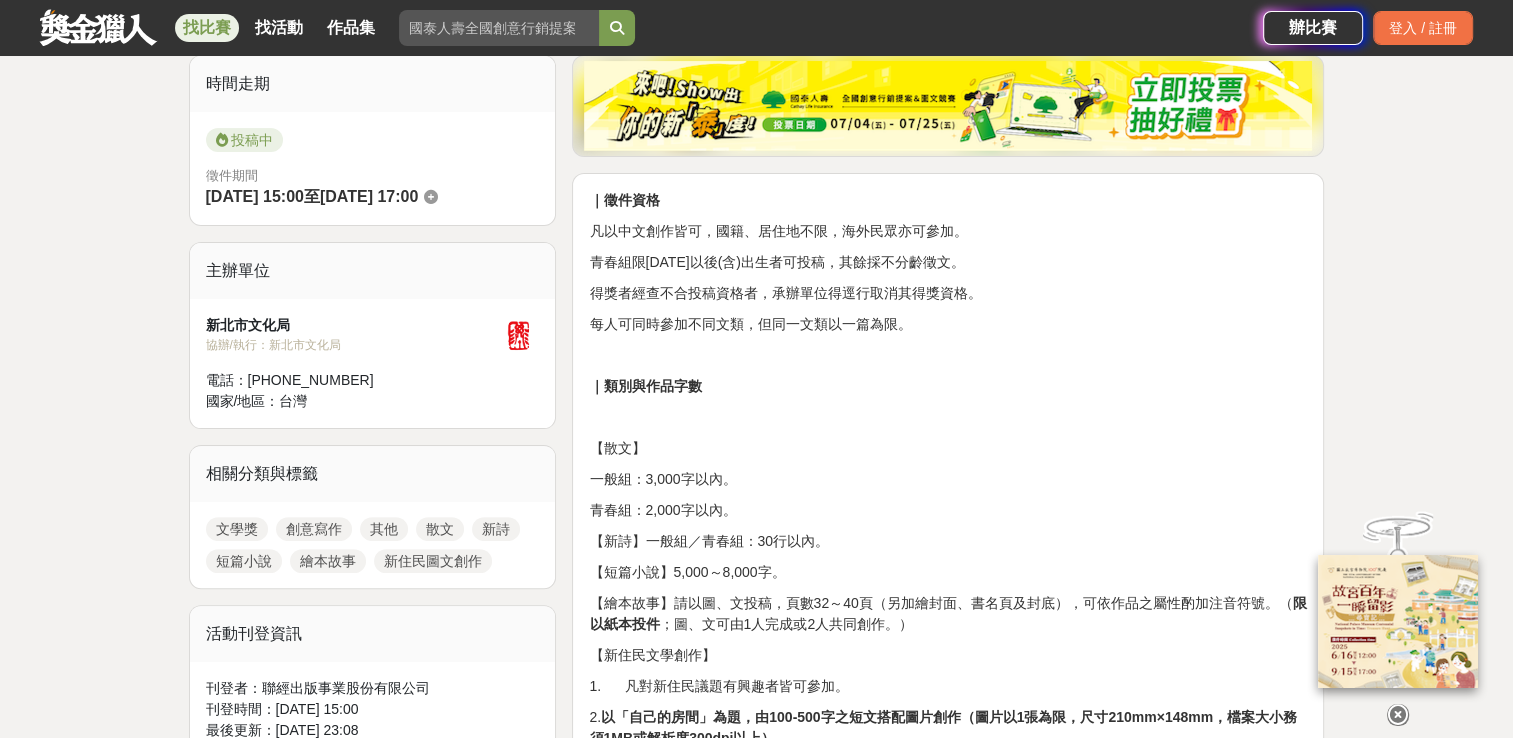 drag, startPoint x: 767, startPoint y: 538, endPoint x: 871, endPoint y: 538, distance: 104 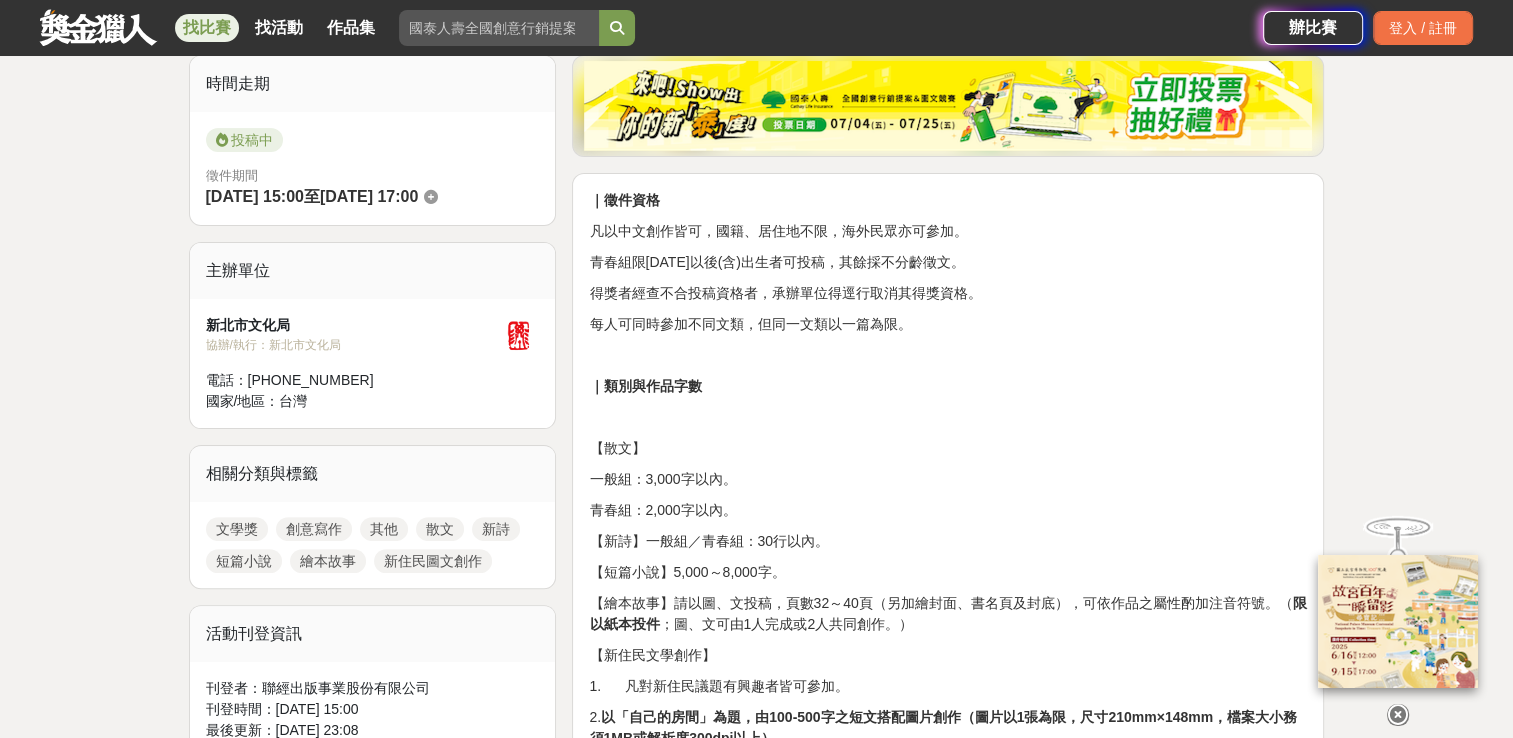 click on "【新詩】一般組／青春組：30行以內。" at bounding box center (948, 541) 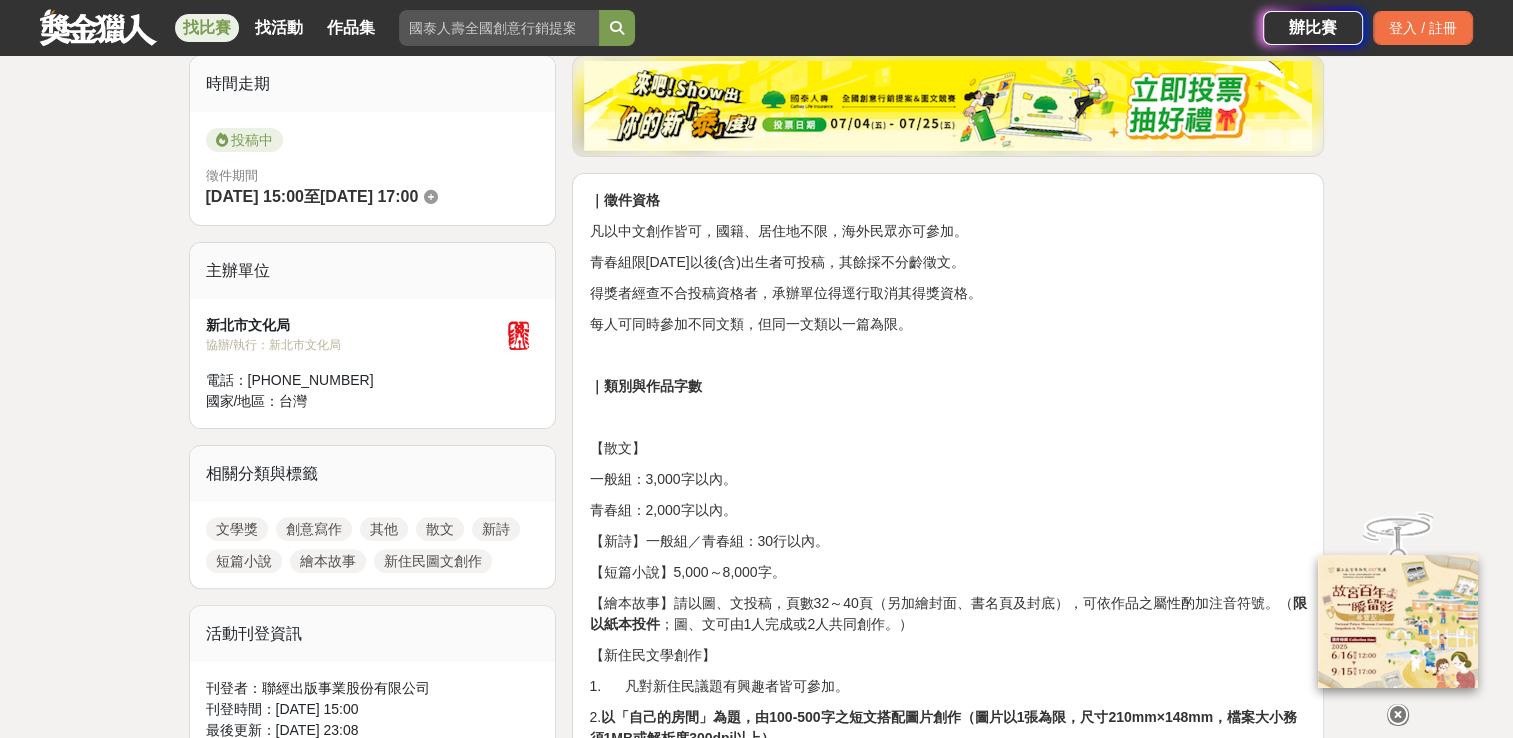 drag, startPoint x: 871, startPoint y: 538, endPoint x: 832, endPoint y: 522, distance: 42.154476 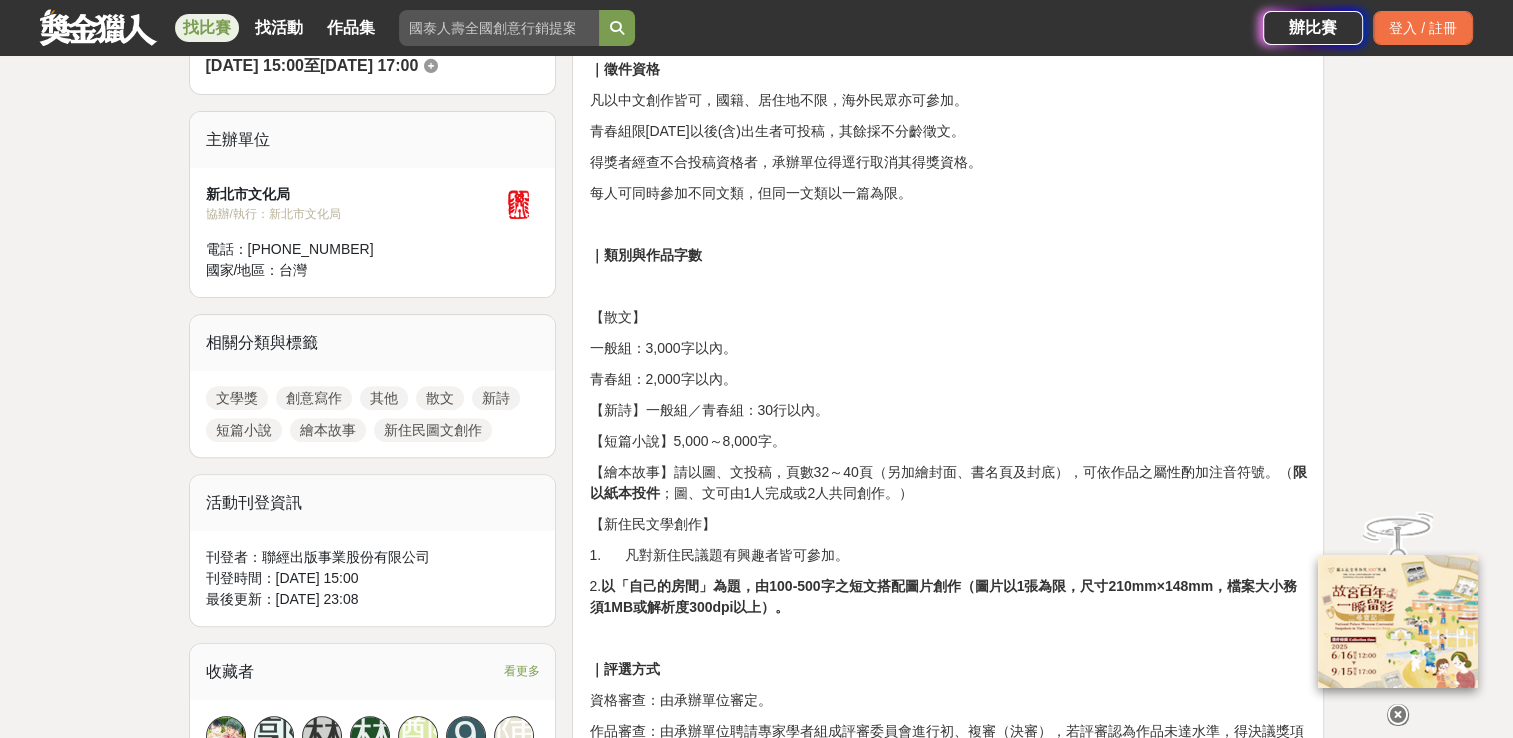 scroll, scrollTop: 700, scrollLeft: 0, axis: vertical 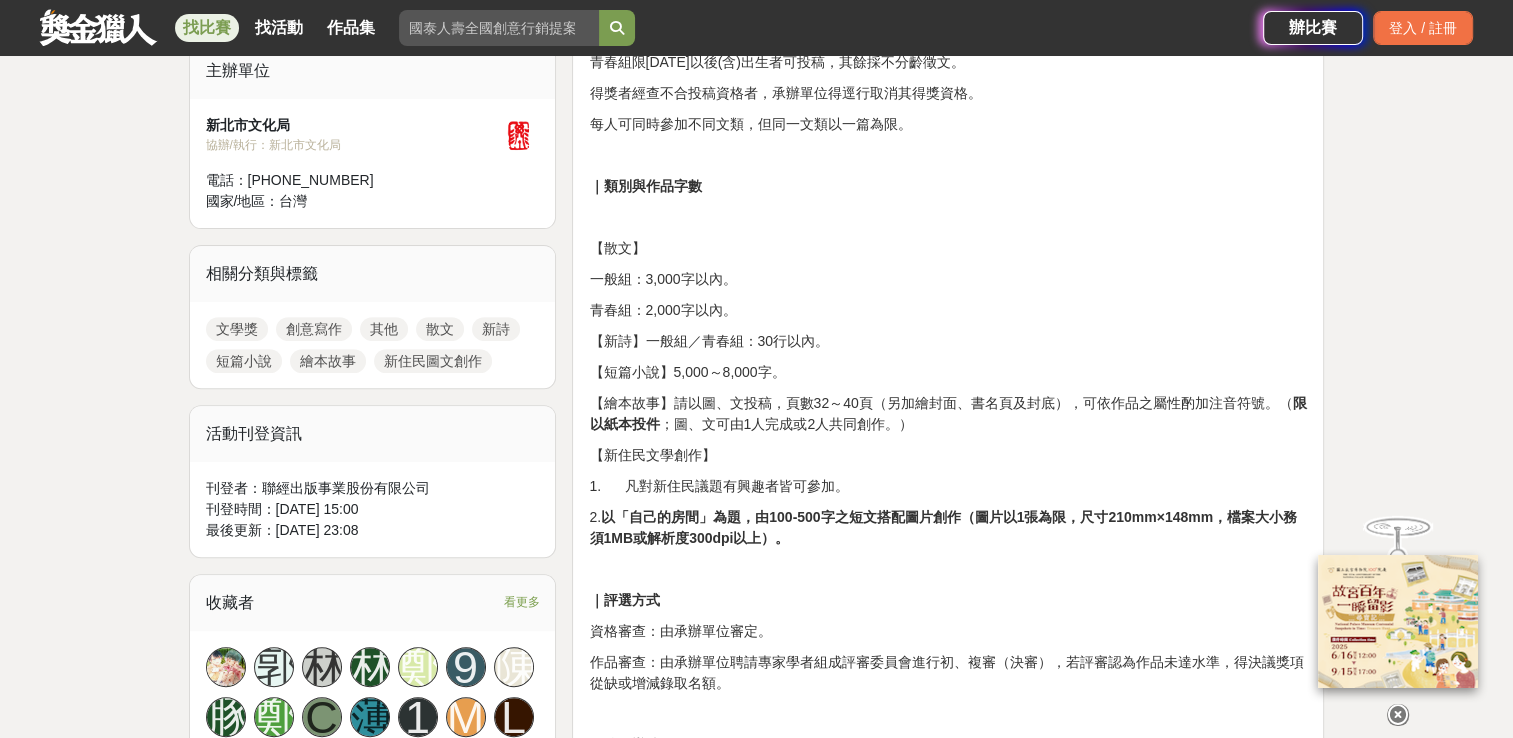 click on "【短篇小說】5,000～8,000字。" at bounding box center [948, 372] 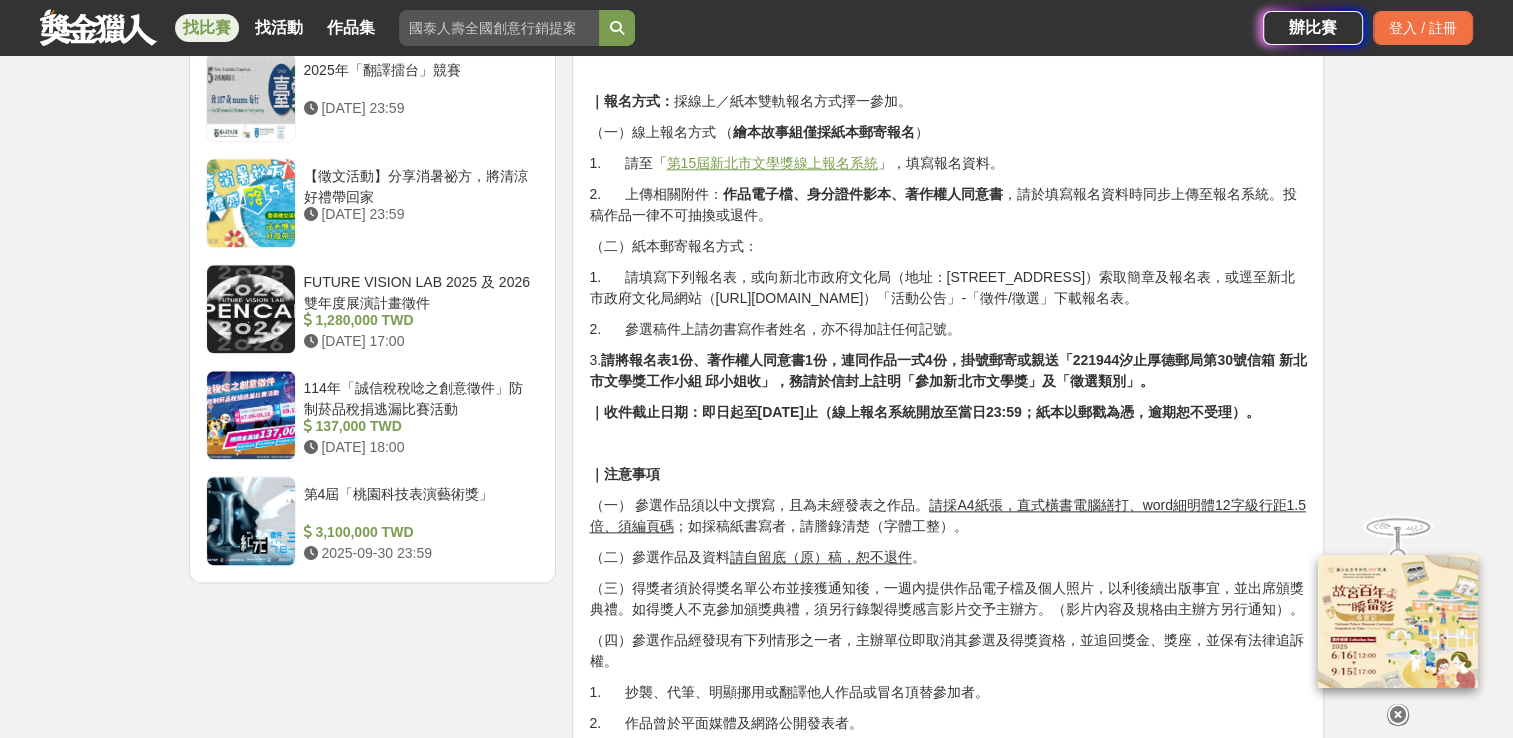 scroll, scrollTop: 2300, scrollLeft: 0, axis: vertical 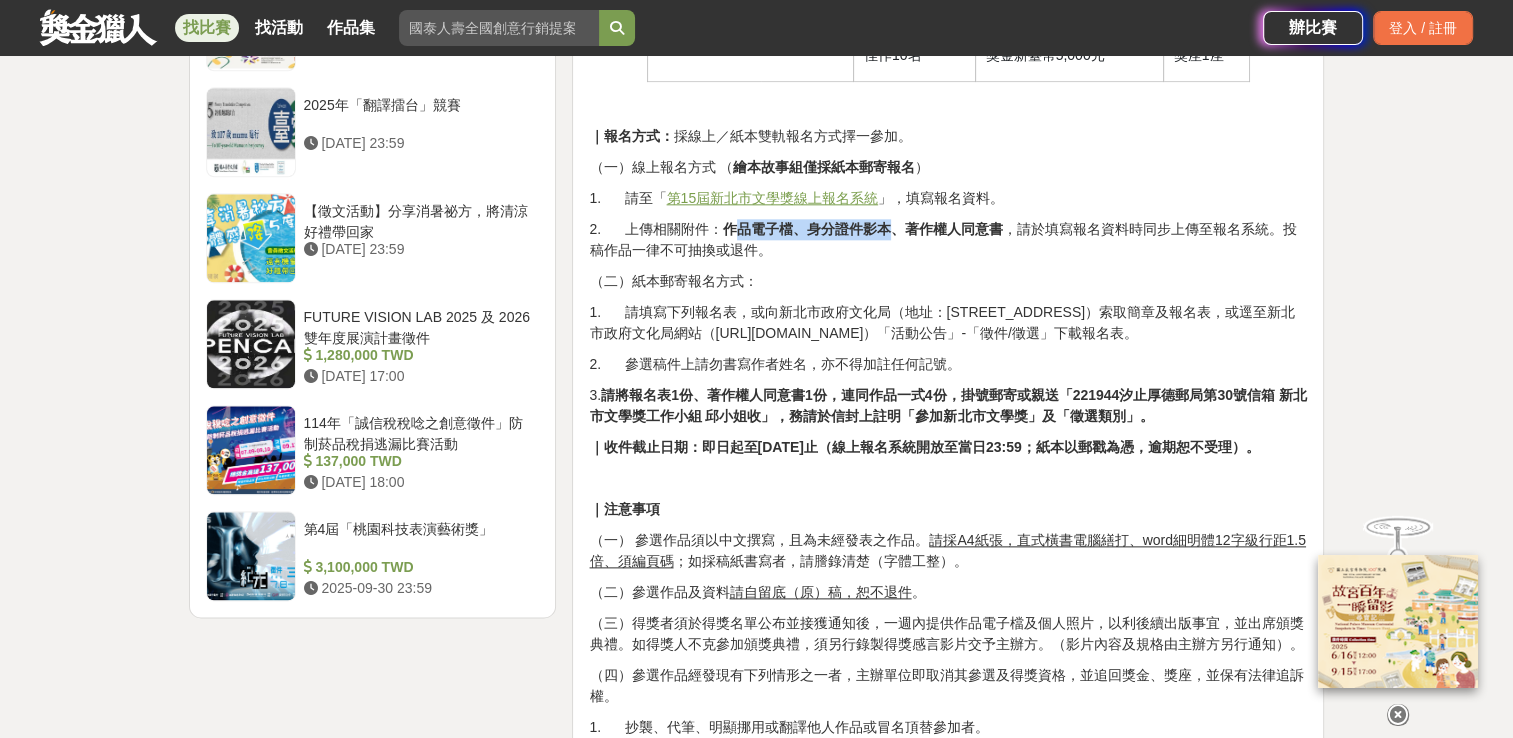 drag, startPoint x: 730, startPoint y: 222, endPoint x: 890, endPoint y: 219, distance: 160.02812 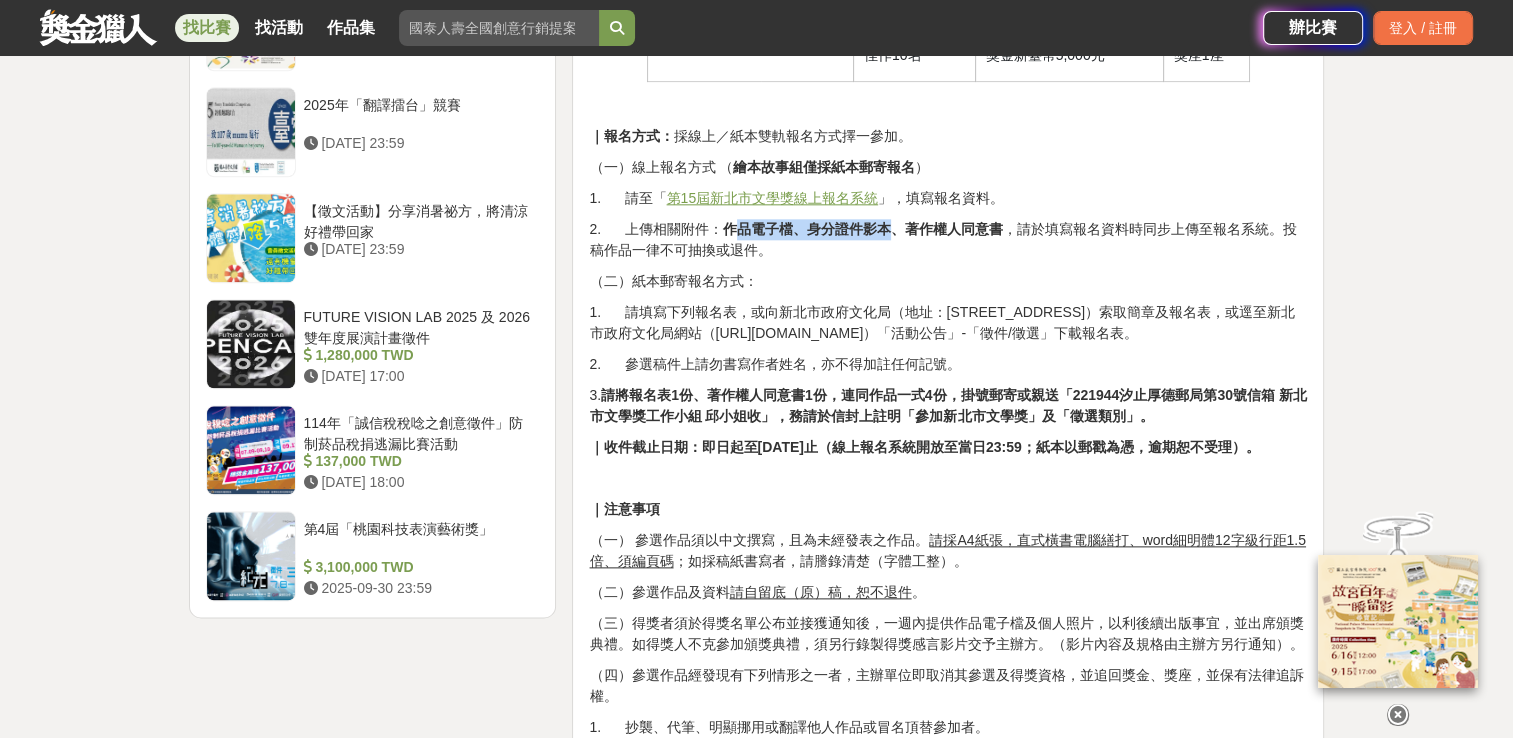 click on "作品電子檔、身分證件影本、著作權人同意書" at bounding box center [863, 229] 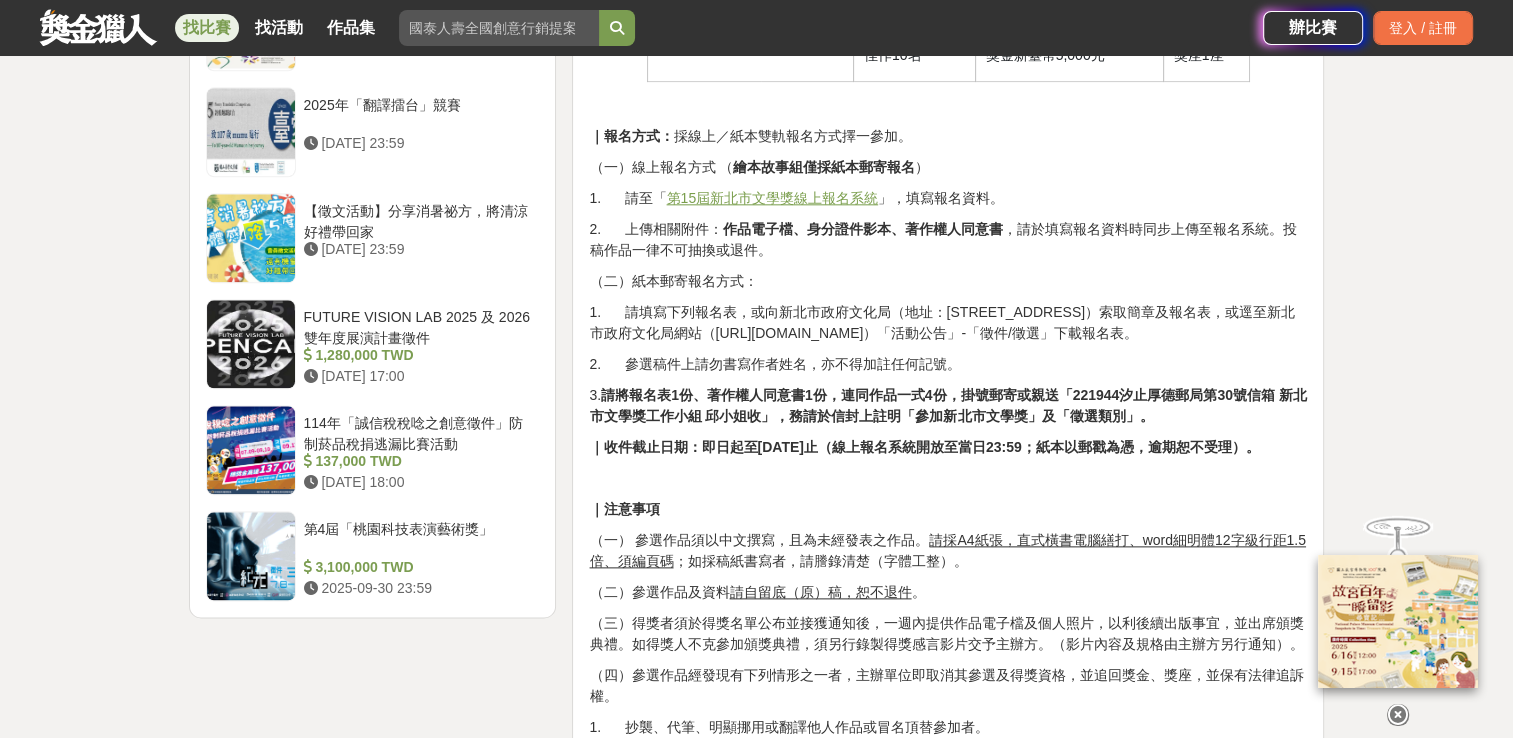 drag, startPoint x: 890, startPoint y: 219, endPoint x: 820, endPoint y: 242, distance: 73.68175 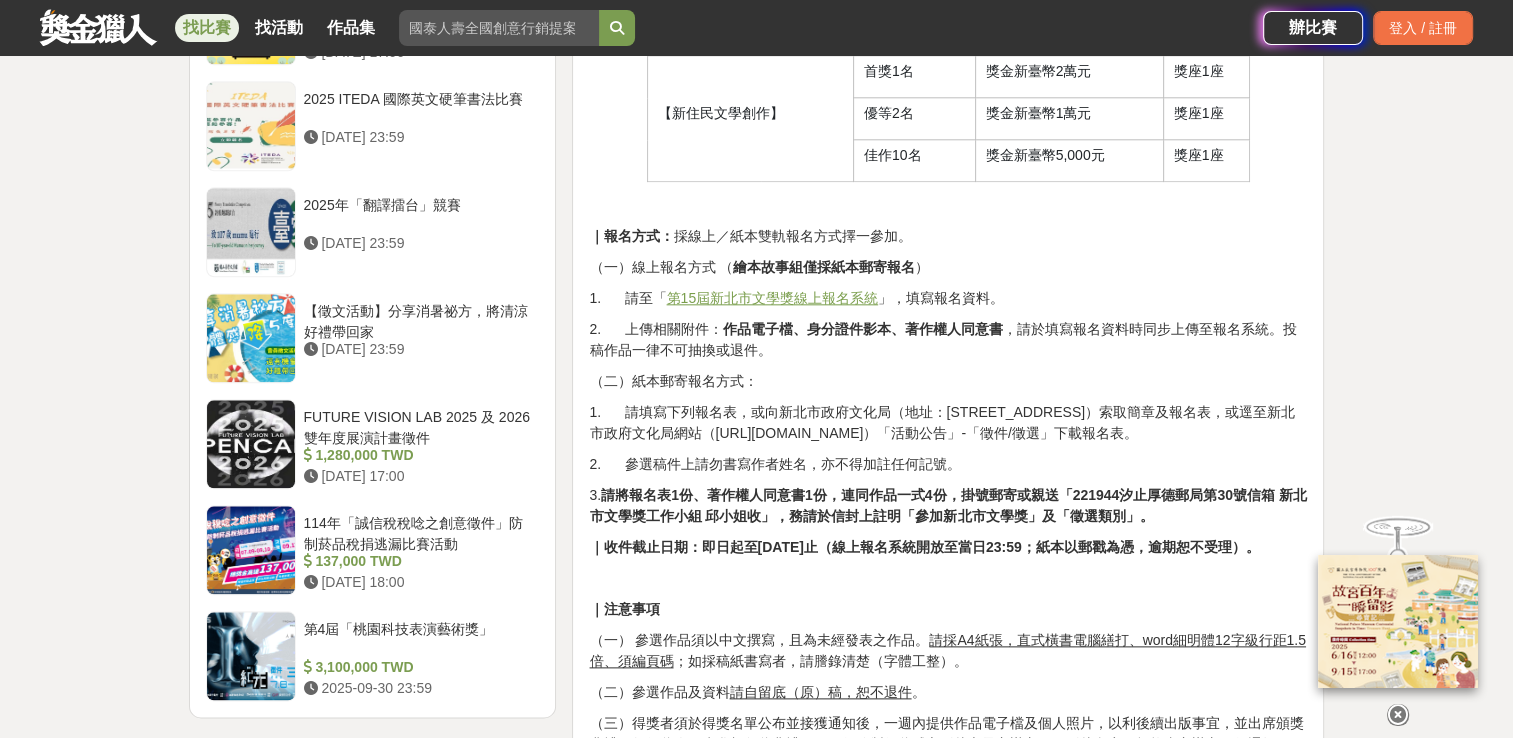 scroll, scrollTop: 2300, scrollLeft: 0, axis: vertical 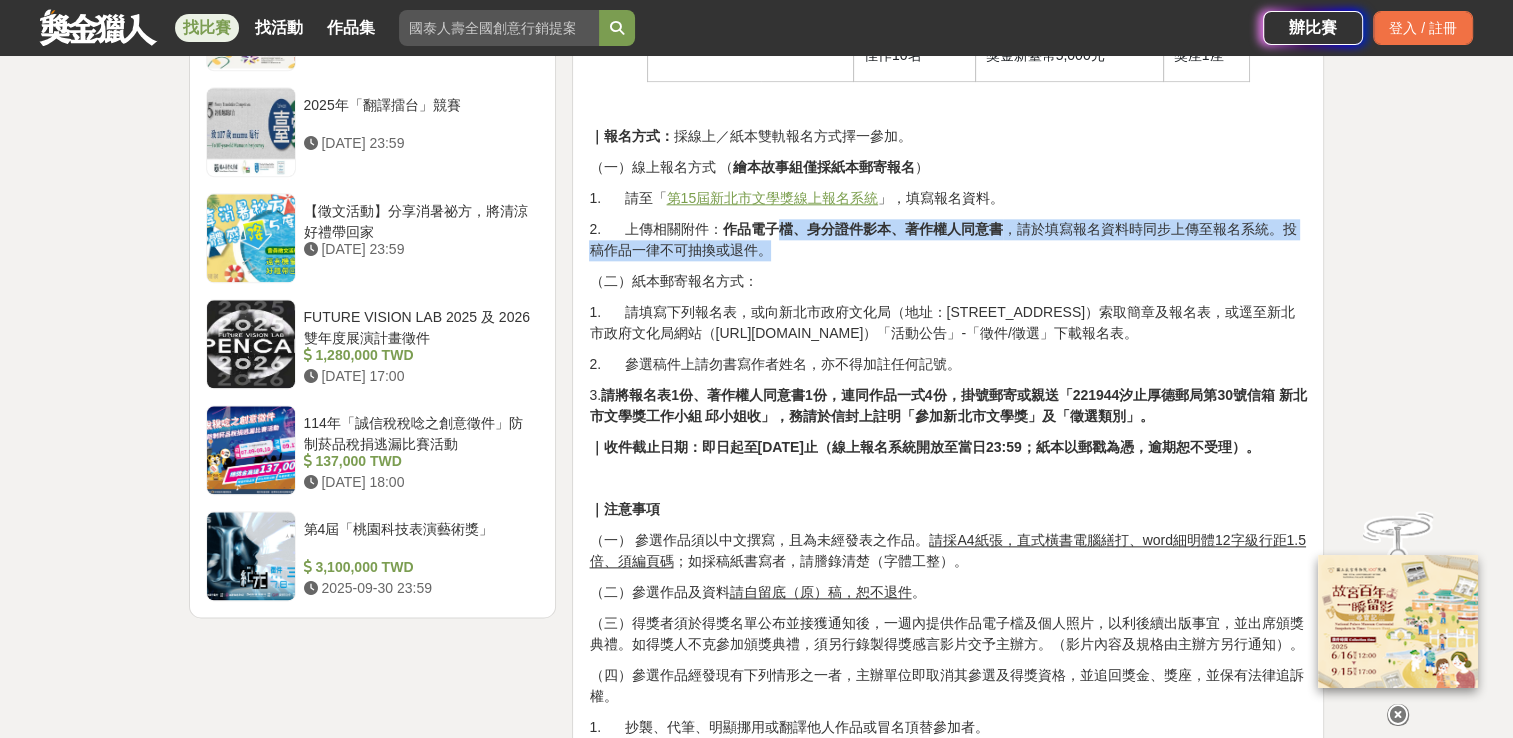 drag, startPoint x: 772, startPoint y: 219, endPoint x: 800, endPoint y: 240, distance: 35 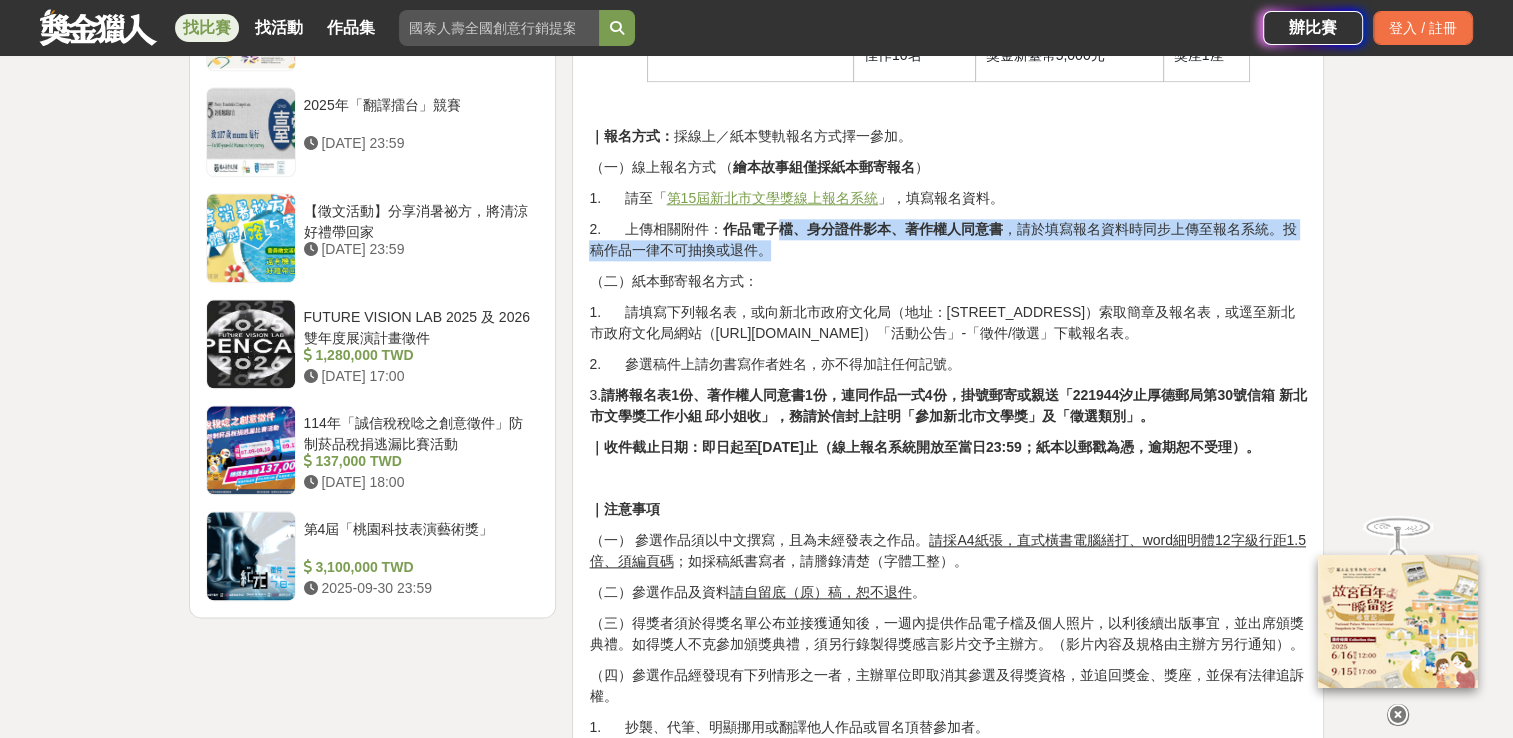 click on "2.      上傳相關附件： 作品電子檔、身分證件影本、著作權人同意書 ，請於填寫報名資料時同步上傳至報名系統。投稿作品一律不可抽換或退件。" at bounding box center [948, 240] 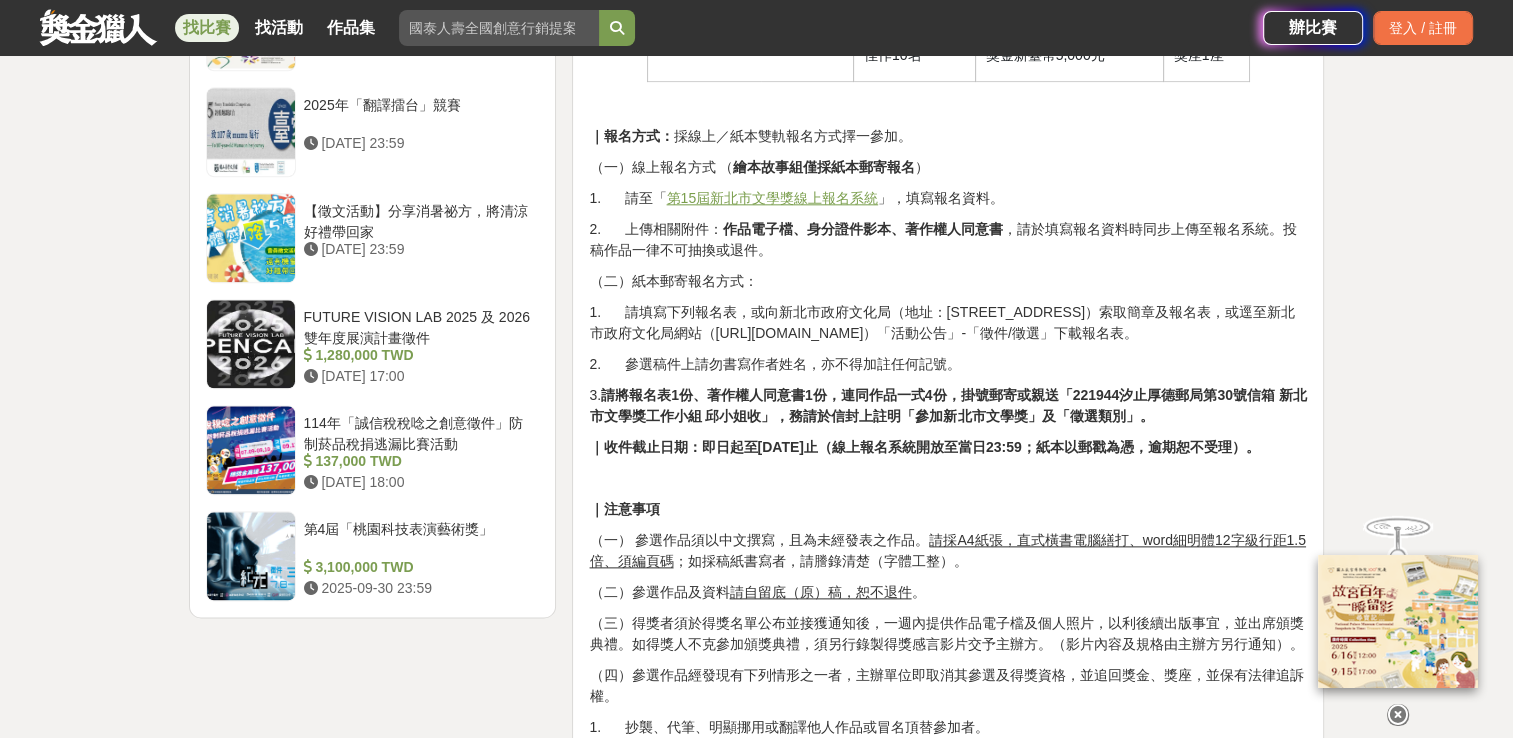 drag, startPoint x: 800, startPoint y: 240, endPoint x: 775, endPoint y: 292, distance: 57.697487 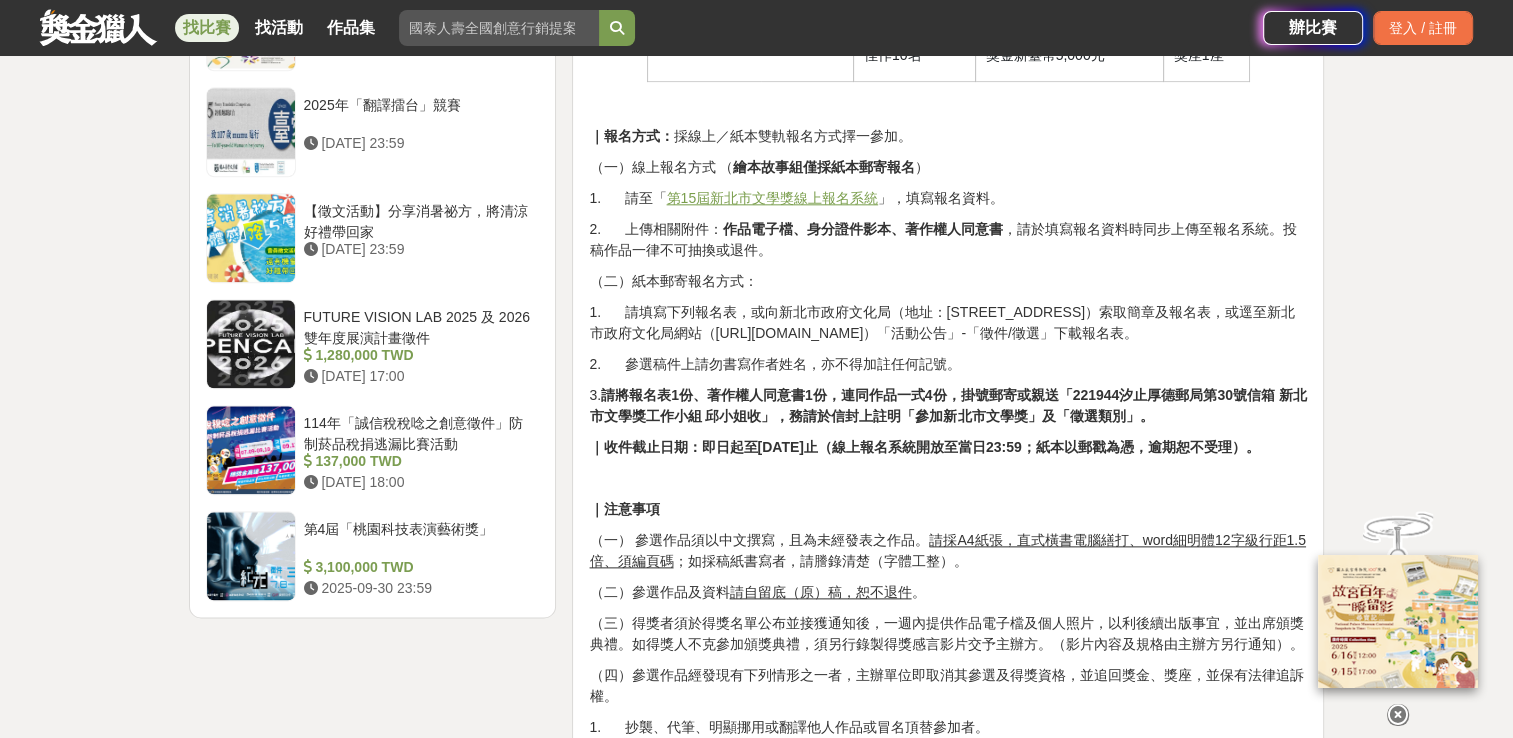click on "｜徵件資格 凡以中文創作皆可，國籍、居住地不限，海外民眾亦可參加。 青春組限2007年1月1日以後(含)出生者可投稿，其餘採不分齡徵文。 得獎者經查不合投稿資格者，承辦單位得逕行取消其得獎資格。 每人可同時參加不同文類，但同一文類以一篇為限。   ｜類別與作品字數   【散文】 一般組：3,000字以內。 青春組：2,000字以內。  【新詩】一般組／青春組：30行以內。  【短篇小說】5,000～8,000字。  【繪本故事】請以圖、文投稿，頁數32～40頁（另加繪封面、書名頁及封底），可依作品之屬性酌加注音符號。（ 限以紙本投件 ；圖、文可由1人完成或2人共同創作。）  【新住民文學創作】 1.      凡對新住民議題有興趣者皆可參加。 2.         ｜評選方式 資格審查：由承辦單位審定。   ｜獎勵辦法 類別 組別 獎項 獎金 獎座 【散文】 一般組 首獎1名 獎座1座" at bounding box center [948, -110] 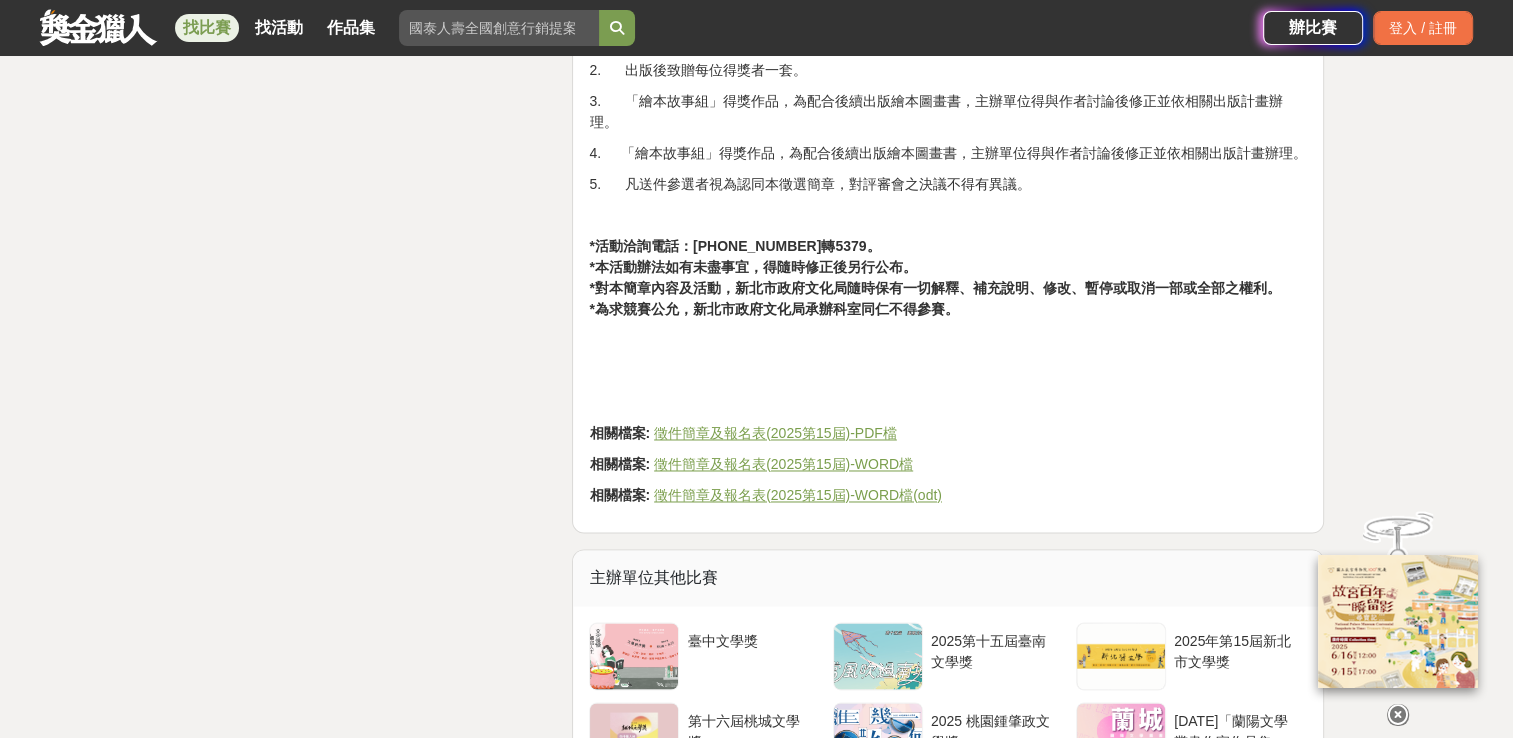 scroll, scrollTop: 3100, scrollLeft: 0, axis: vertical 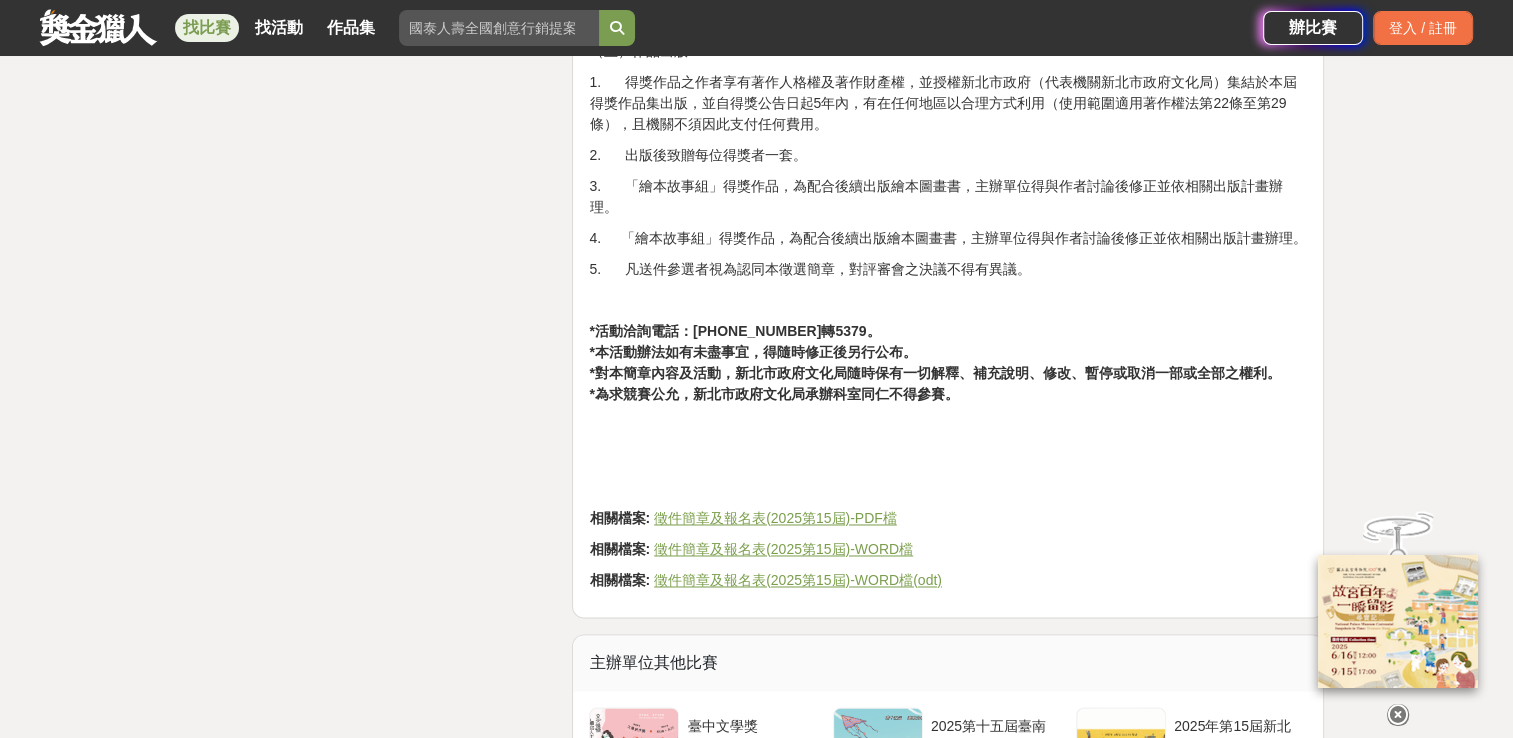 click on "徵件簡章及報名表(2025第15屆)-PDF檔" at bounding box center (775, 518) 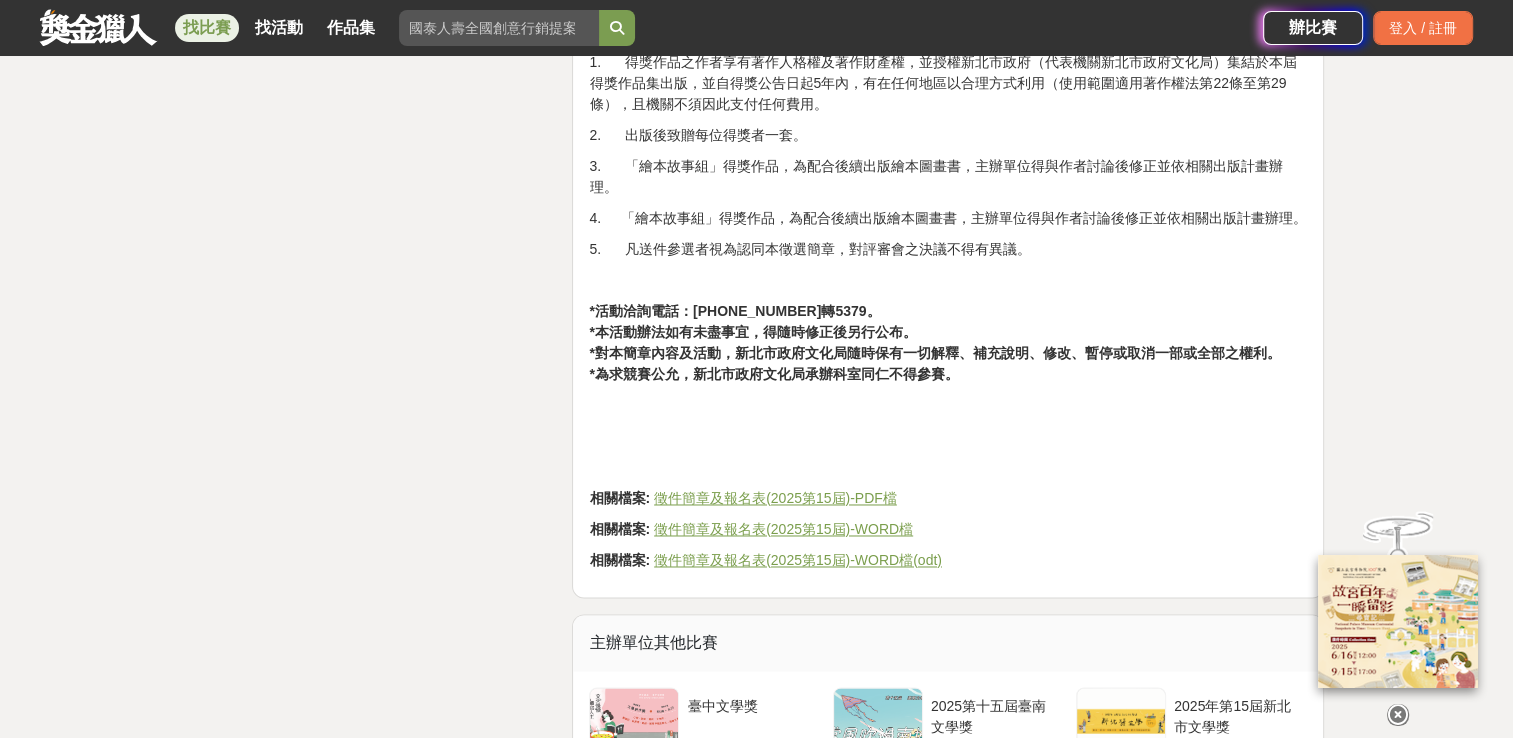 scroll, scrollTop: 3000, scrollLeft: 0, axis: vertical 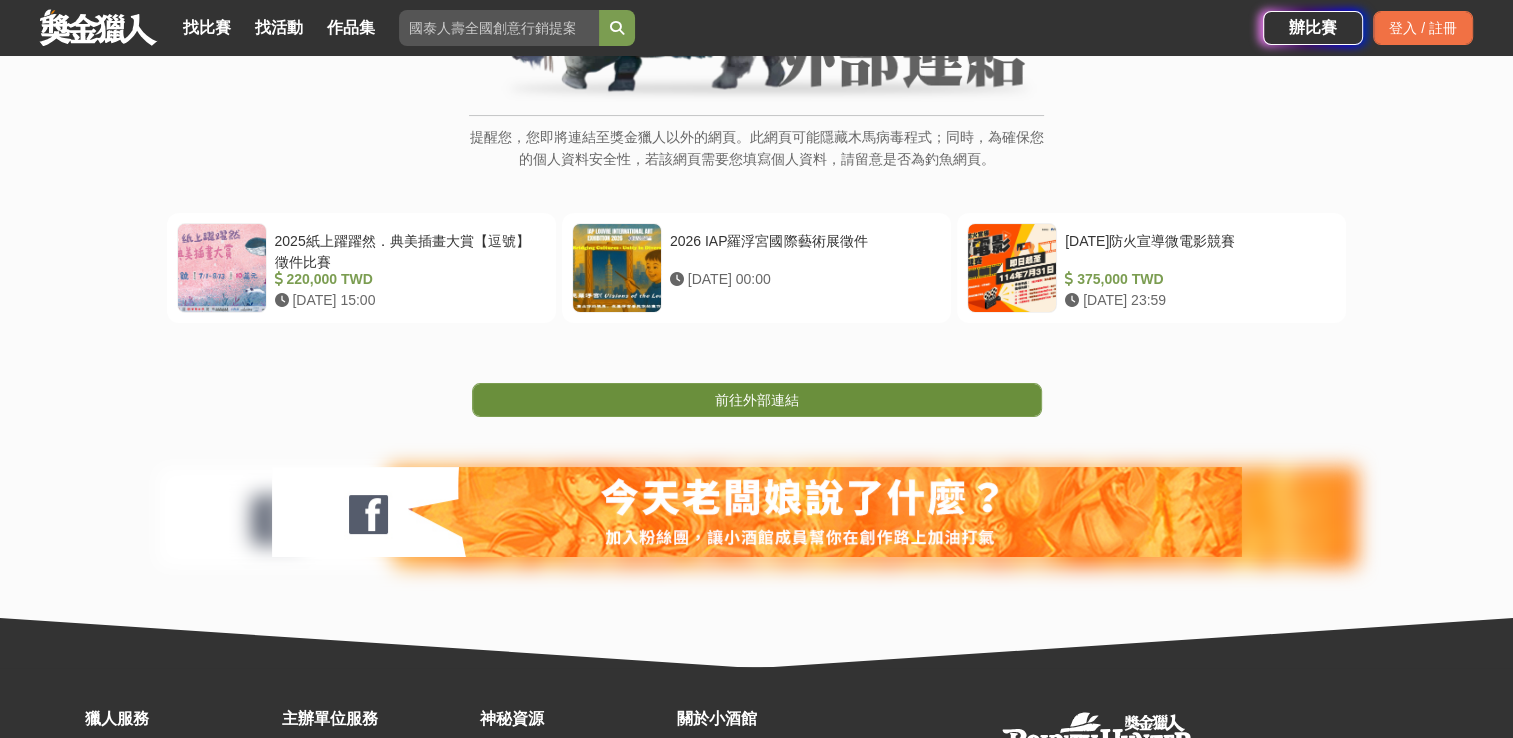 click on "前往外部連結" at bounding box center (757, 400) 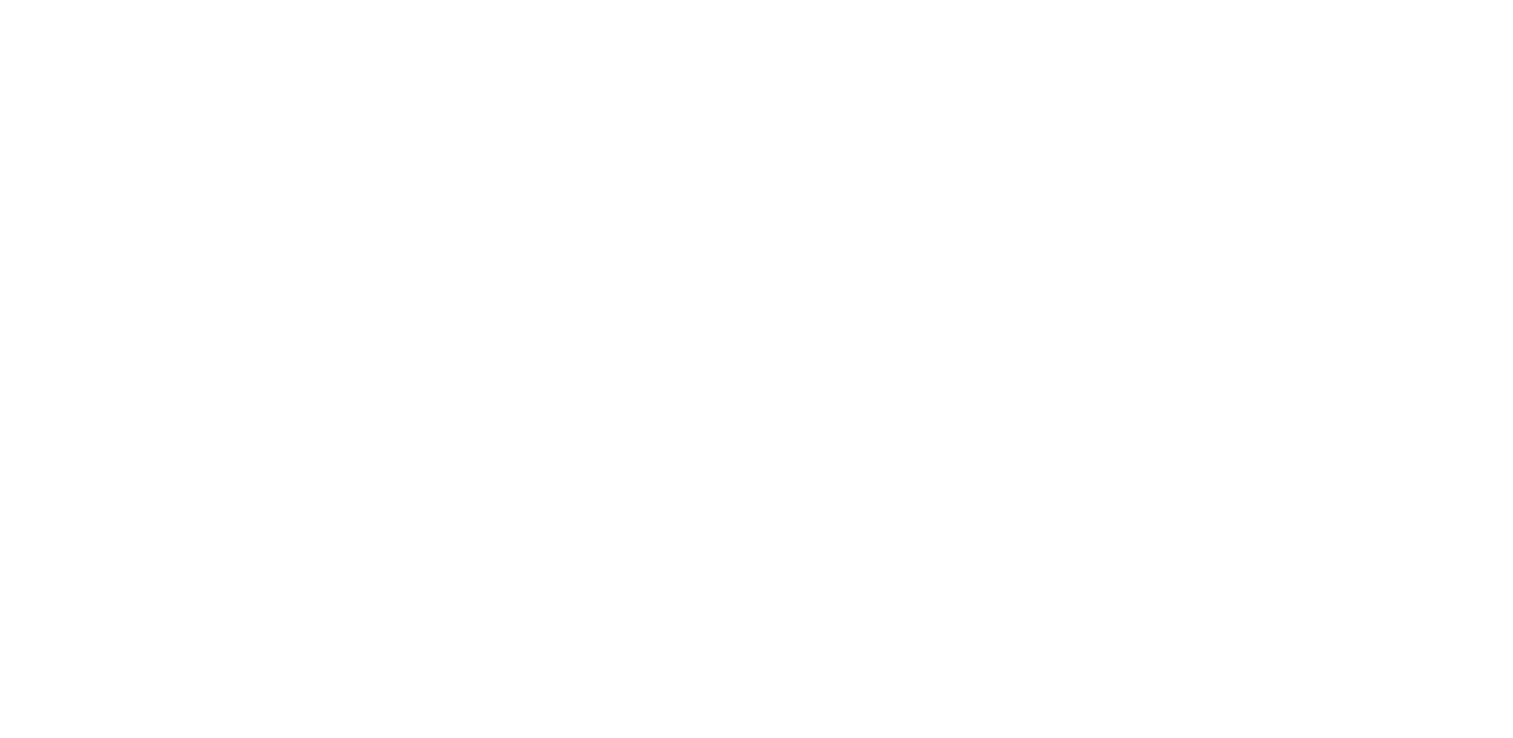 scroll, scrollTop: 0, scrollLeft: 0, axis: both 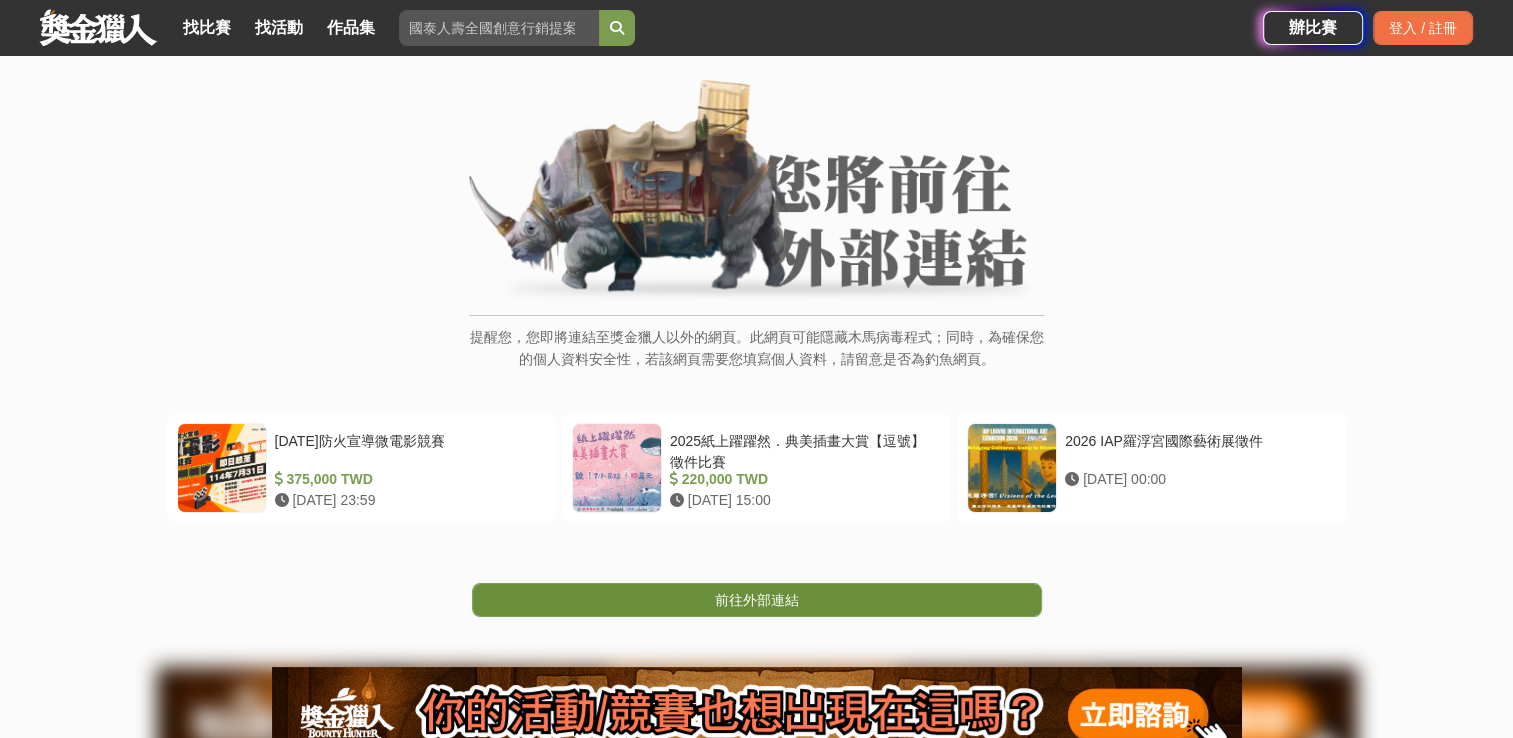 click on "前往外部連結" at bounding box center [757, 600] 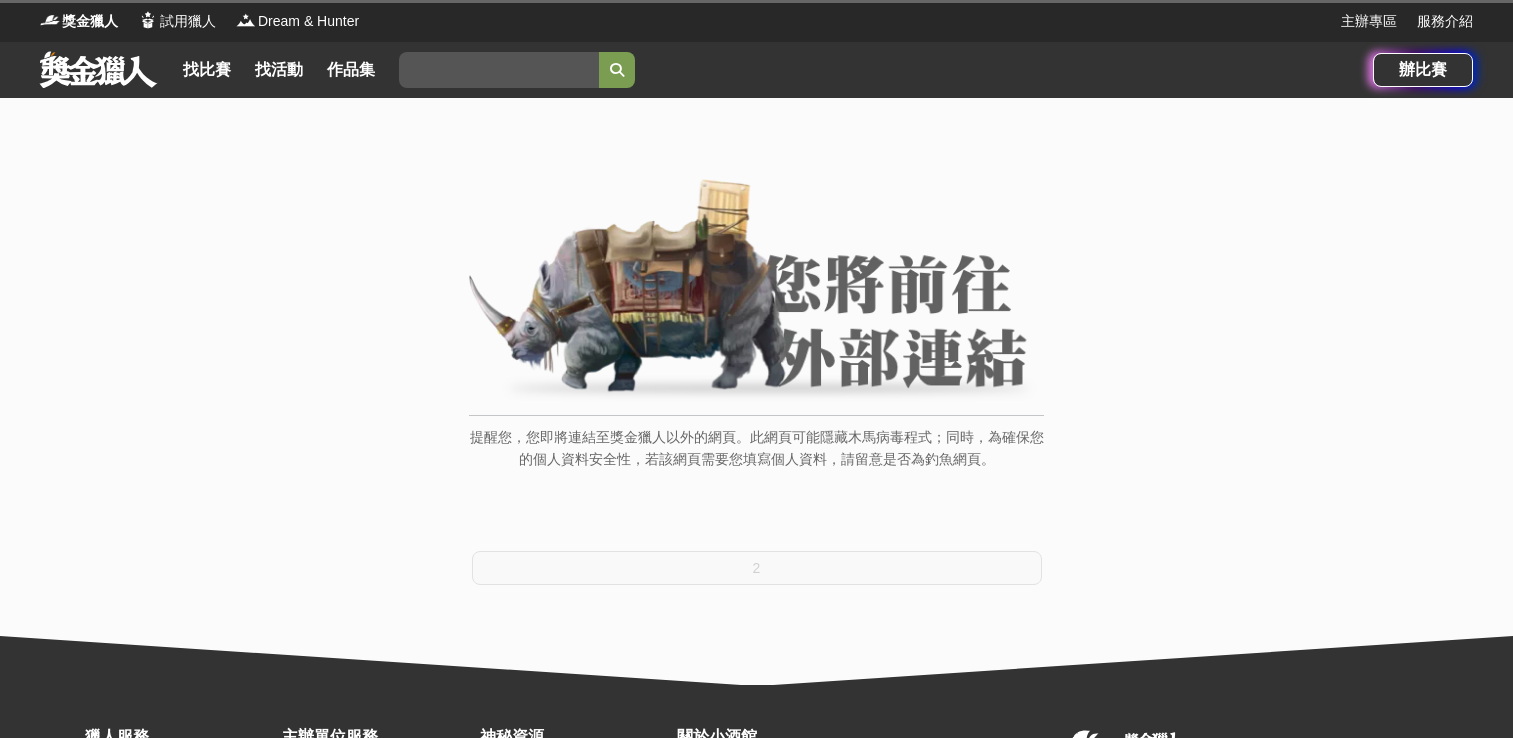 scroll, scrollTop: 0, scrollLeft: 0, axis: both 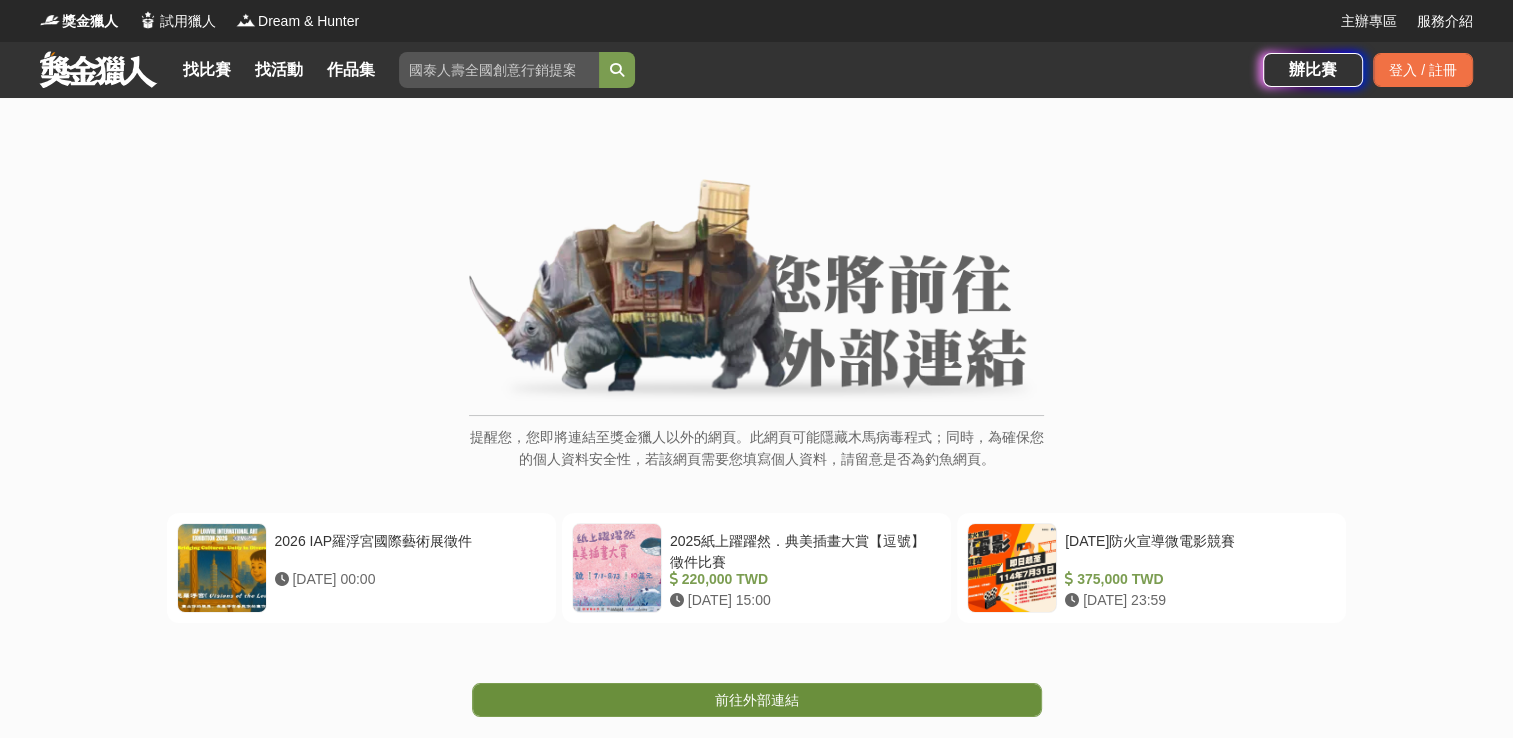click on "前往外部連結" at bounding box center [757, 700] 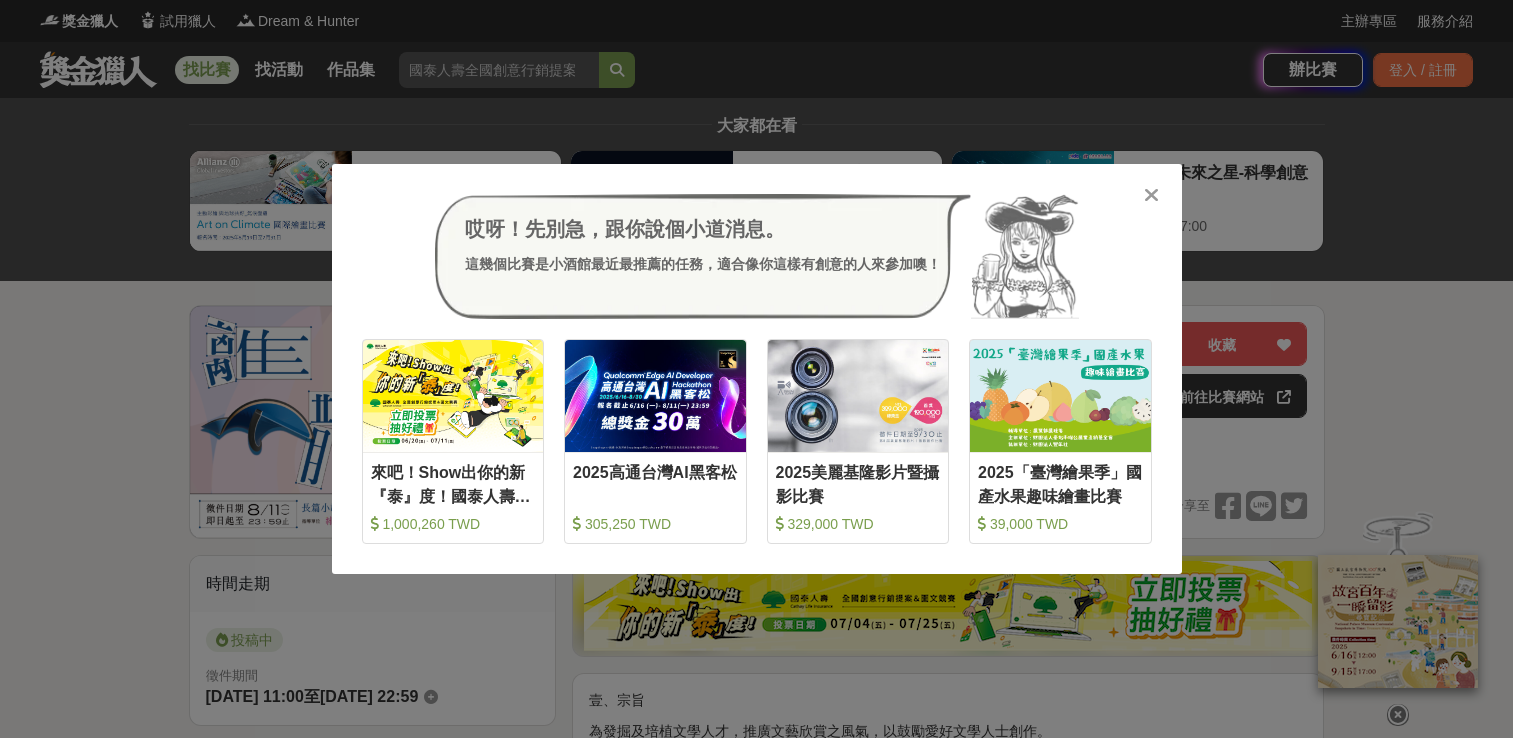 scroll, scrollTop: 0, scrollLeft: 0, axis: both 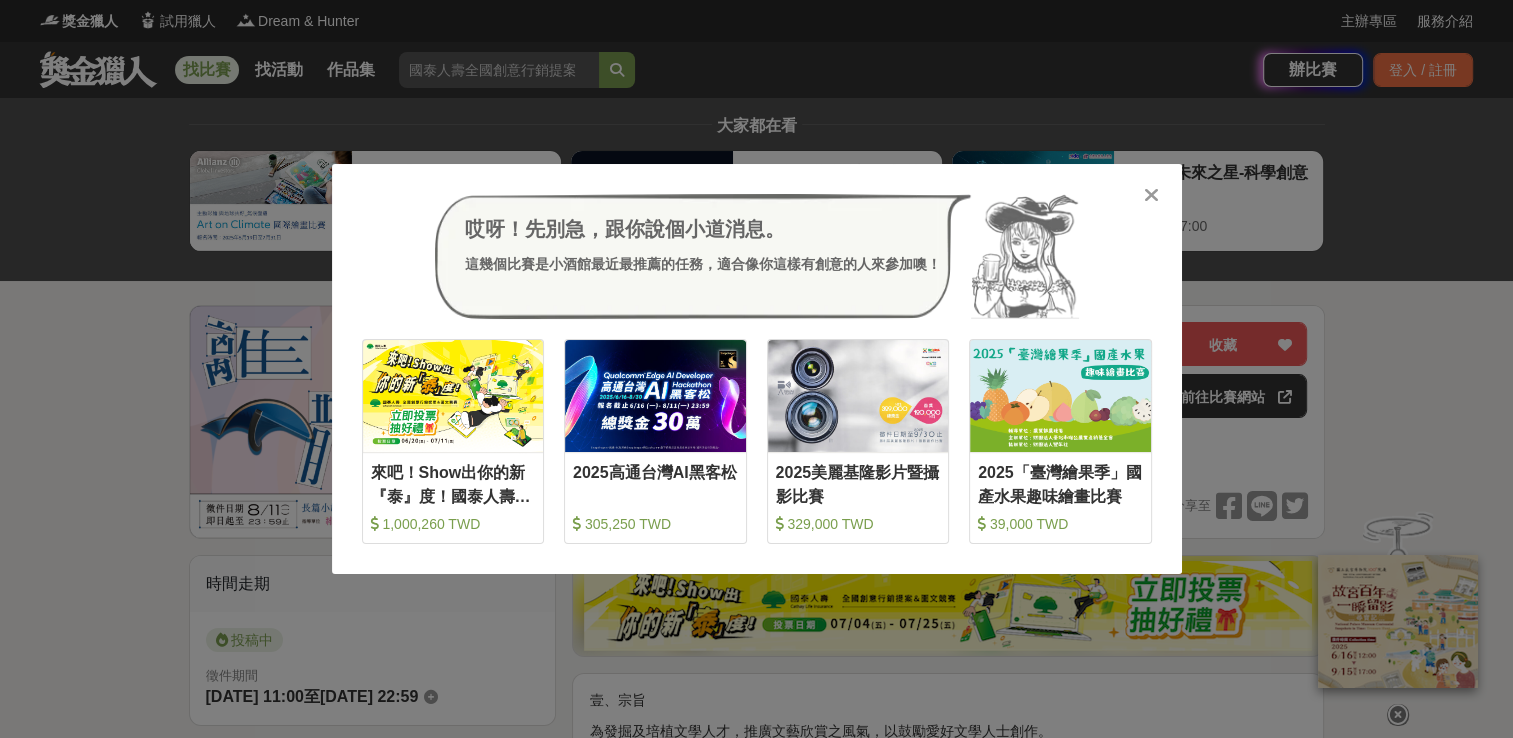 click at bounding box center (1152, 194) 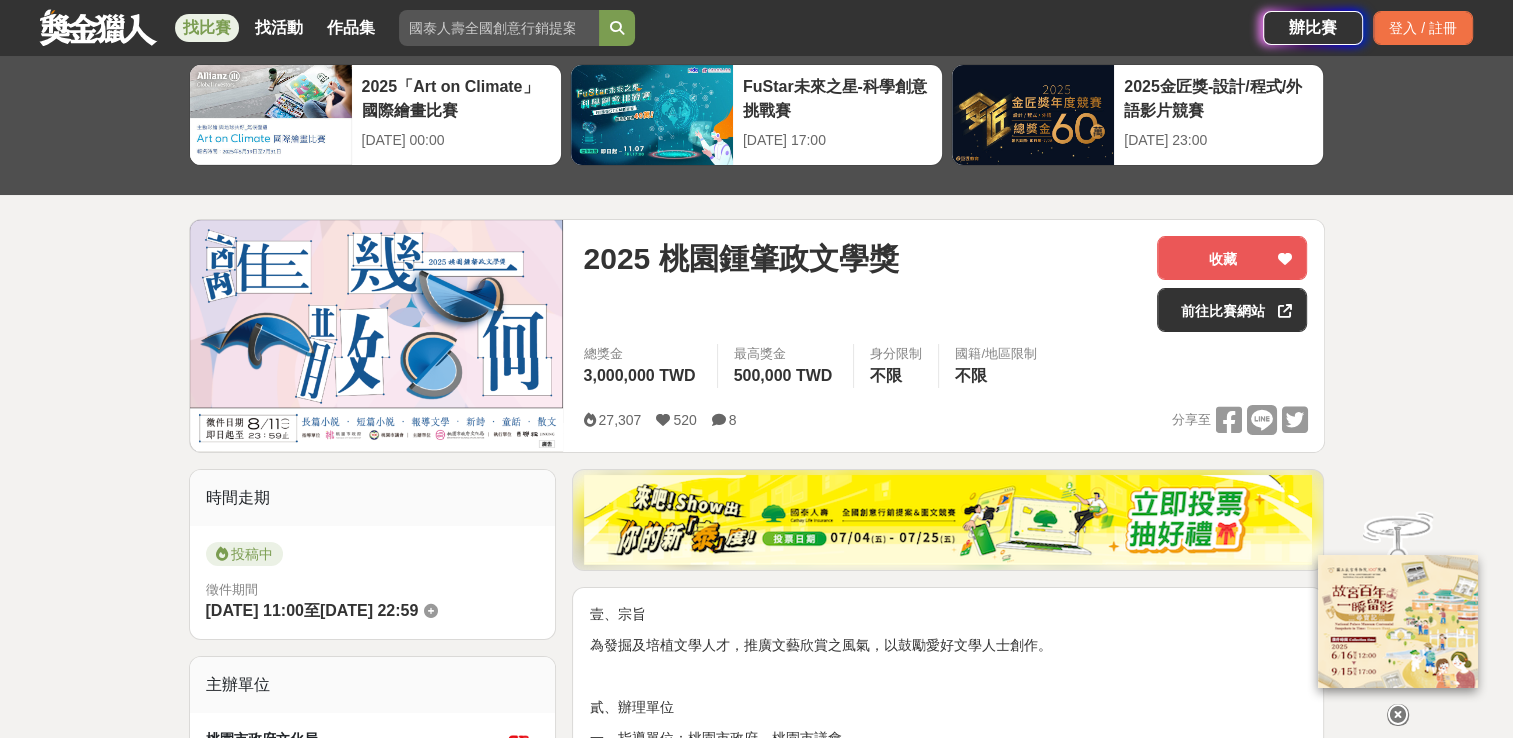 scroll, scrollTop: 0, scrollLeft: 0, axis: both 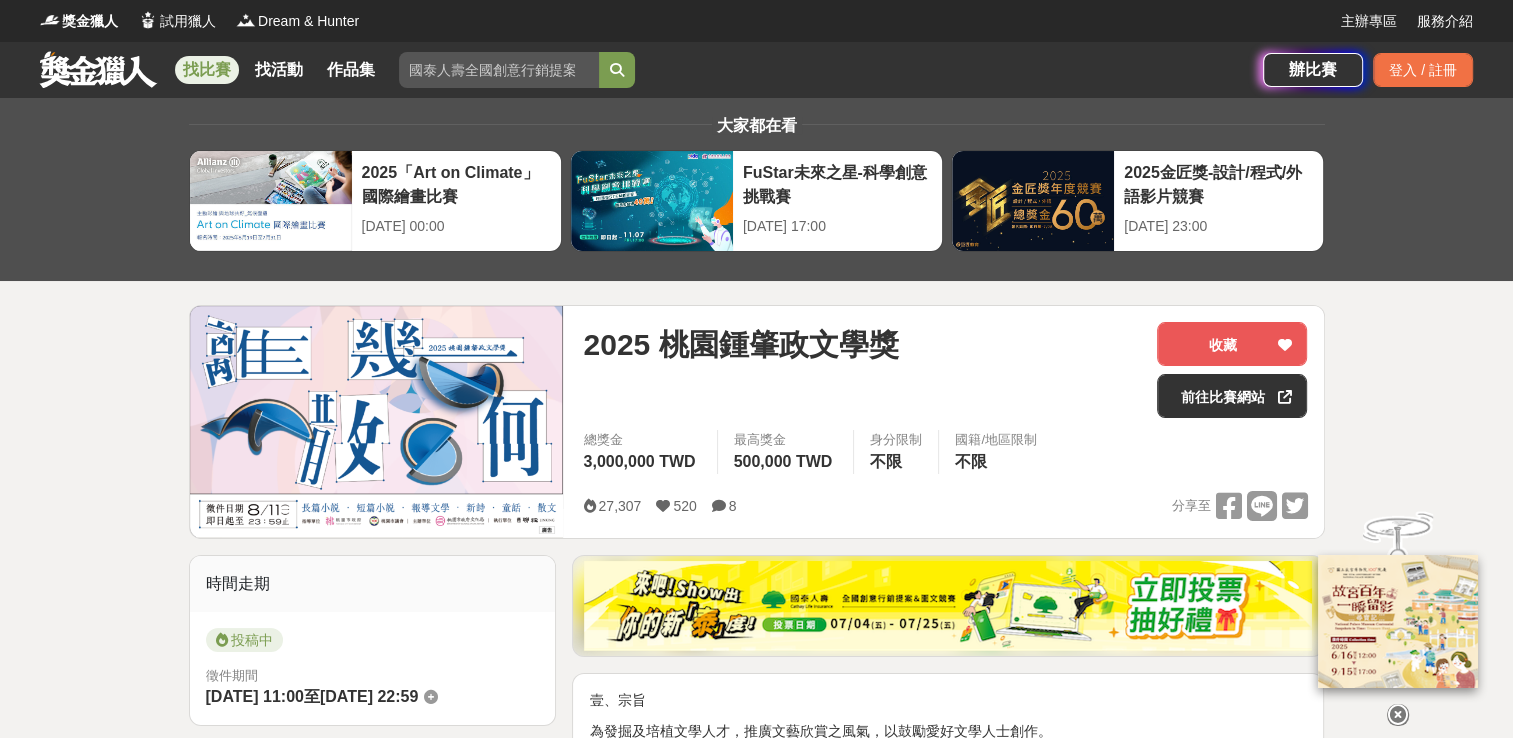 click on "獎金獵人 試用獵人 Dream & Hunter 主辦專區 服務介紹 找比賽 找活動 作品集 辦比賽 登入 / 註冊 大家都在看 2025「Art on Climate」國際繪畫比賽 2025-07-31 00:00 FuStar未來之星-科學創意挑戰賽 2025-12-05 17:00 2025金匠獎-設計/程式/外語影片競賽 2025-07-28 23:00 2025 桃園鍾肇政文學獎 收藏 前往比賽網站 總獎金 3,000,000   TWD 最高獎金 500,000   TWD 身分限制 不限 國籍/地區限制 不限 27,307 520 8 分享至 收藏 前往比賽網站 時間走期 投稿中 徵件期間 2025-04-17 11:00  至  2025-08-11 22:59 主辦單位 桃園市政府文化局 協辦/執行： 聯經出版事業股份有限公司 電話： 02-8692-5588#5327 Email： unitas.sup@gmail.com 國家/地區： 台灣 相關分類與標籤 文學獎 政府主辦 桃園 不限國籍 中文創作 桃園鍾肇政文學獎 文學創作 不限主題 活動刊登資訊 刊登者： 聯經出版事業股份有限公司 刊登時間： 2025-04-22 15:00 收藏者" at bounding box center [756, 2905] 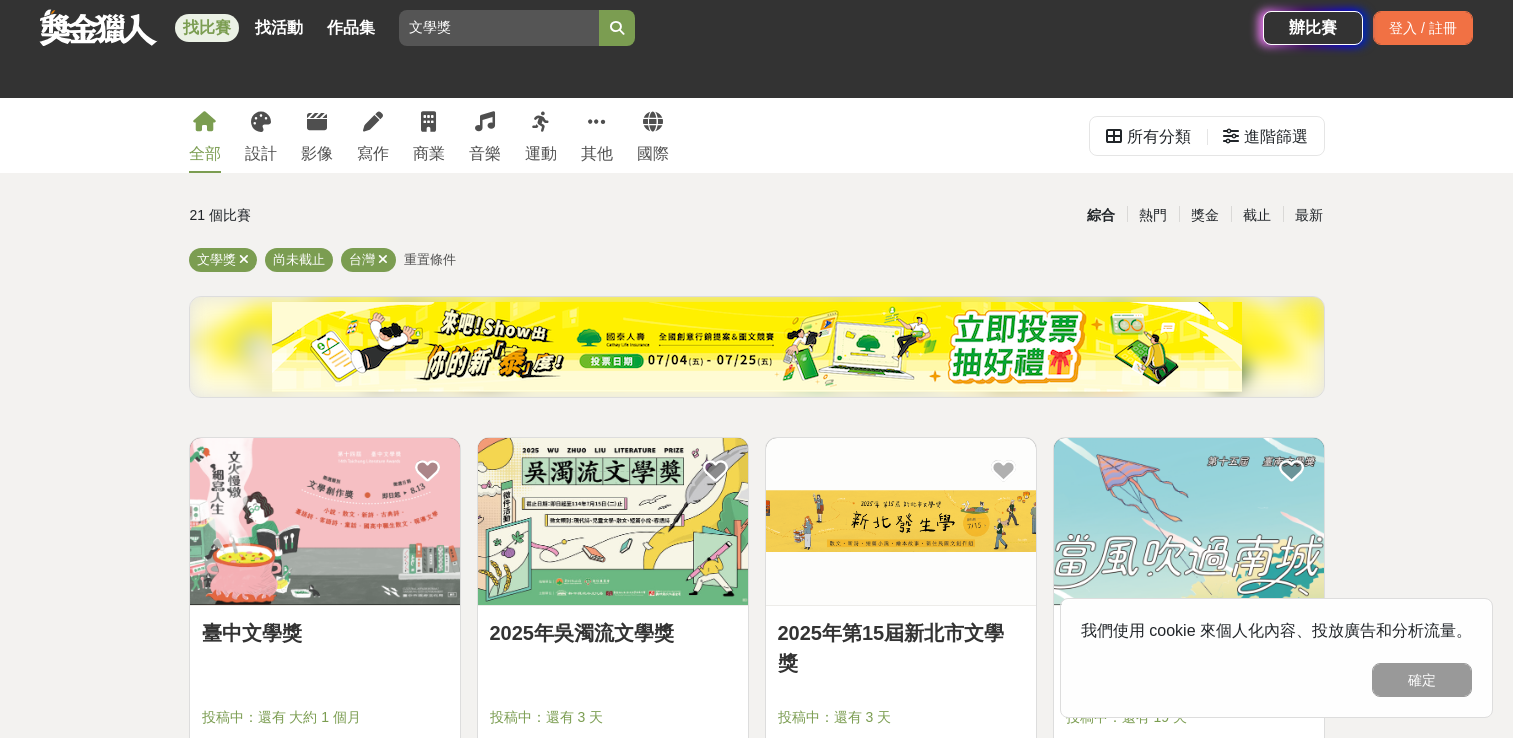scroll, scrollTop: 300, scrollLeft: 0, axis: vertical 